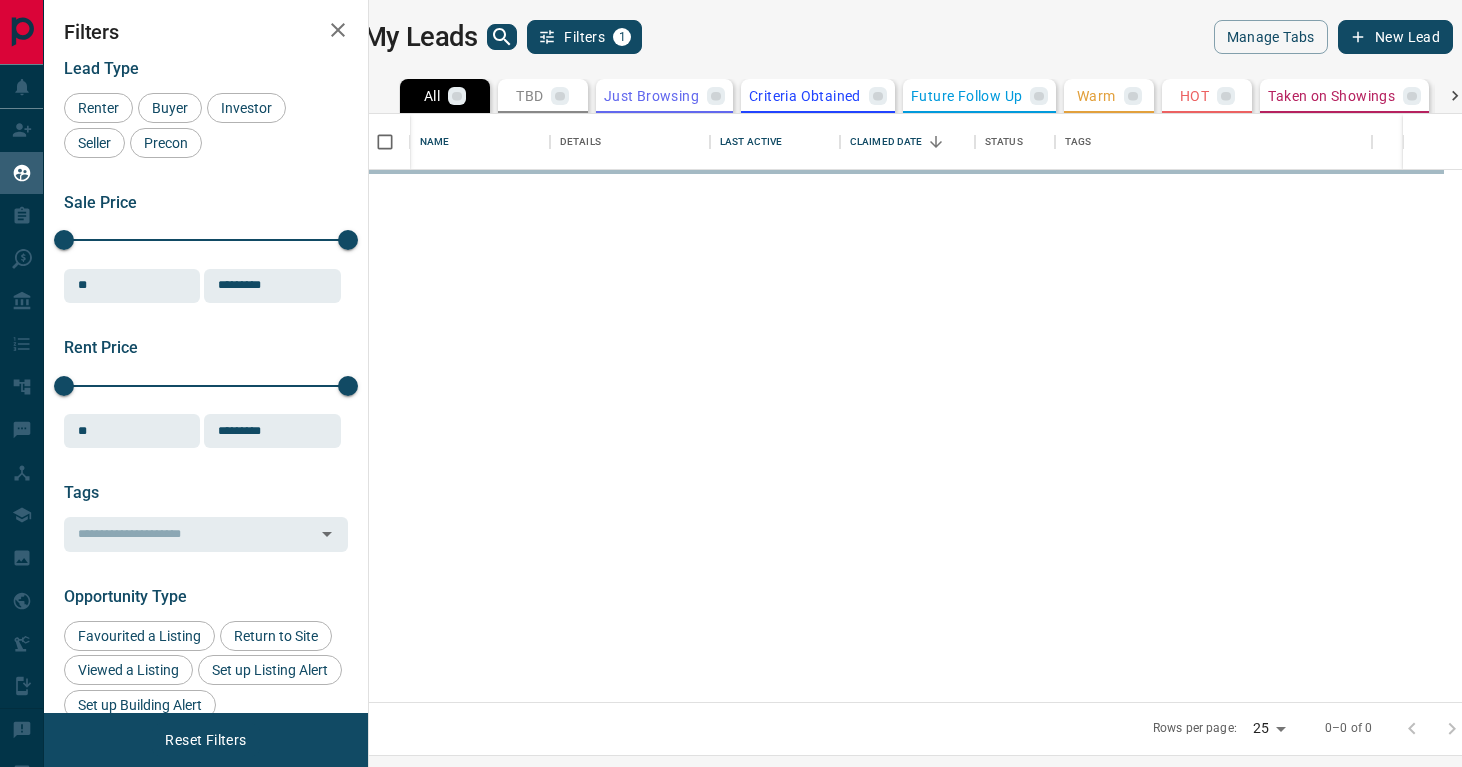 scroll, scrollTop: 0, scrollLeft: 0, axis: both 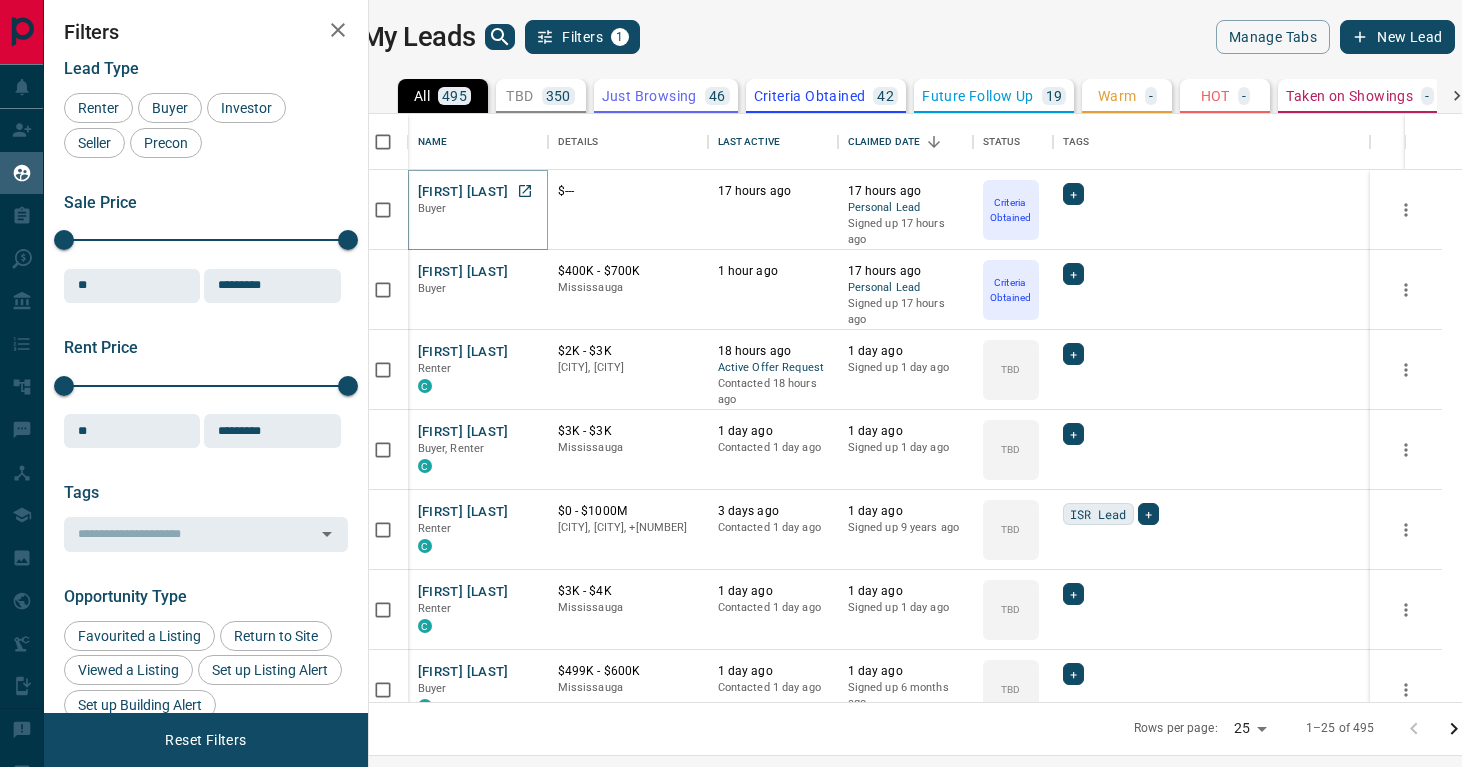 click on "[FIRST] [LAST]" at bounding box center (463, 192) 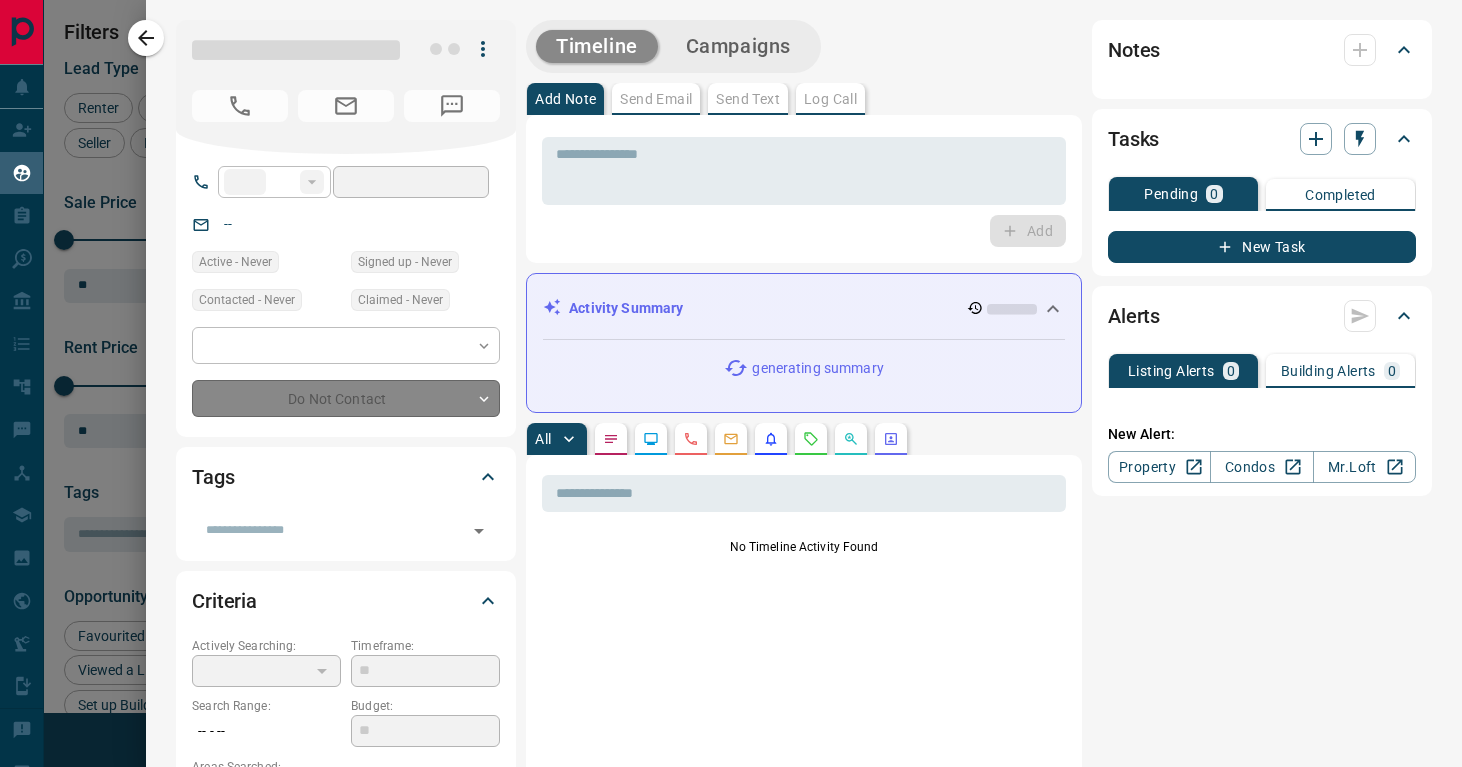 type on "**" 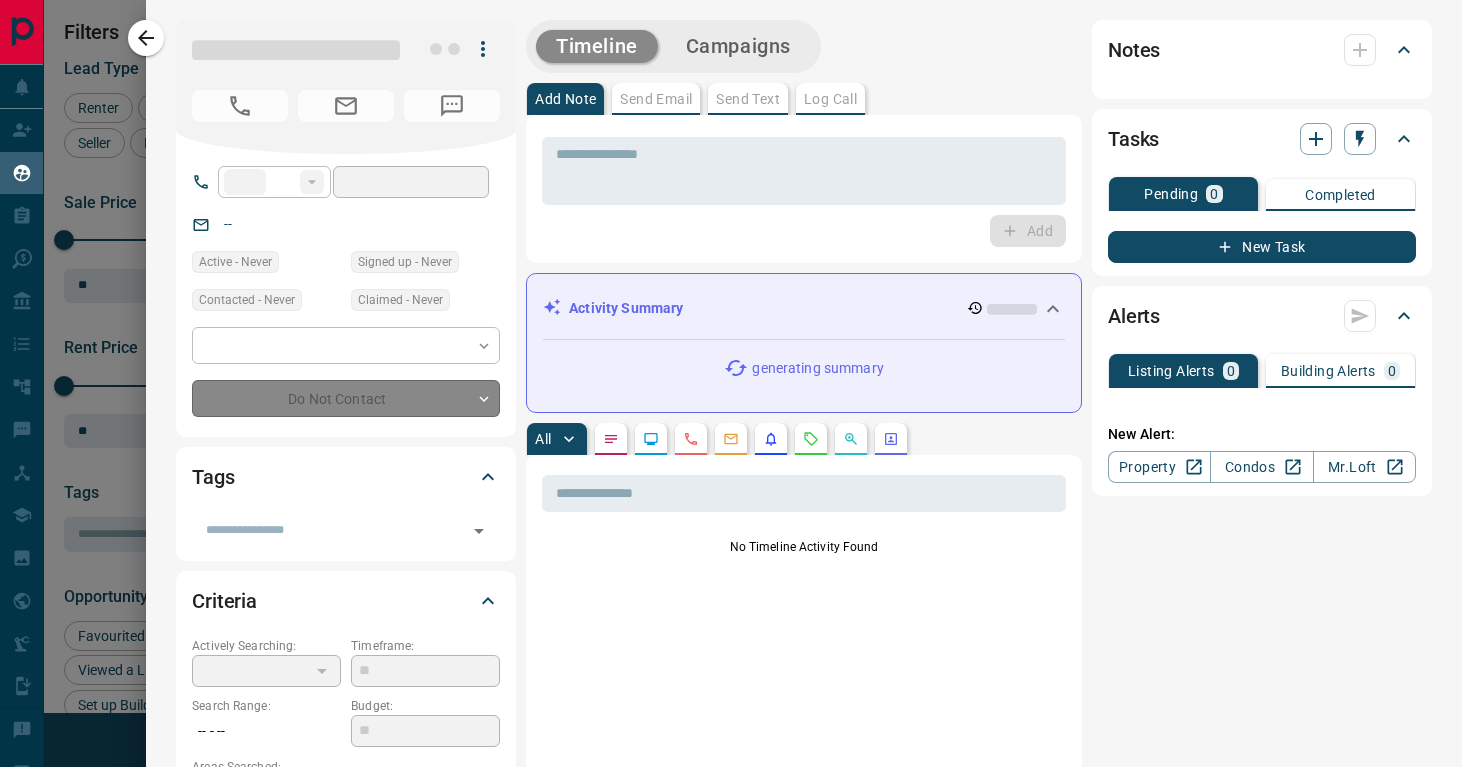 type on "**********" 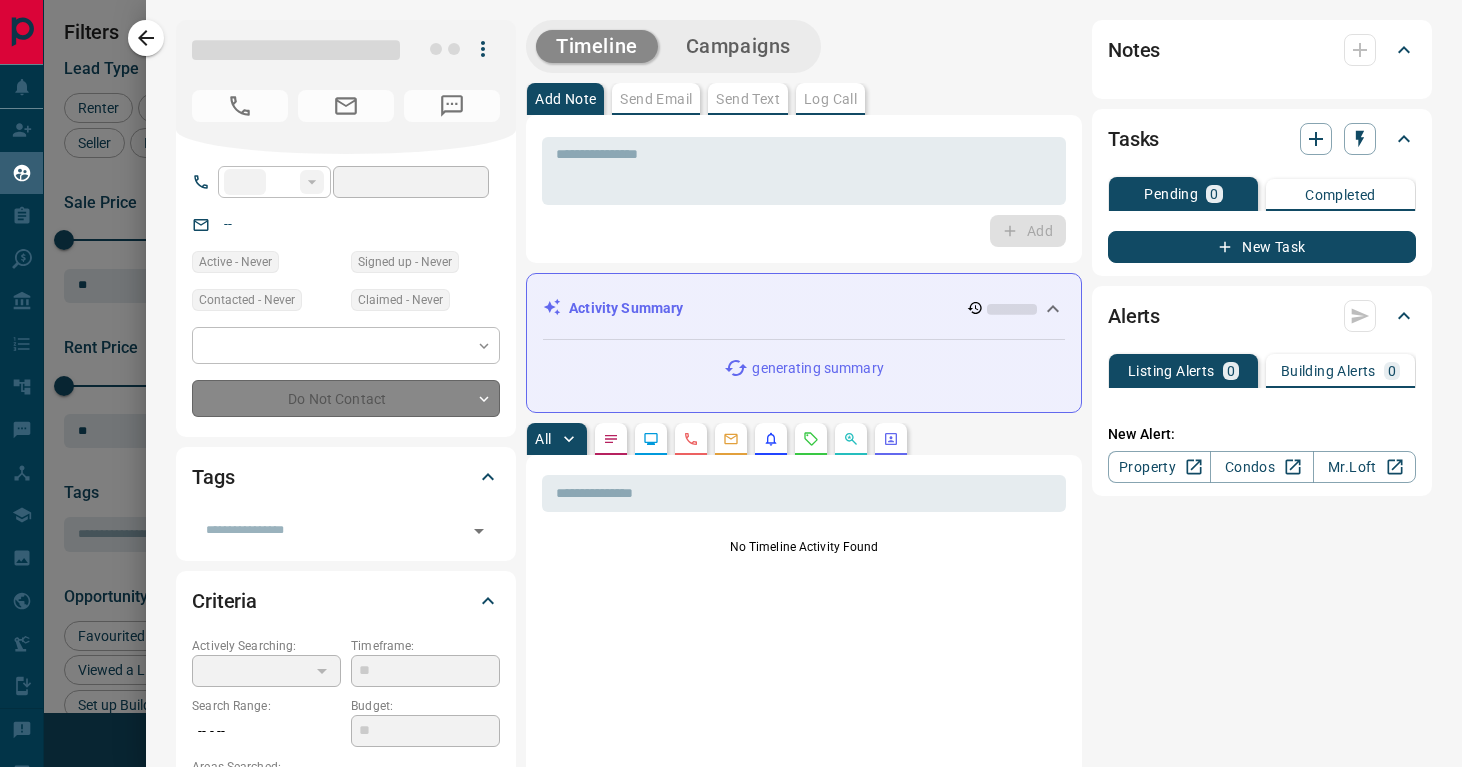 type on "**********" 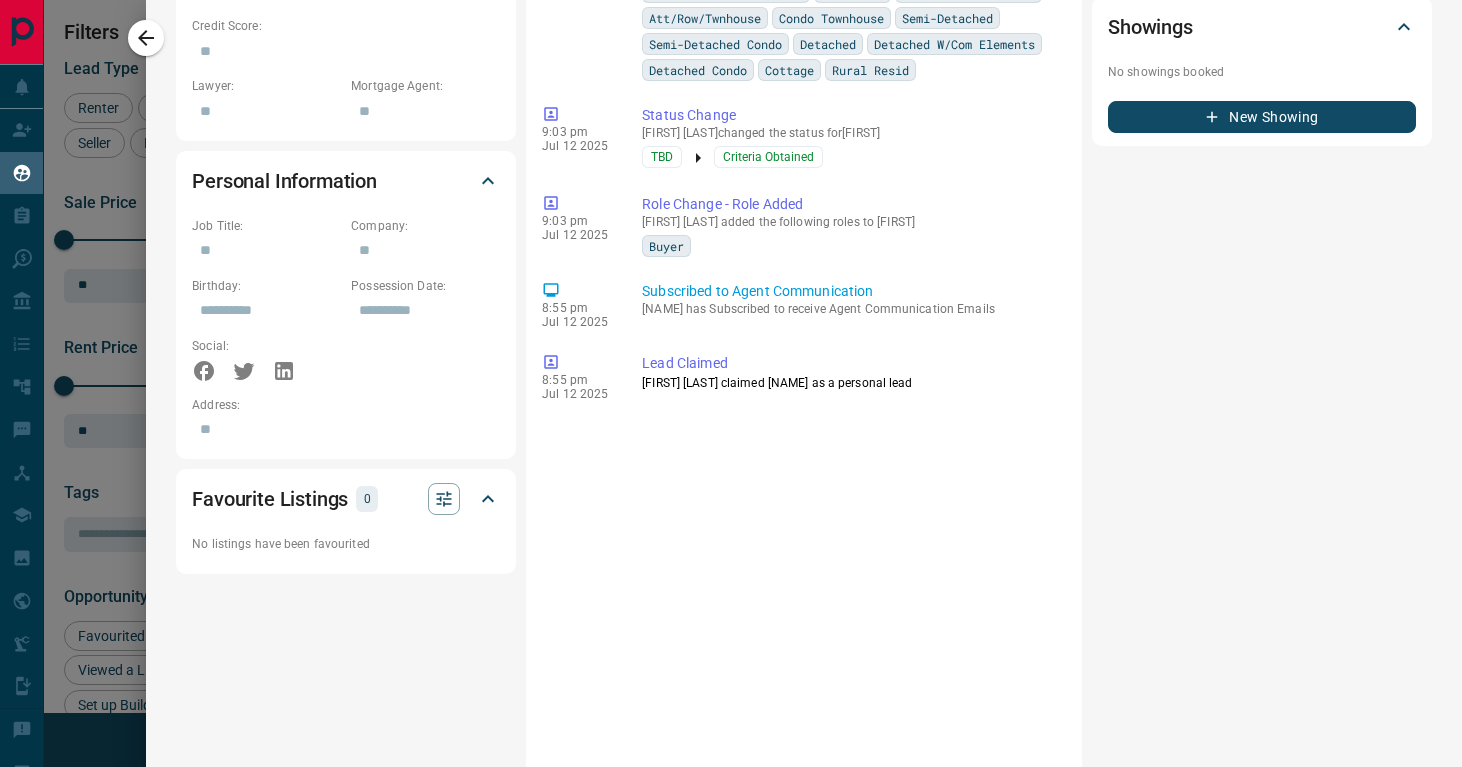 scroll, scrollTop: 1028, scrollLeft: 0, axis: vertical 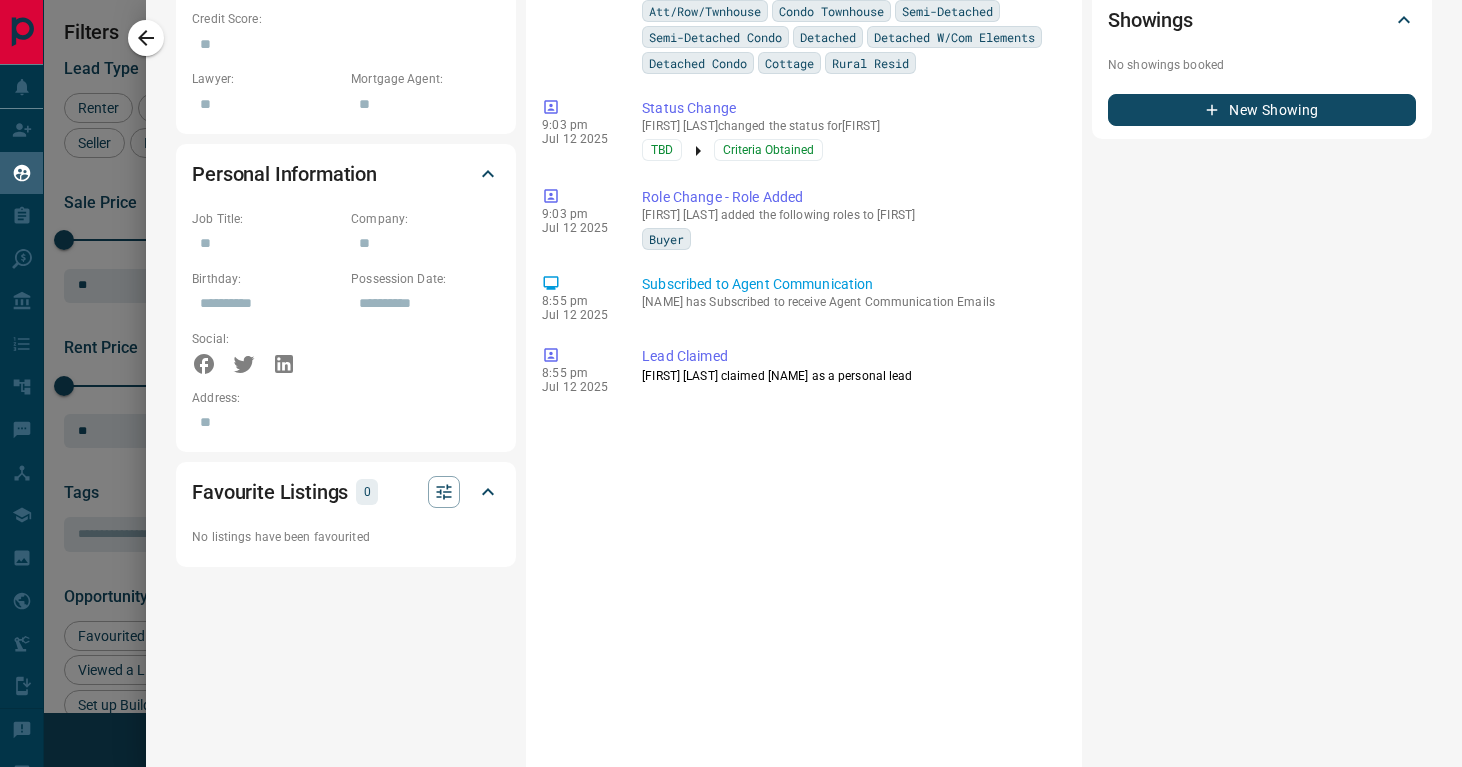 click 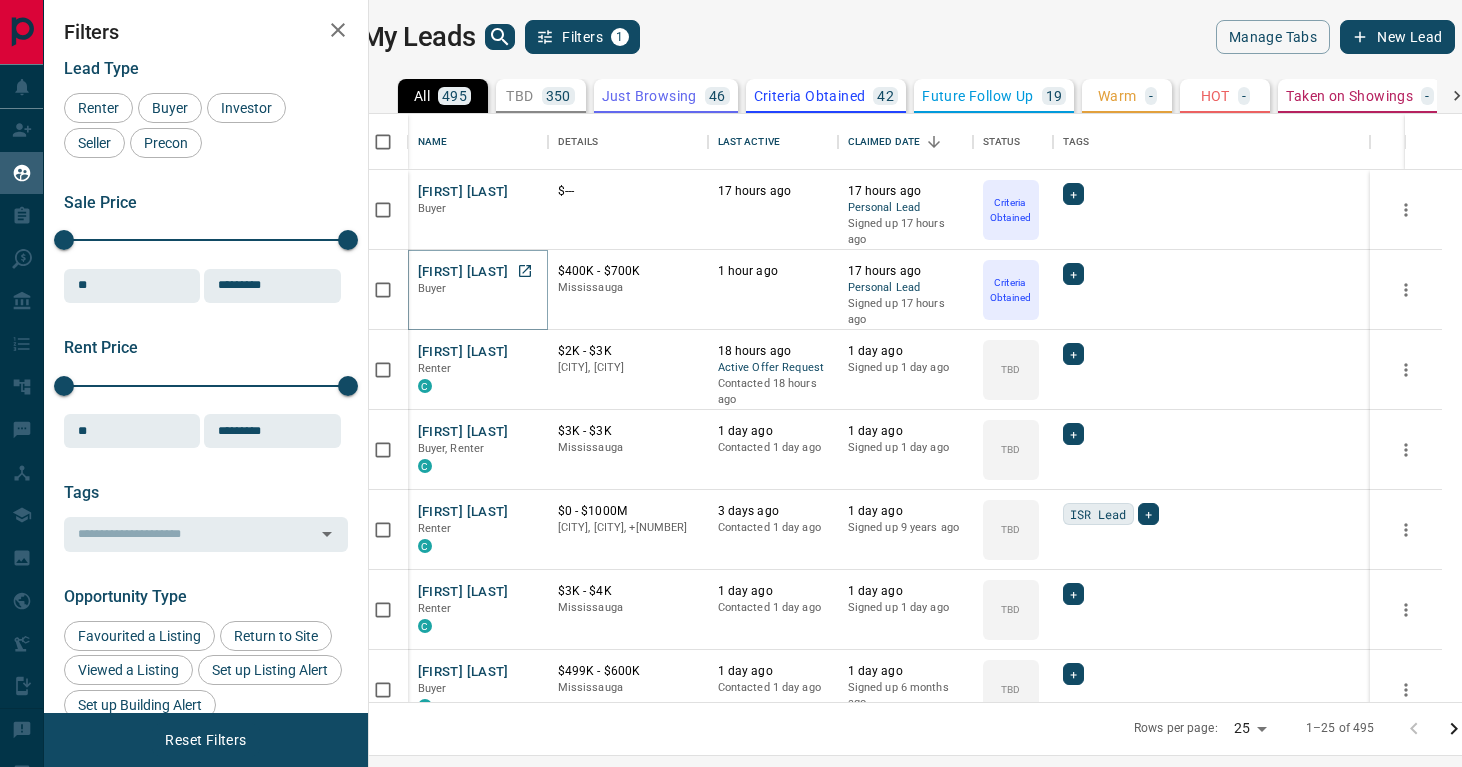 click on "[FIRST] [LAST]" at bounding box center [463, 272] 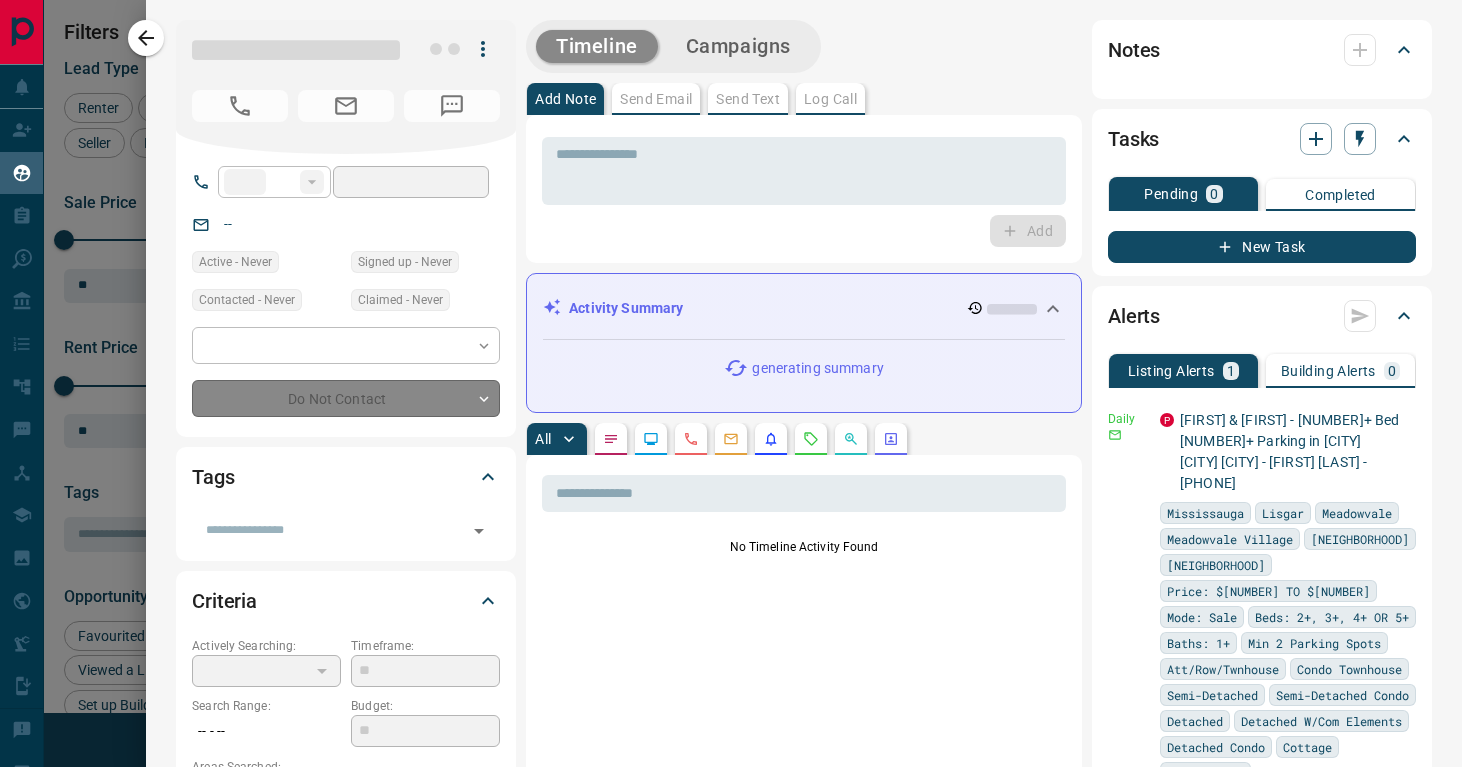 type on "**" 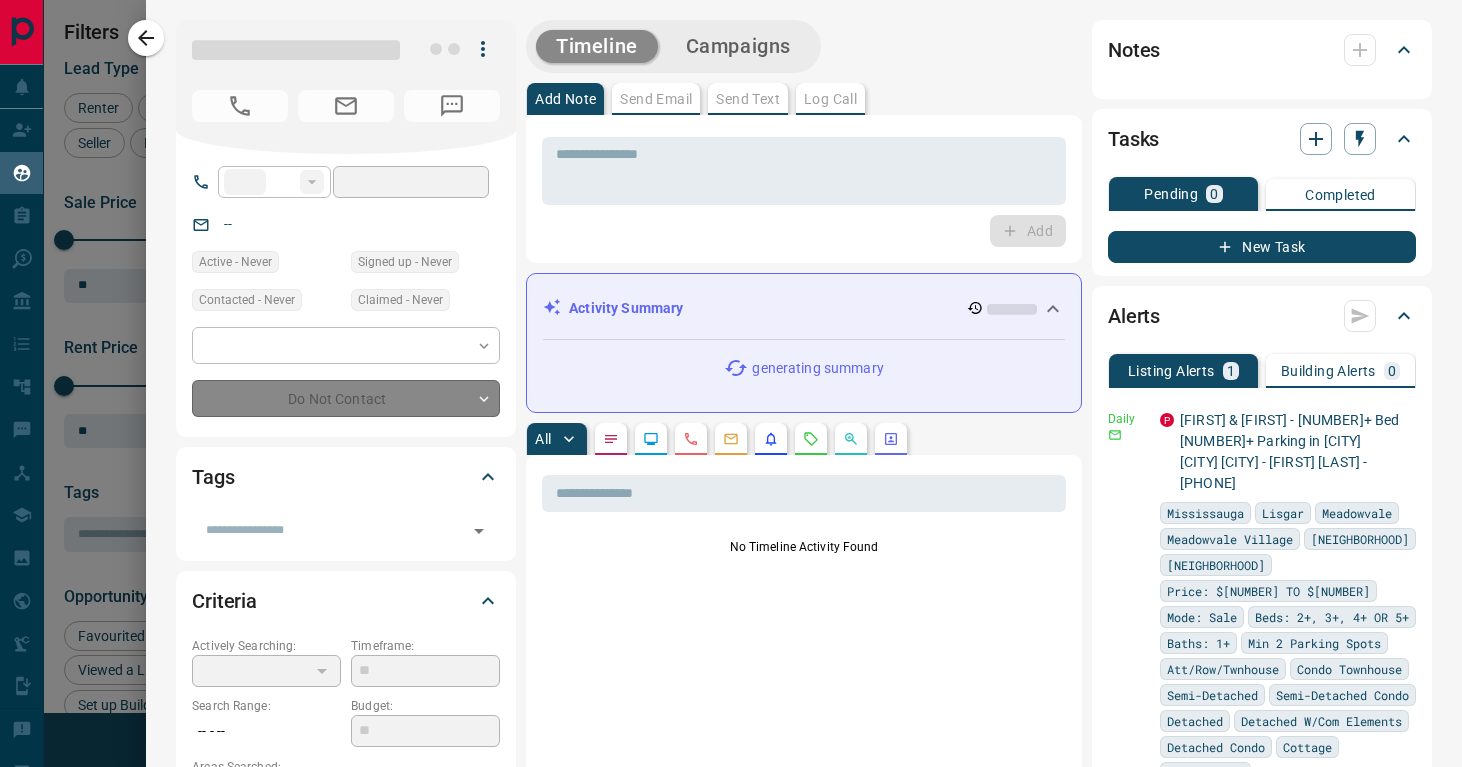 type on "**********" 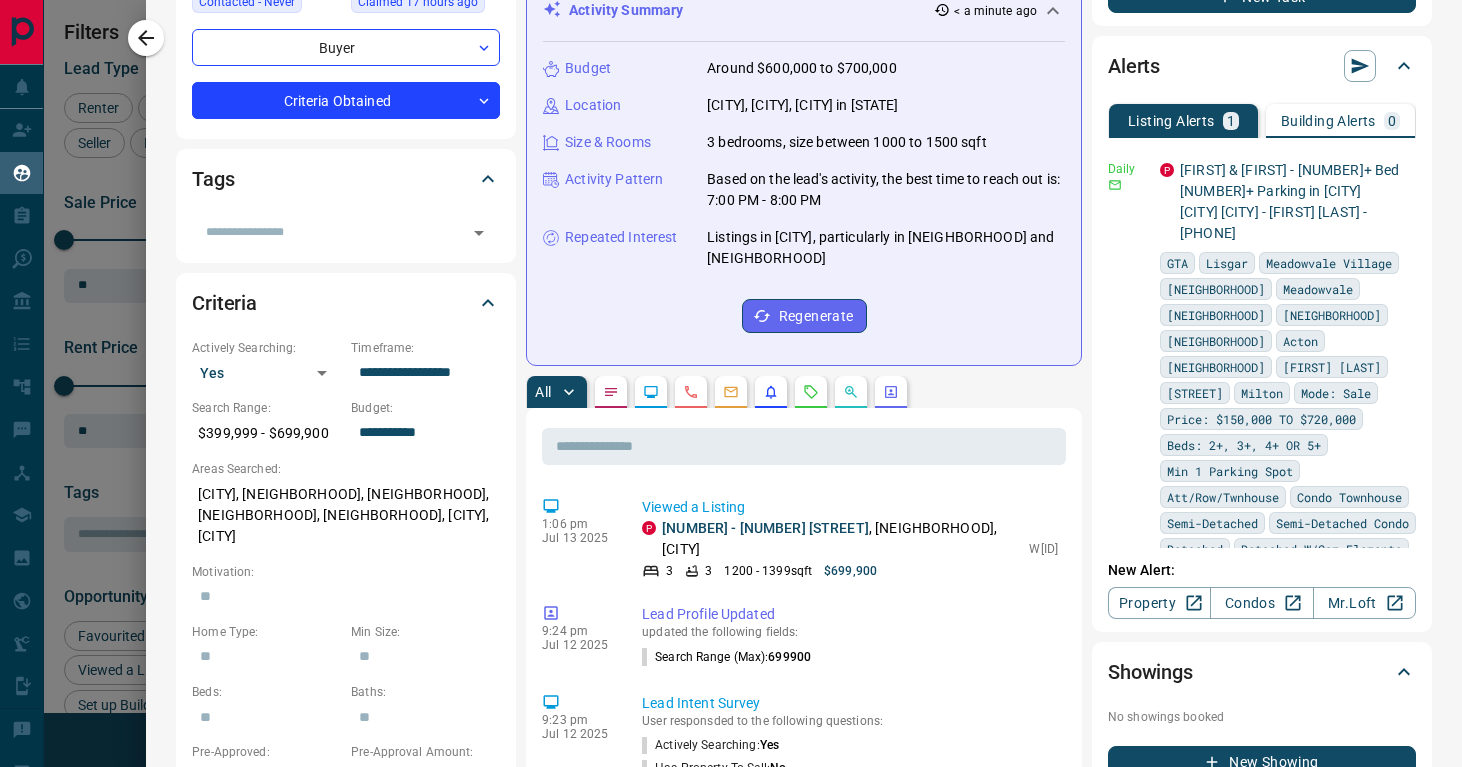 scroll, scrollTop: 0, scrollLeft: 0, axis: both 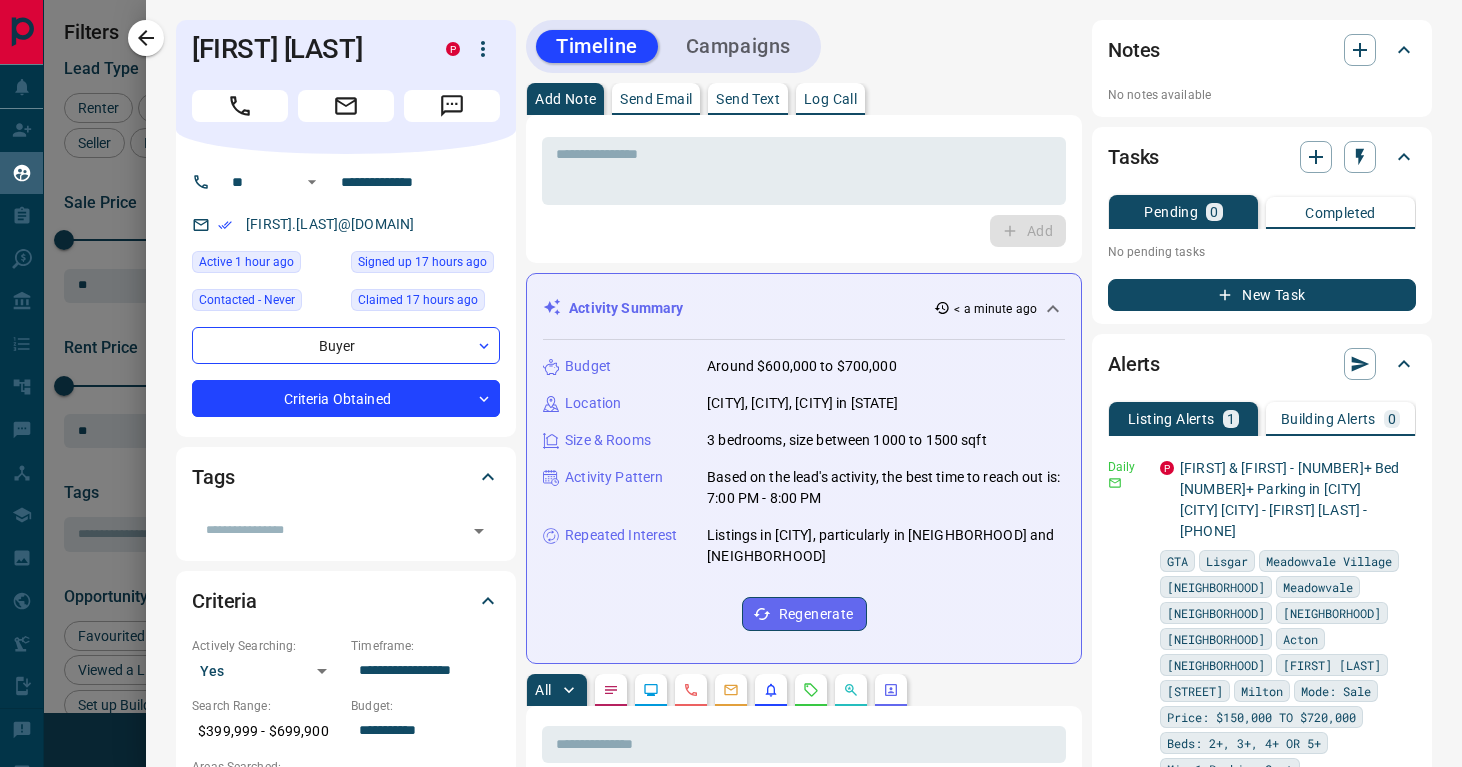click 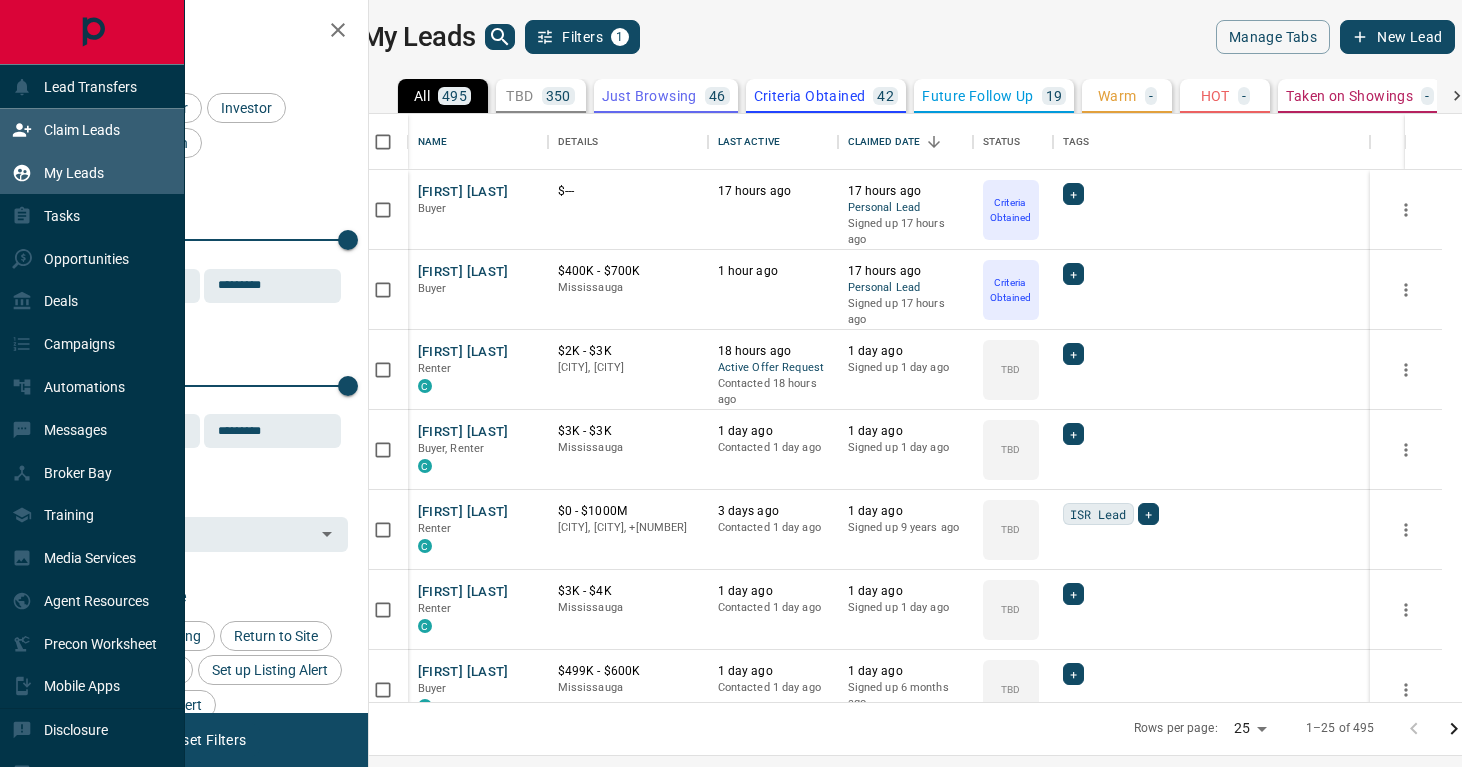 click on "Claim Leads" at bounding box center (82, 130) 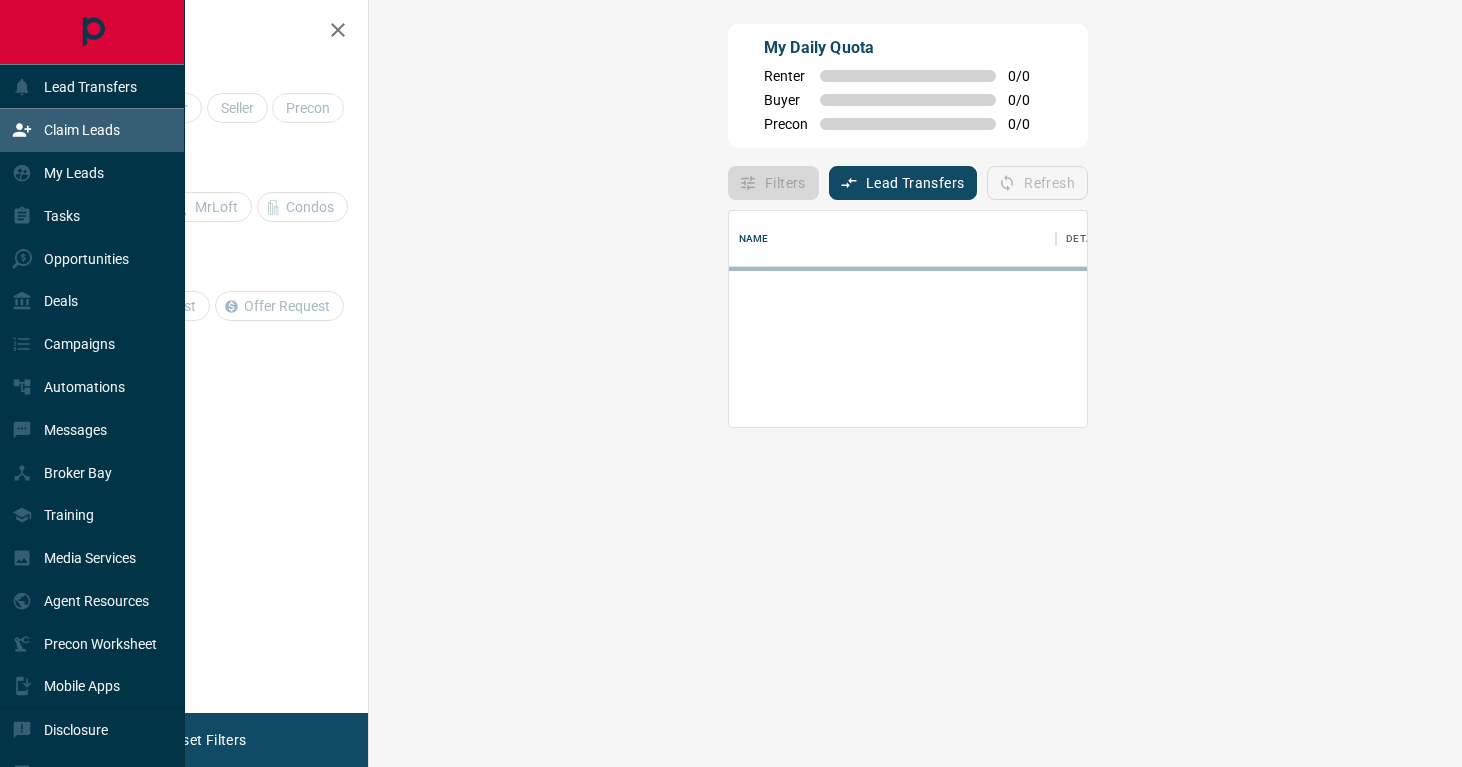 scroll, scrollTop: 1, scrollLeft: 1, axis: both 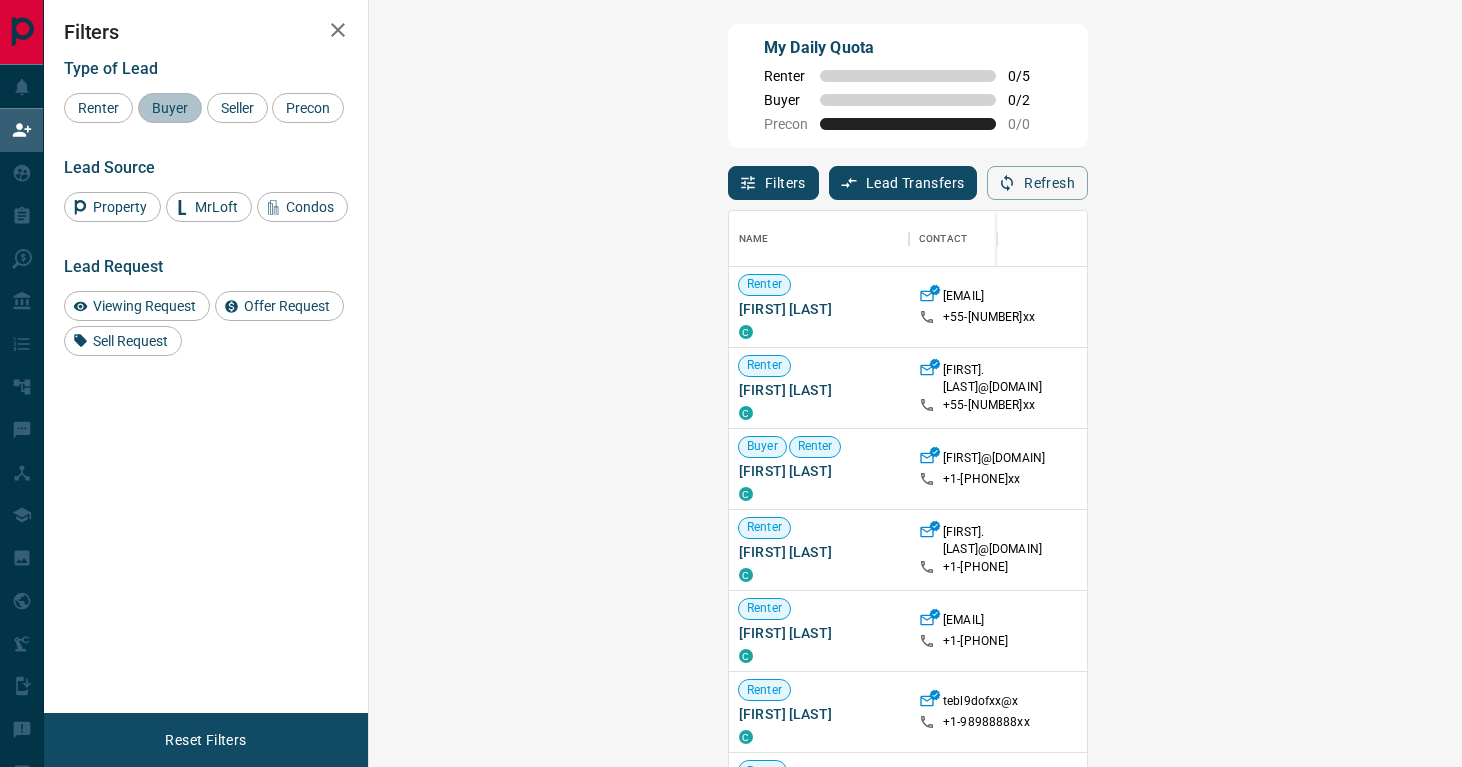 click on "Buyer" at bounding box center (170, 108) 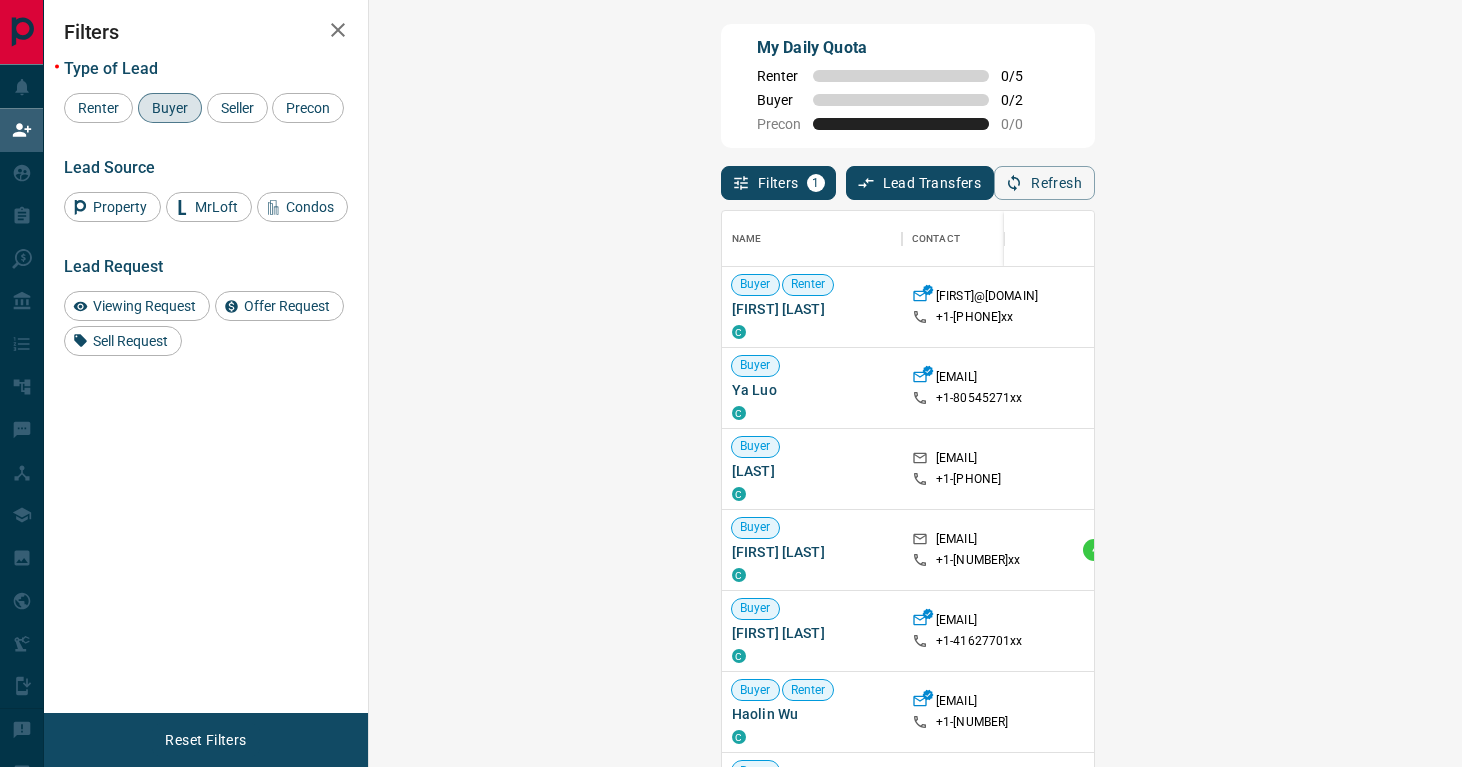 click 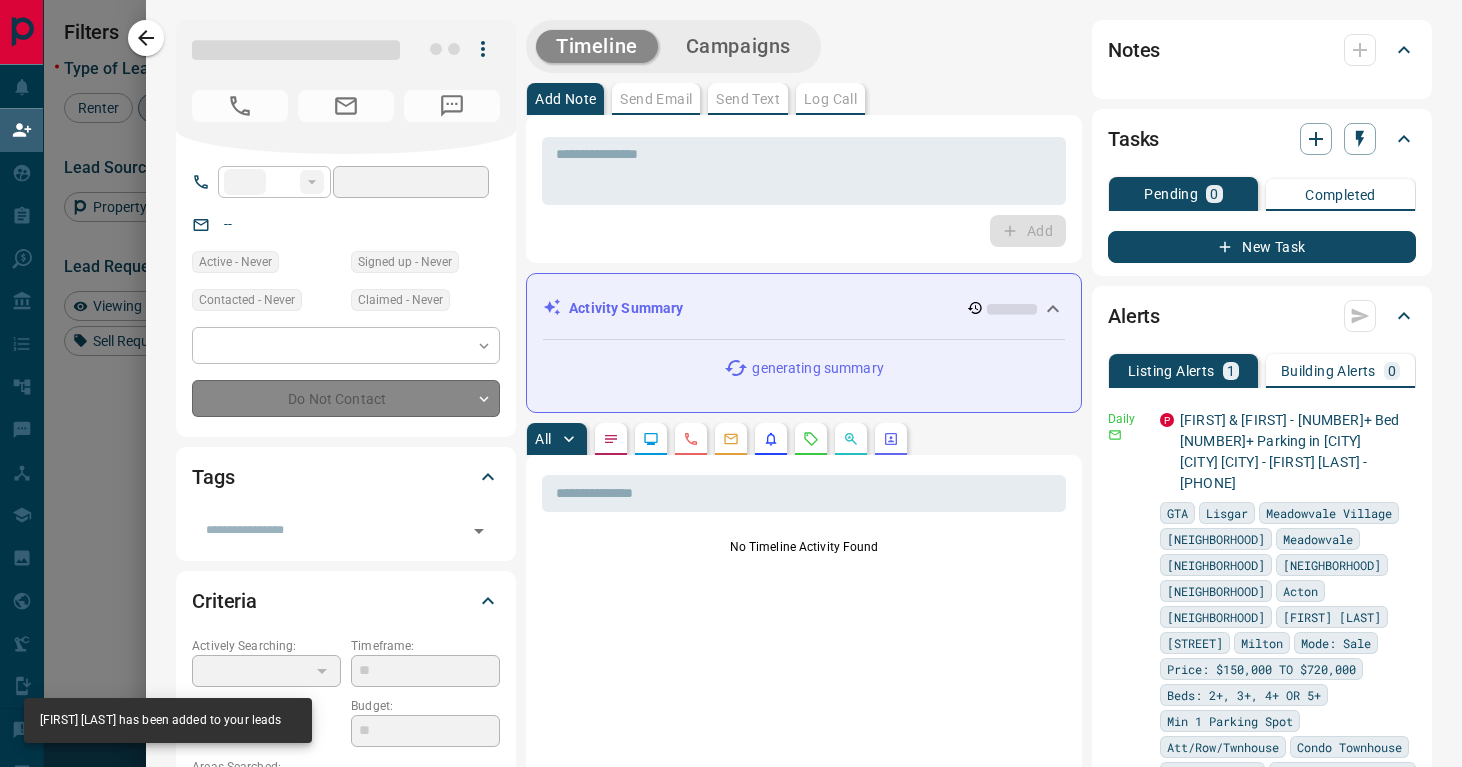 type on "**" 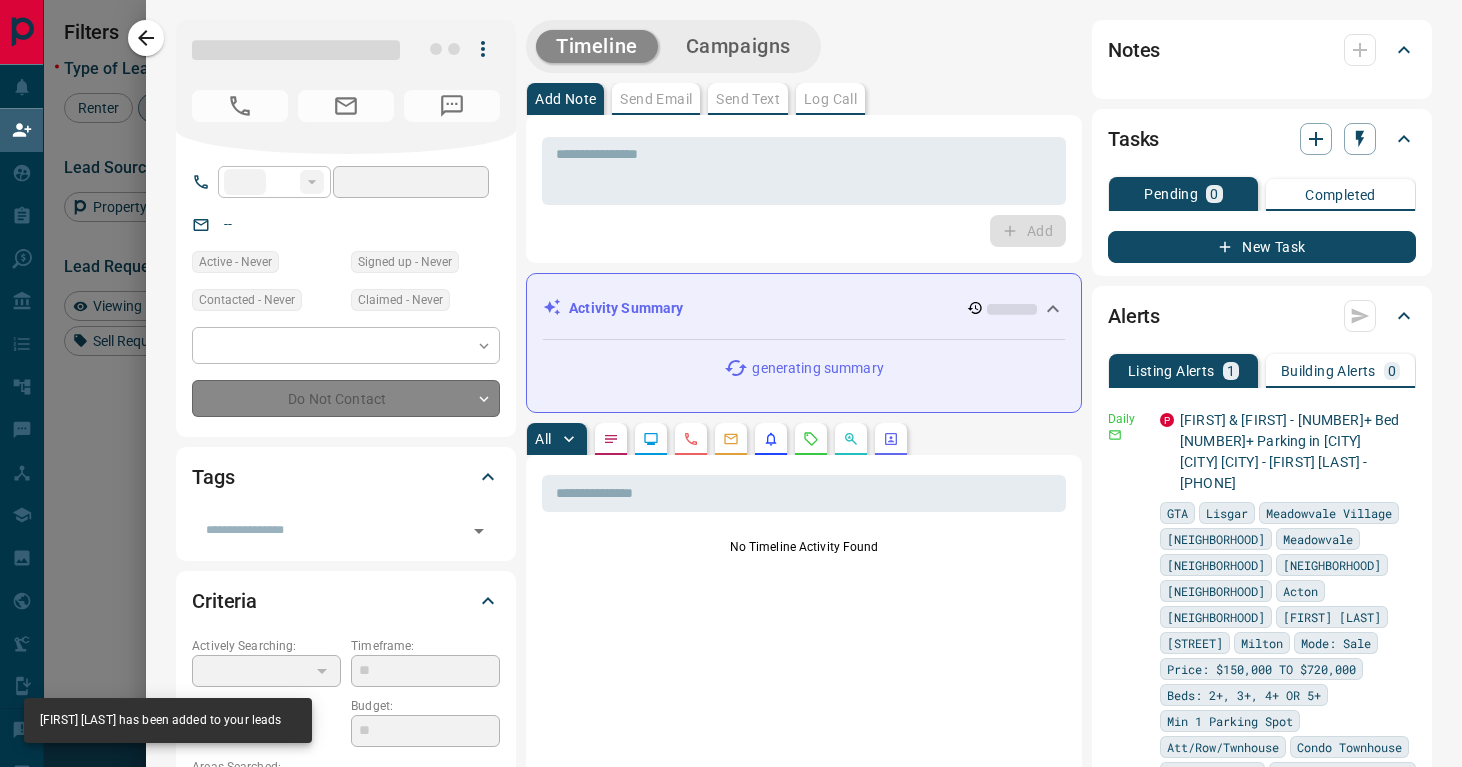 type on "**********" 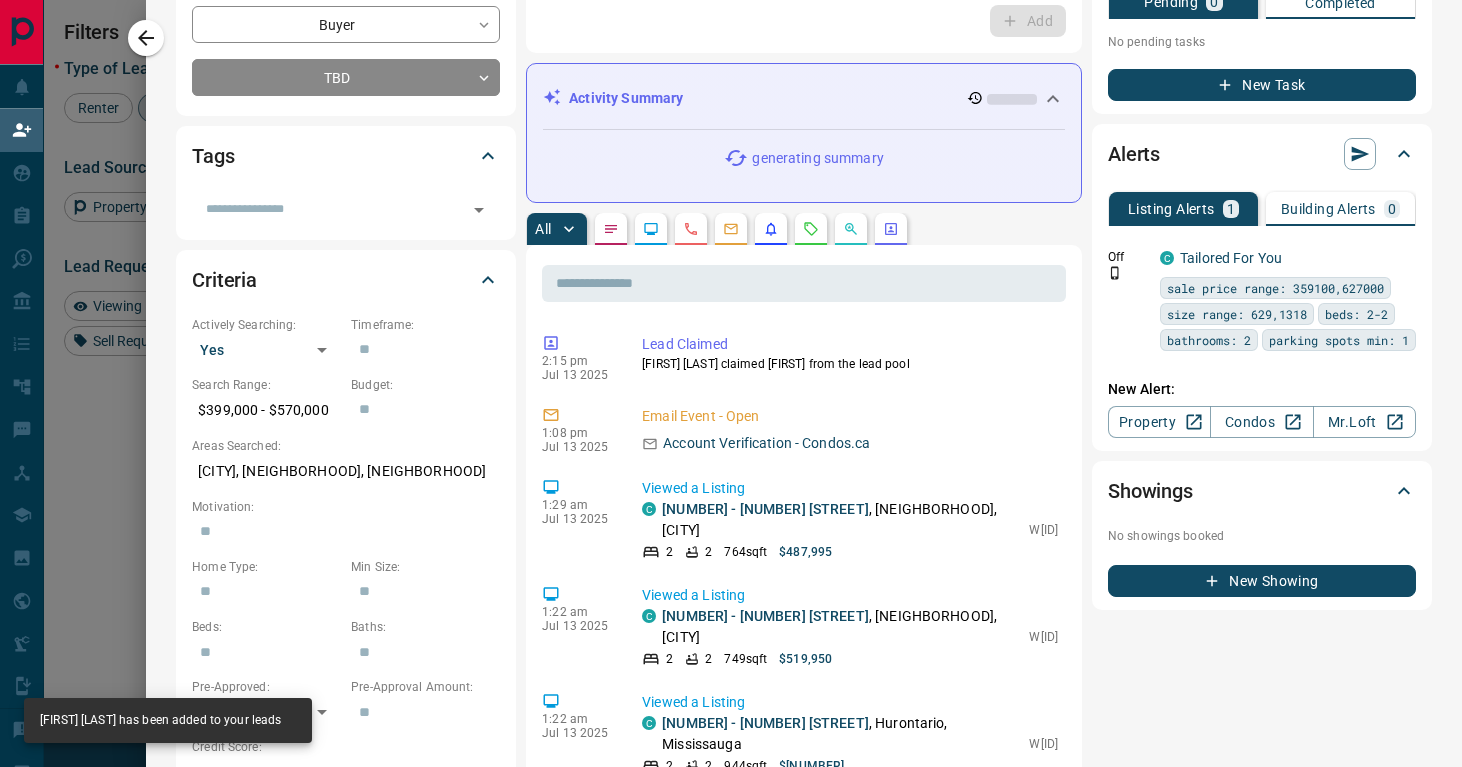 scroll, scrollTop: 342, scrollLeft: 0, axis: vertical 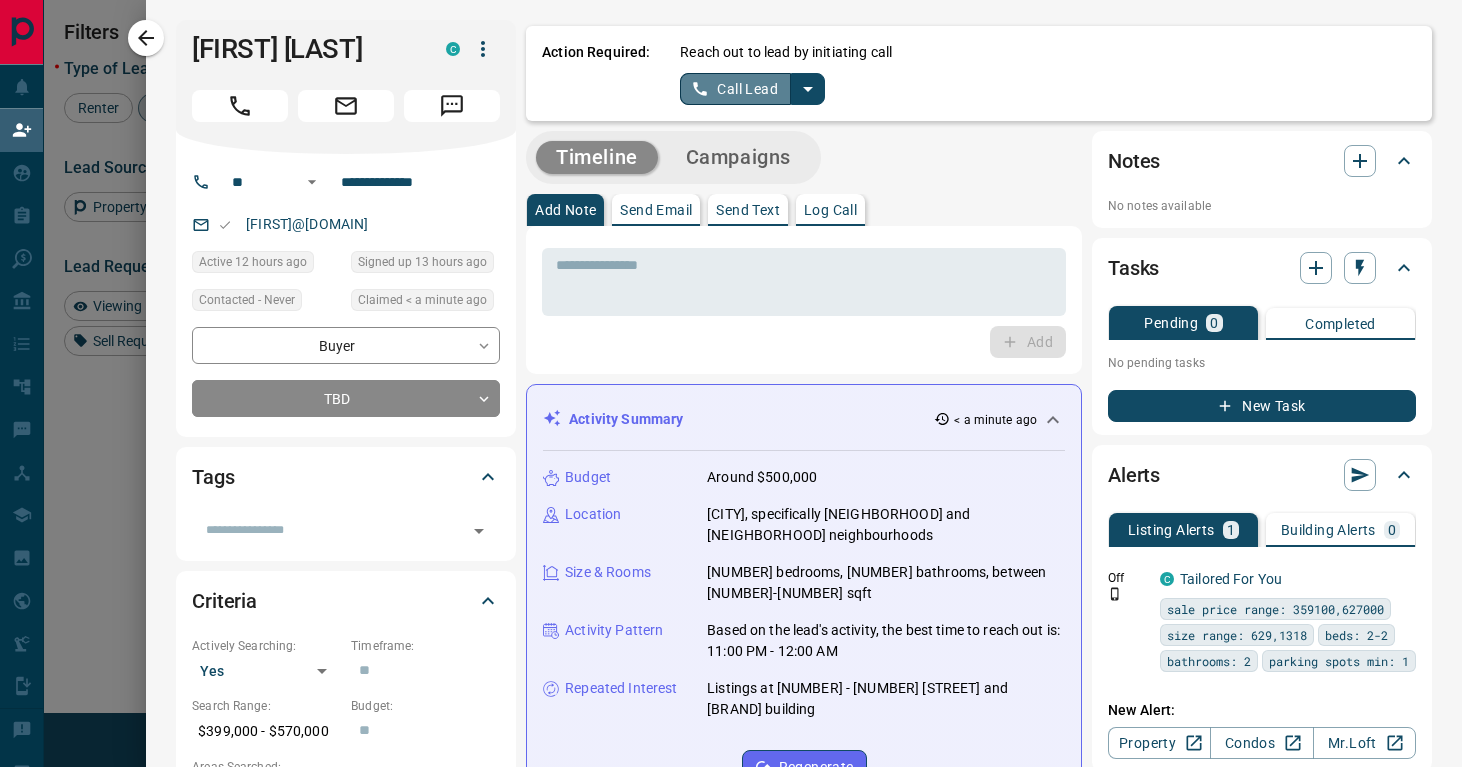 click on "Call Lead" at bounding box center [735, 89] 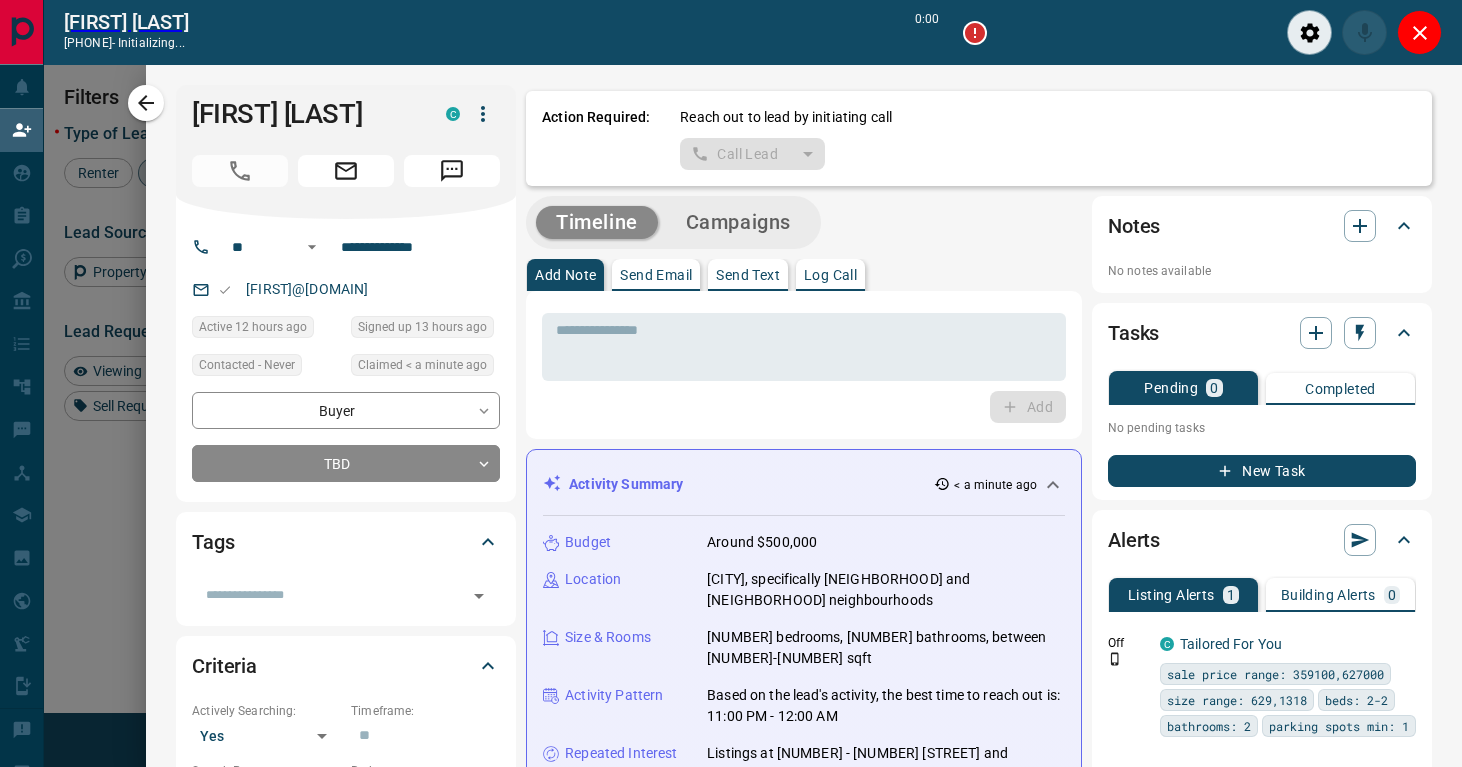 scroll, scrollTop: 531, scrollLeft: 1050, axis: both 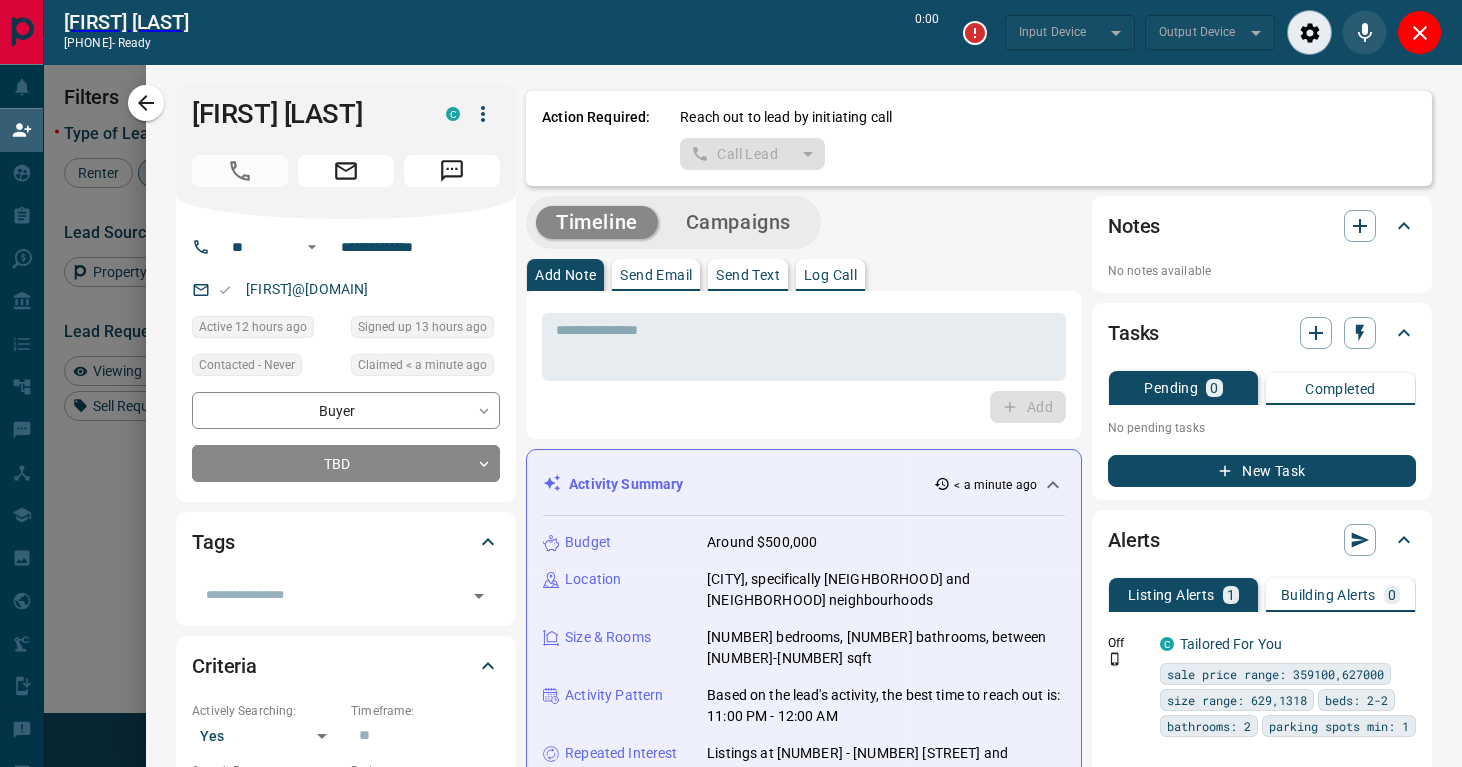 type on "*******" 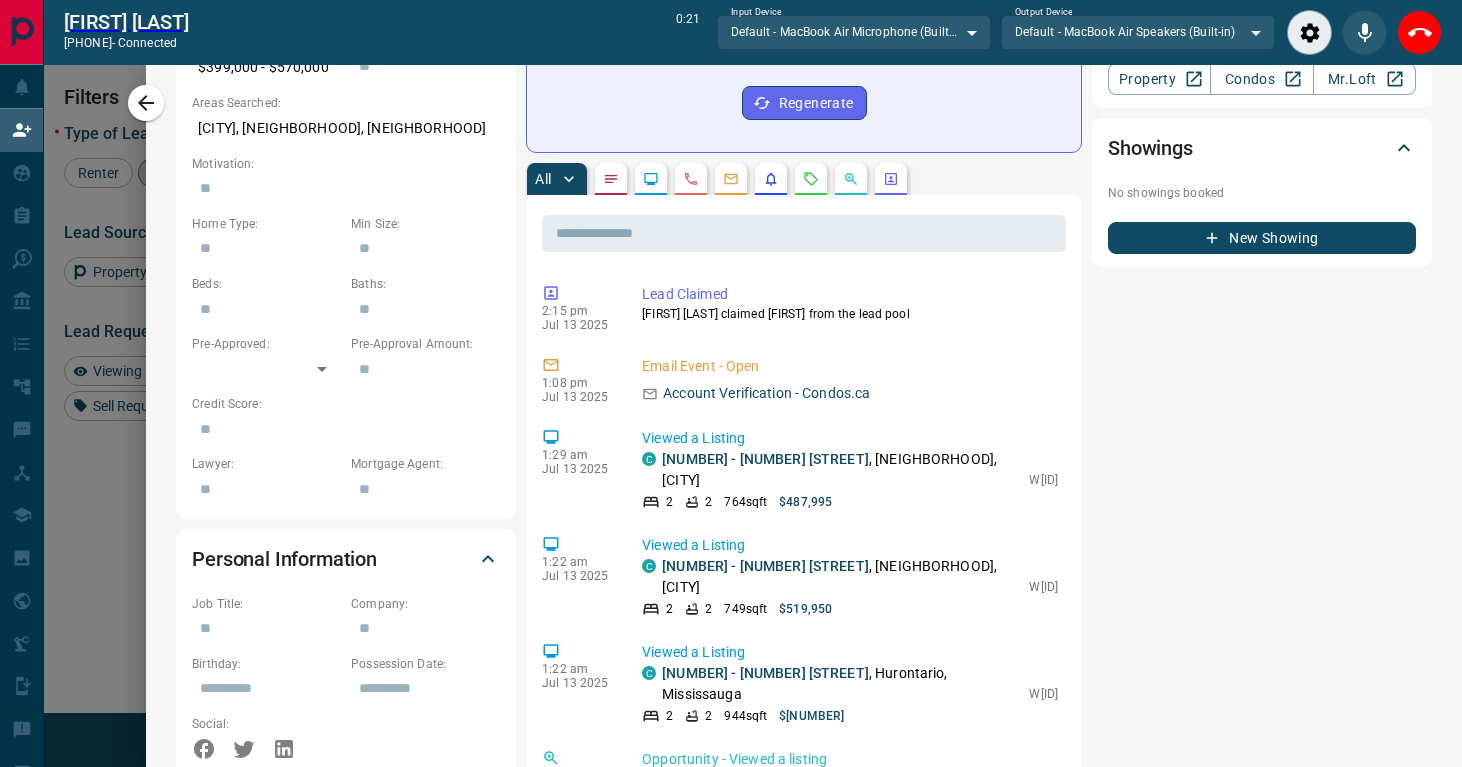 scroll, scrollTop: 746, scrollLeft: 0, axis: vertical 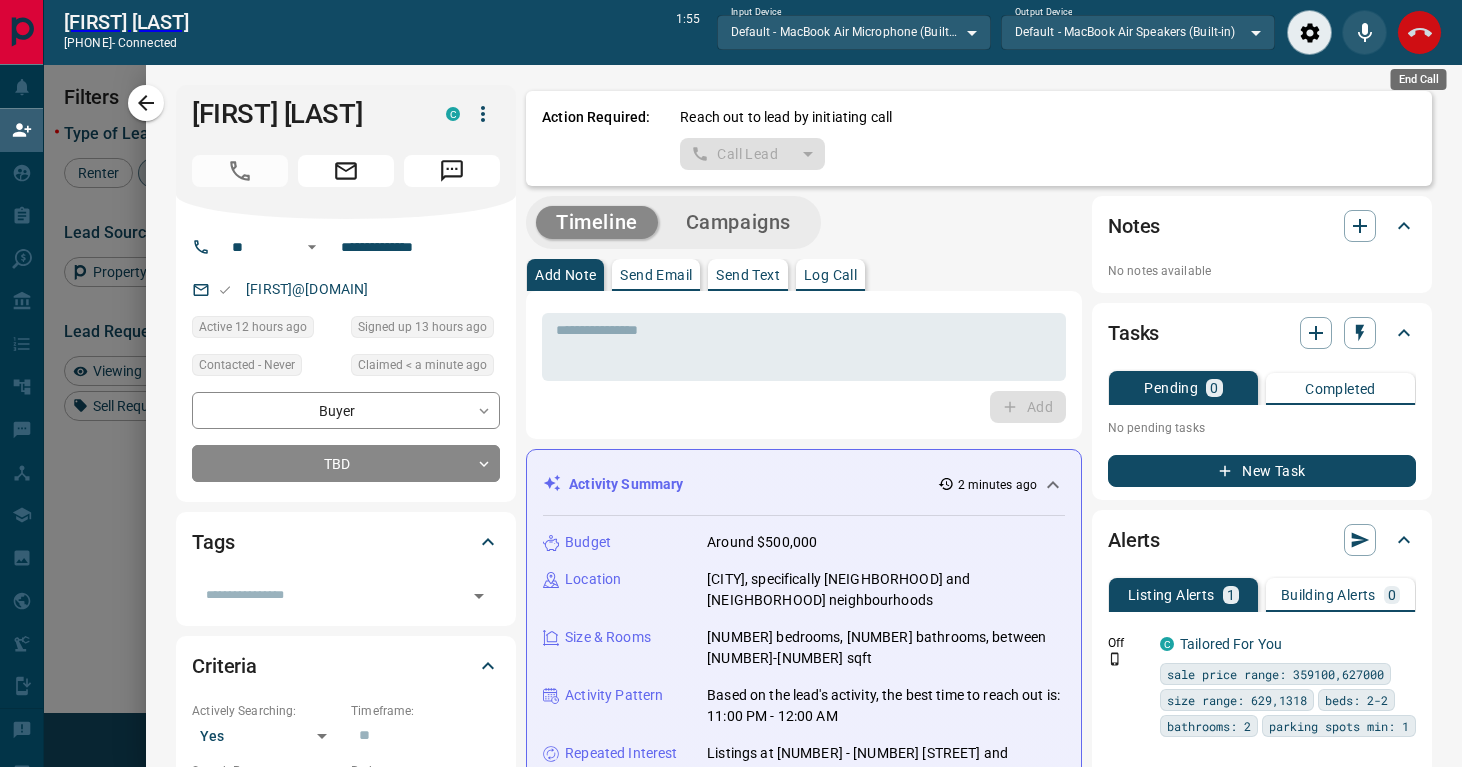 click at bounding box center [1419, 32] 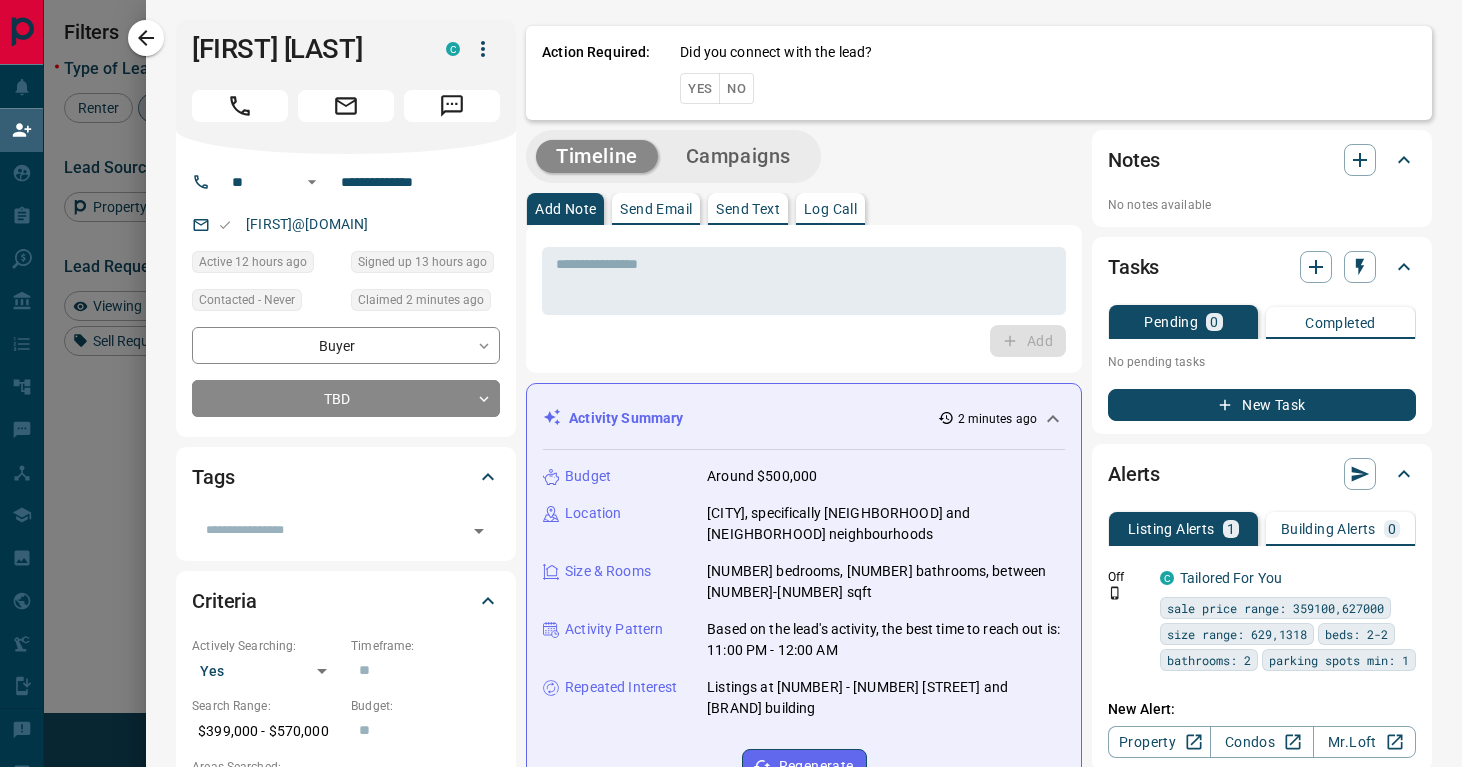 scroll, scrollTop: 1, scrollLeft: 1, axis: both 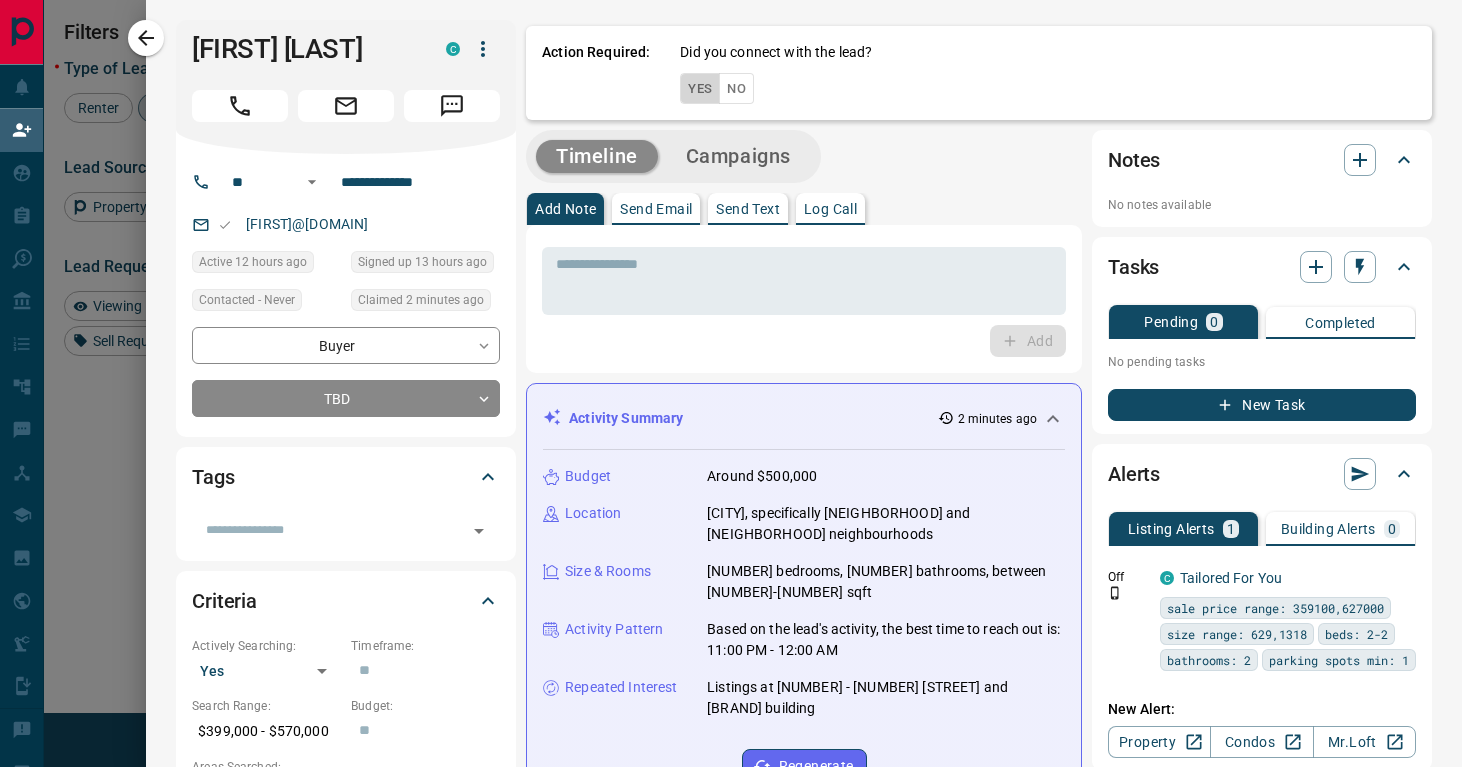 click on "Yes" at bounding box center (700, 88) 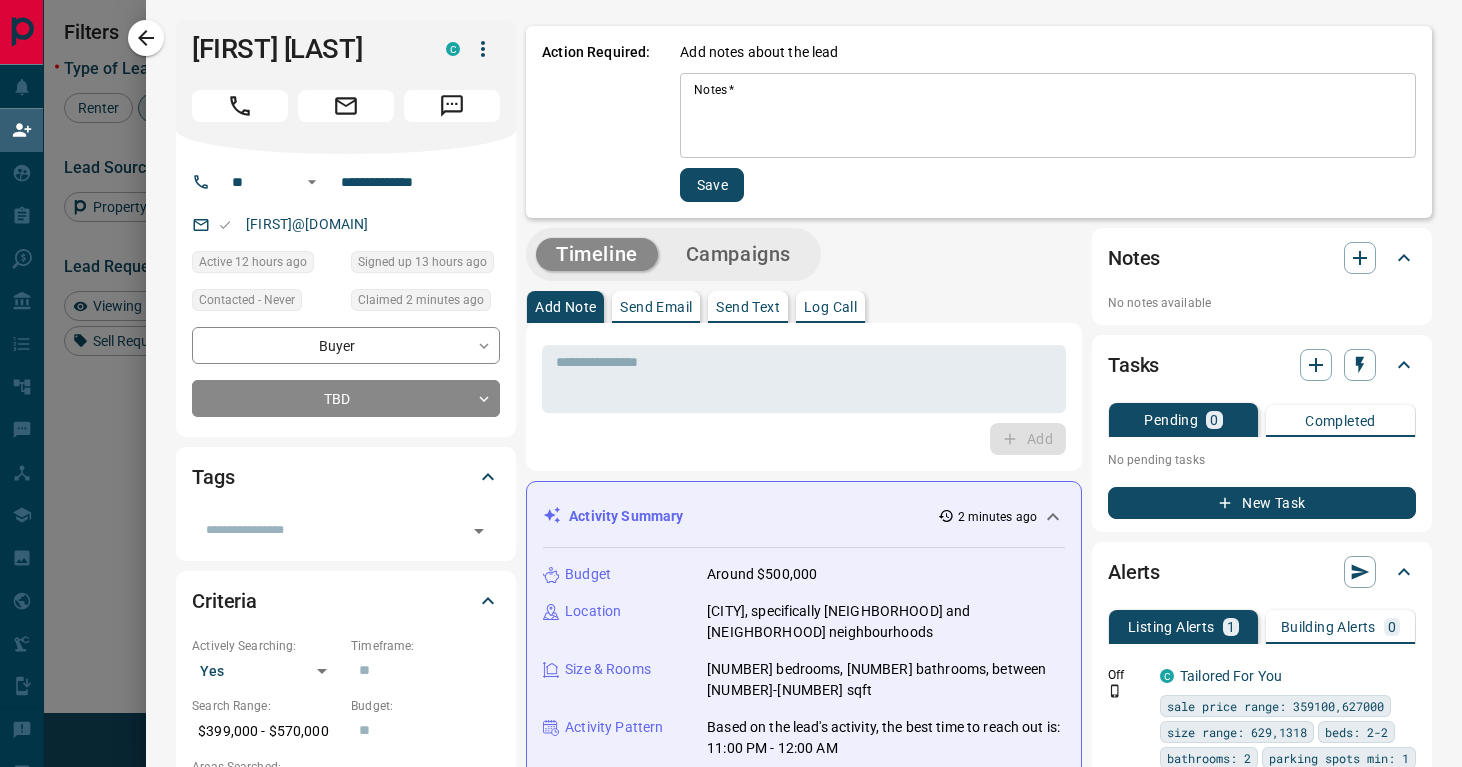 click on "Notes   *" at bounding box center (1048, 116) 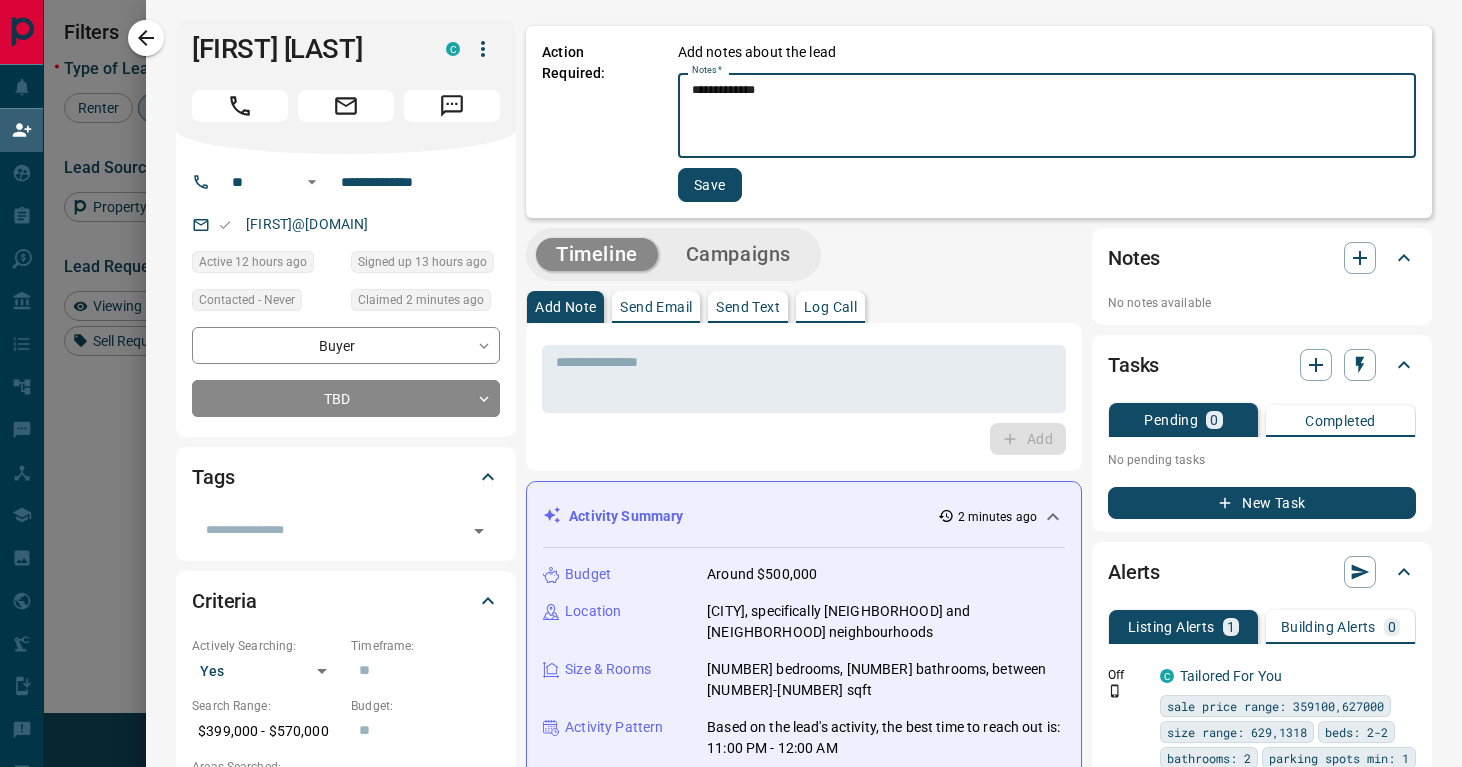 type on "**********" 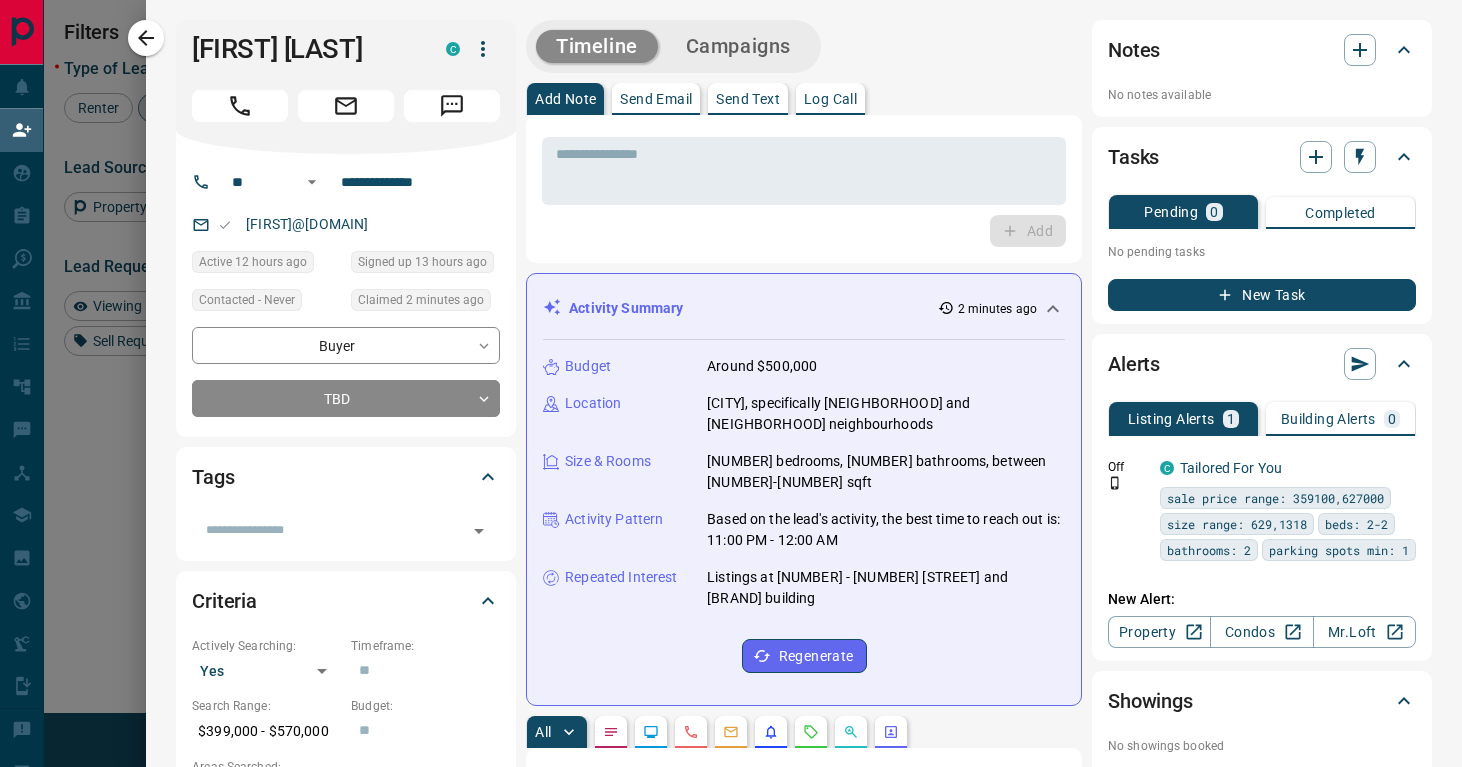 click on "**********" at bounding box center (346, 372) 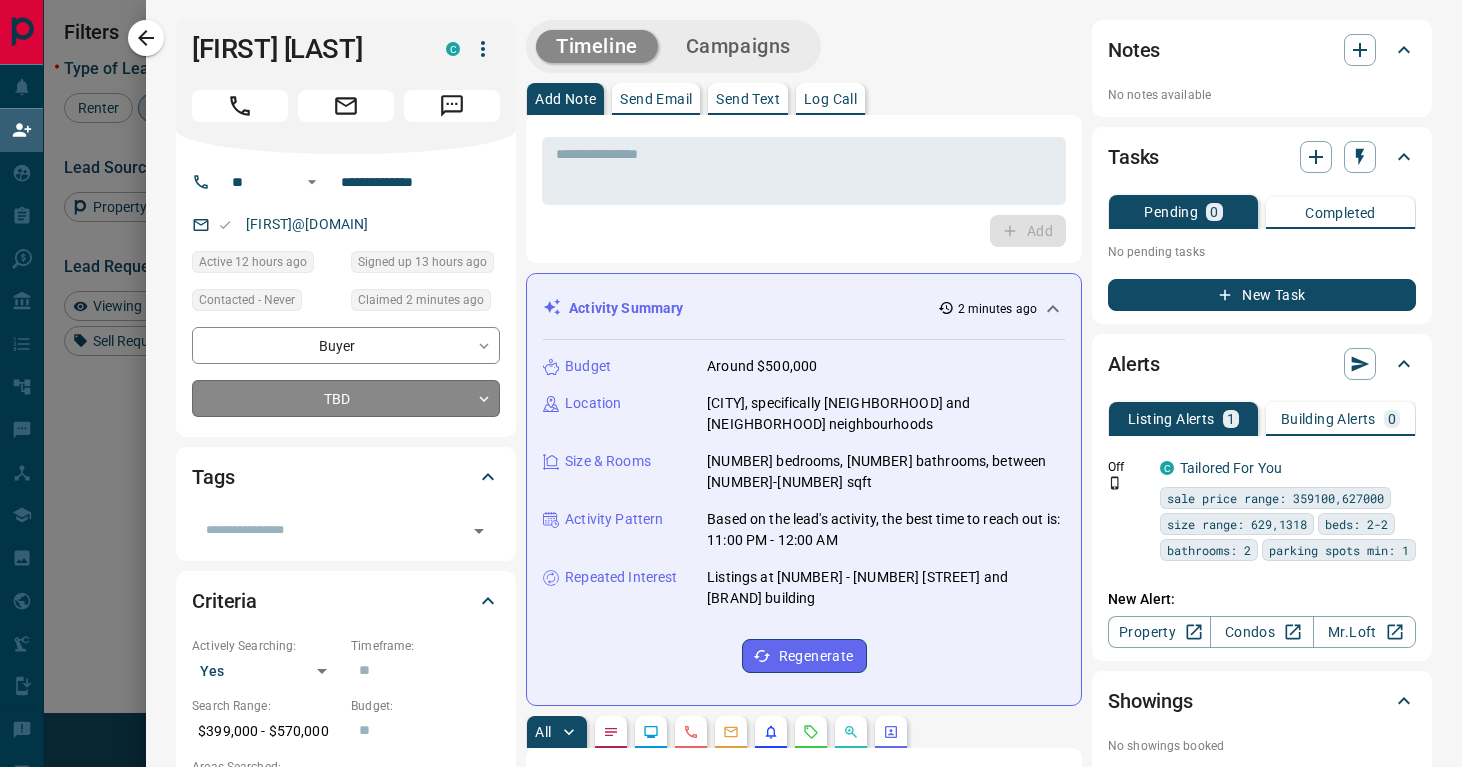 click on "Buyer Renter [FIRST] [LAST] [FIRST]@[DOMAIN] [CITY] Buyer [FIRST] [LAST] [FIRST]@[DOMAIN] [PRICE] - [PRICE] [CITY] Buyer [FIRST] [LAST] [FIRST]@[DOMAIN] [CITY] Buyer Seller [FIRST] [LAST] [FIRST]@[DOMAIN] Active [PRICE] - [PRICE] [CITY], [CITY] Back to Site Requested a Viewing Favourite" at bounding box center (731, 327) 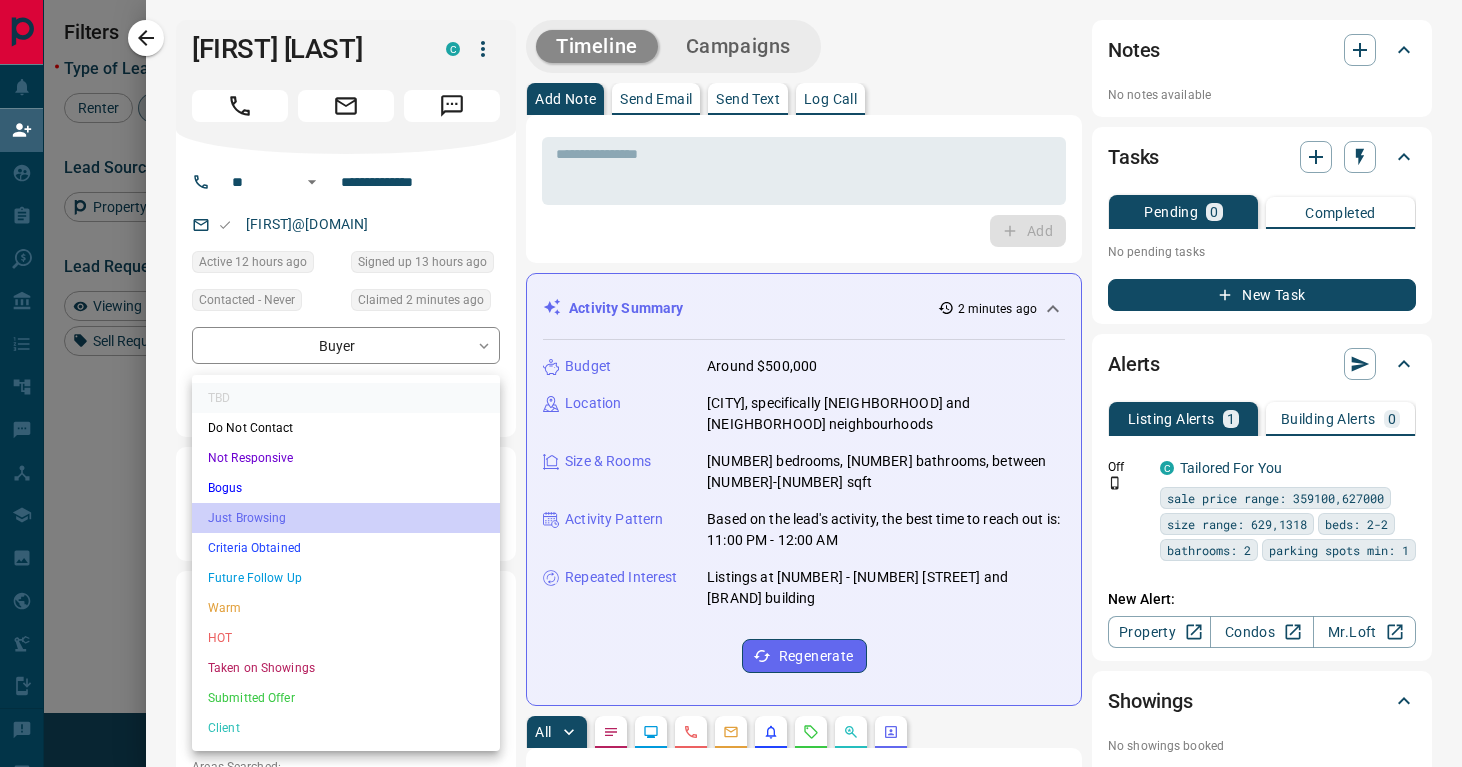 click on "Just Browsing" at bounding box center [346, 518] 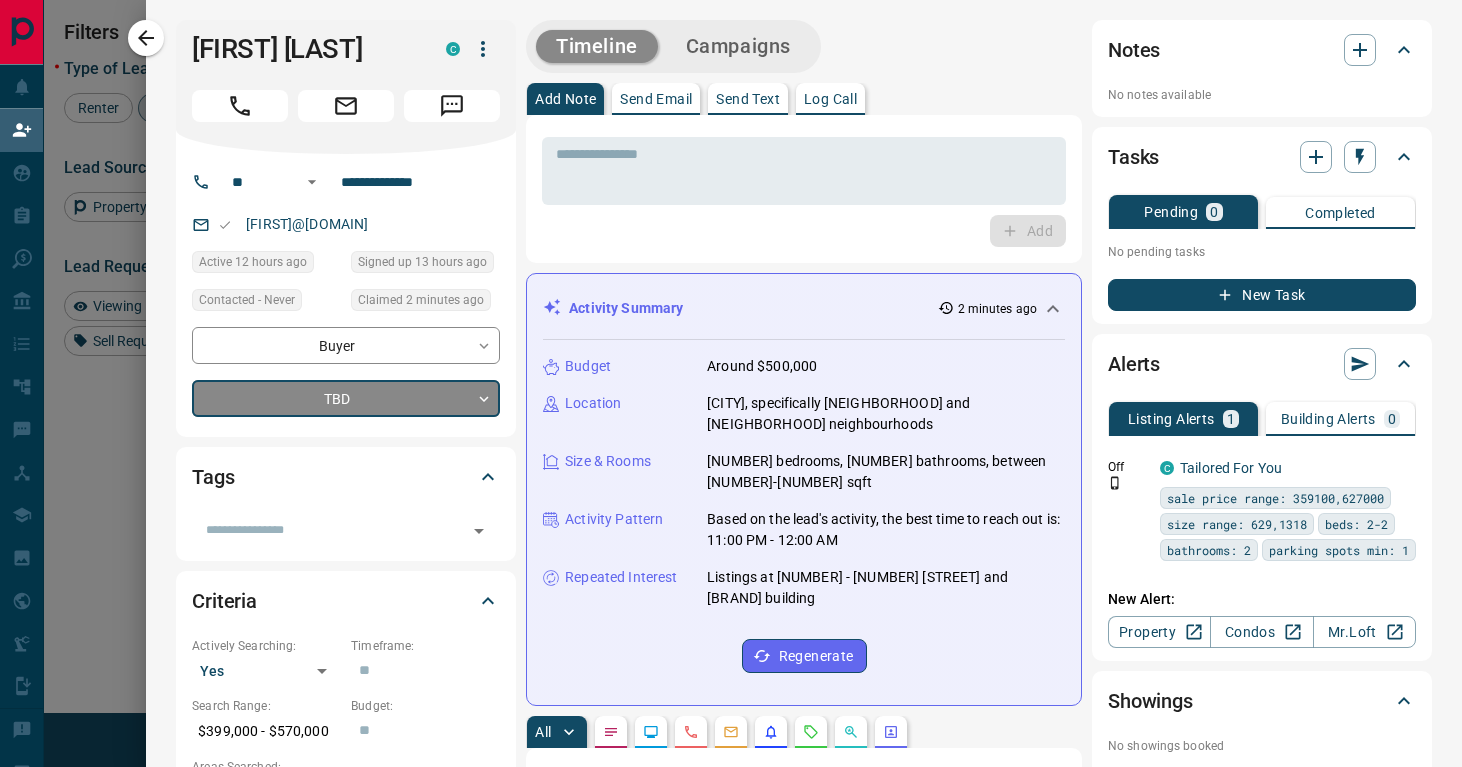 type on "*" 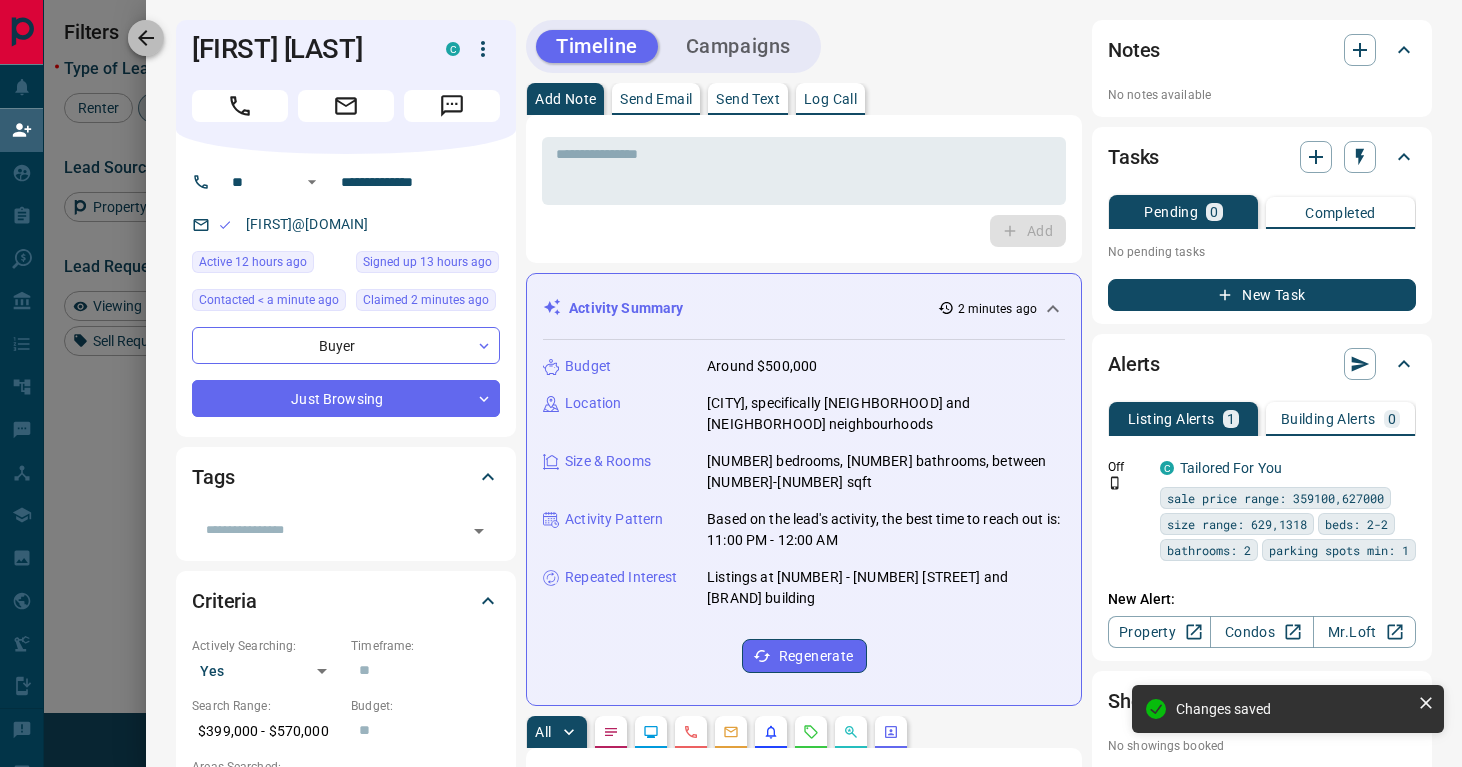 click 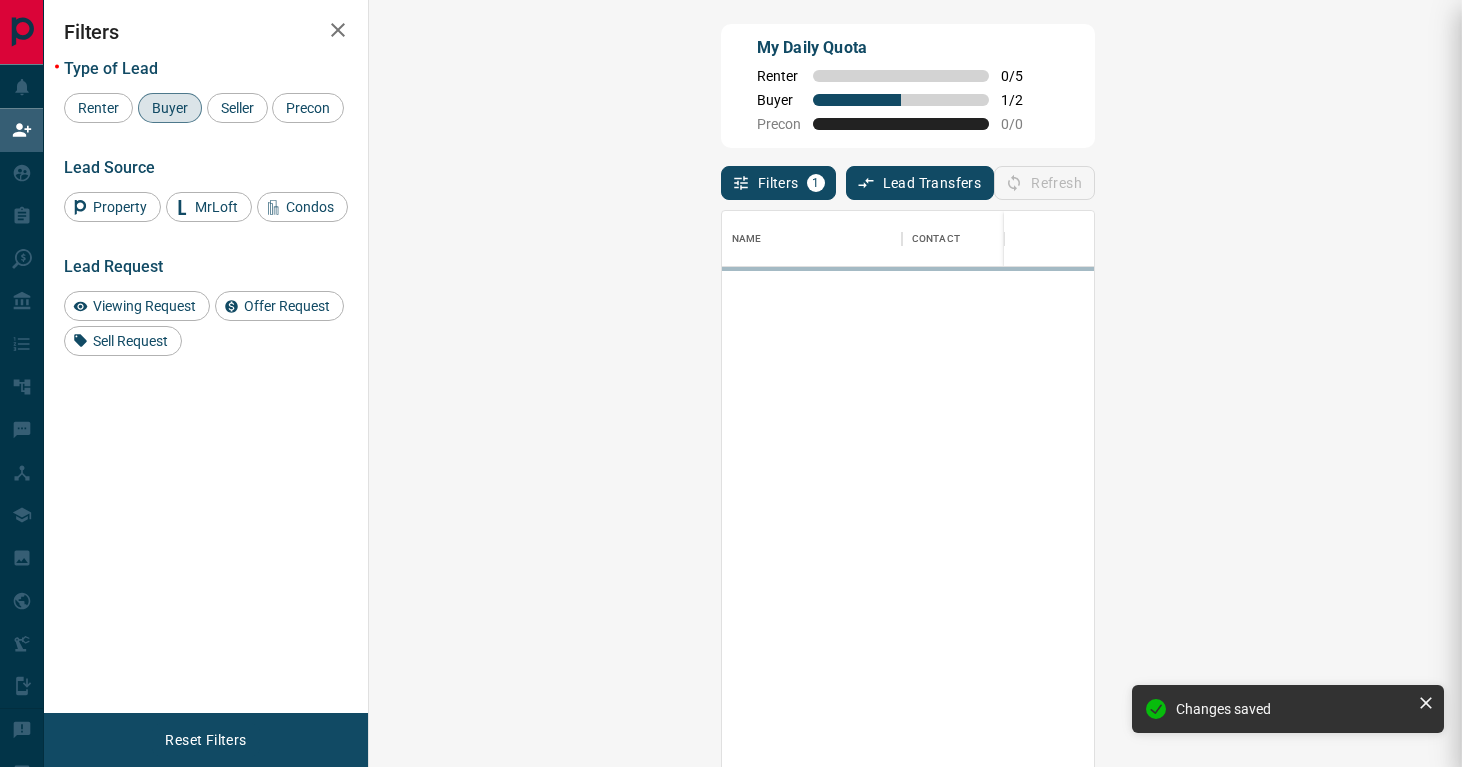 scroll, scrollTop: 1, scrollLeft: 1, axis: both 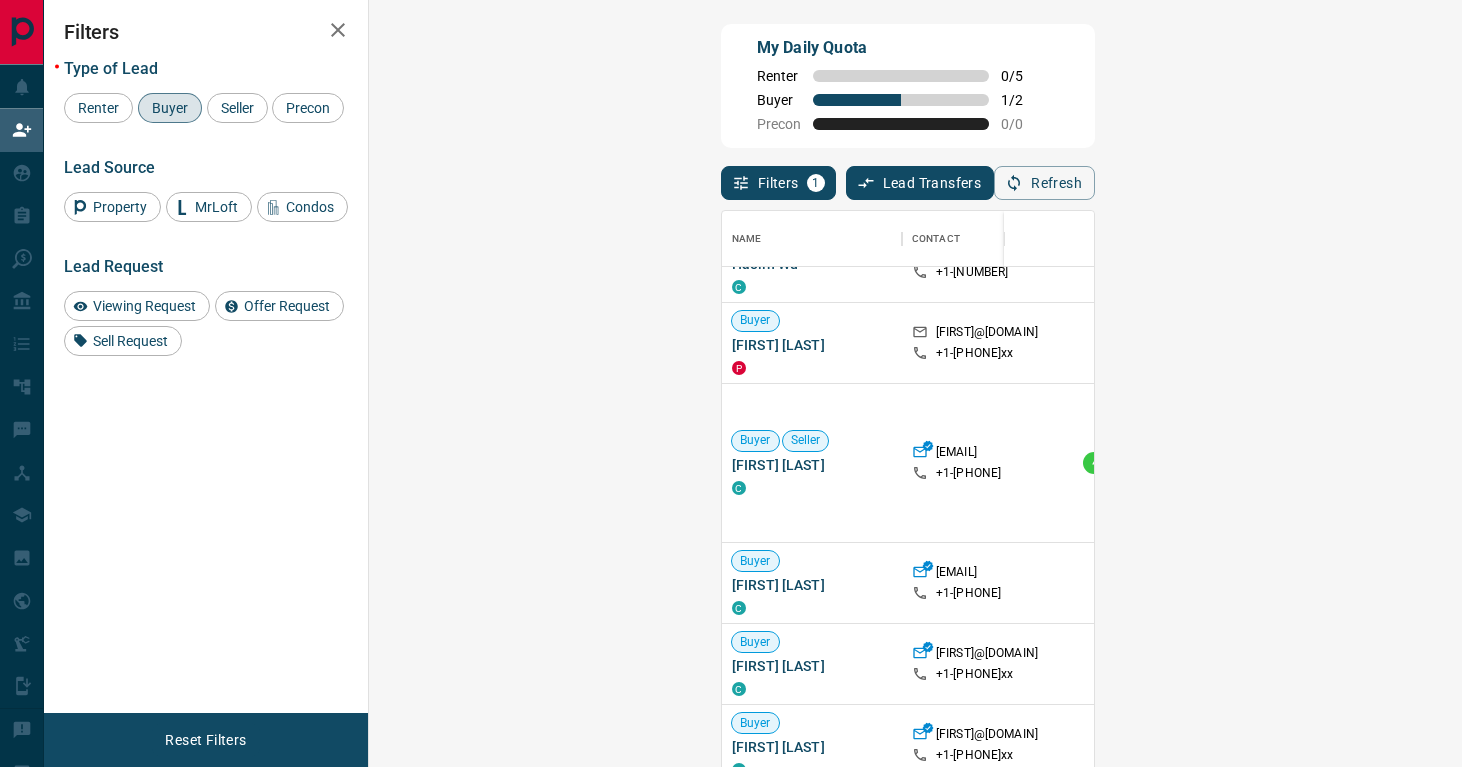 click on "Claim" at bounding box center [1727, 553] 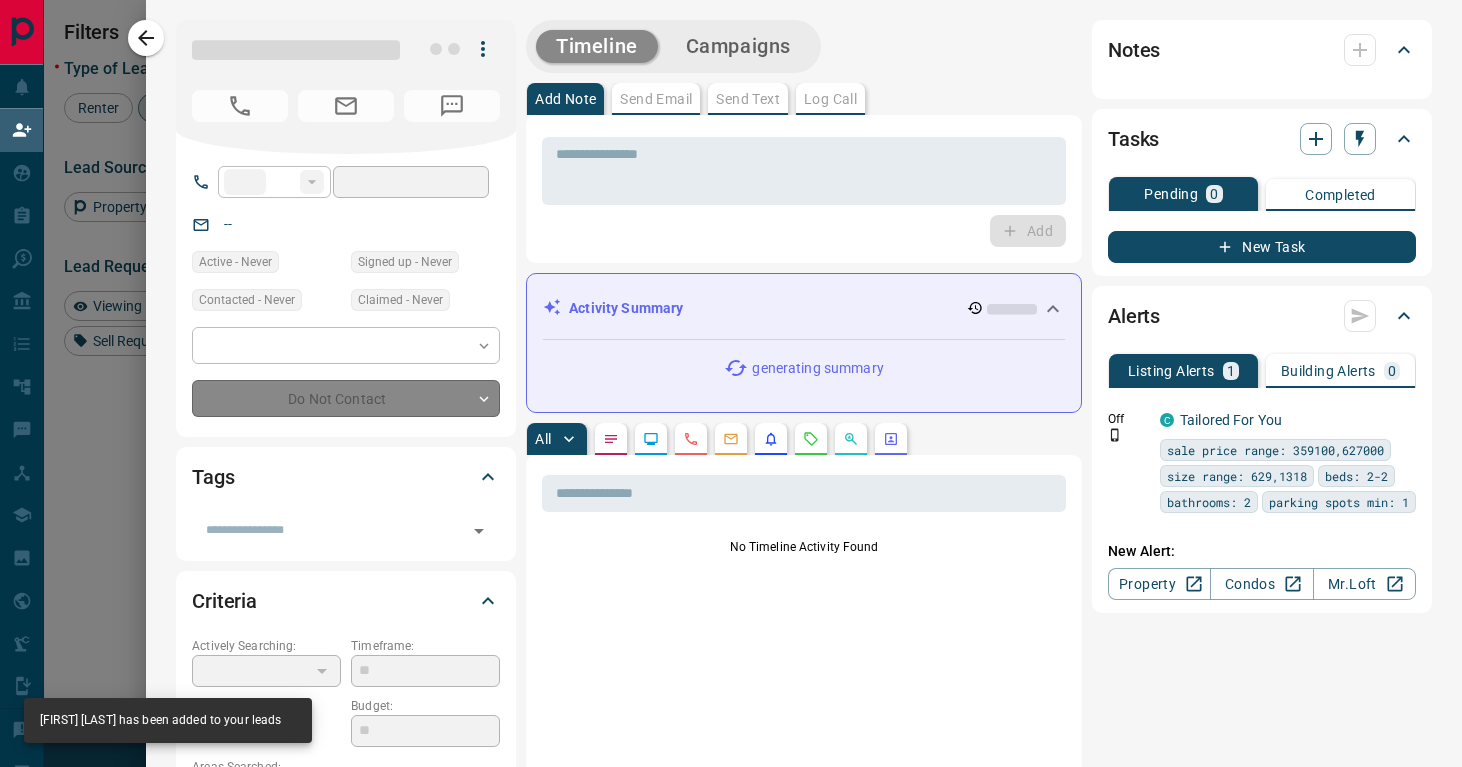 type on "**" 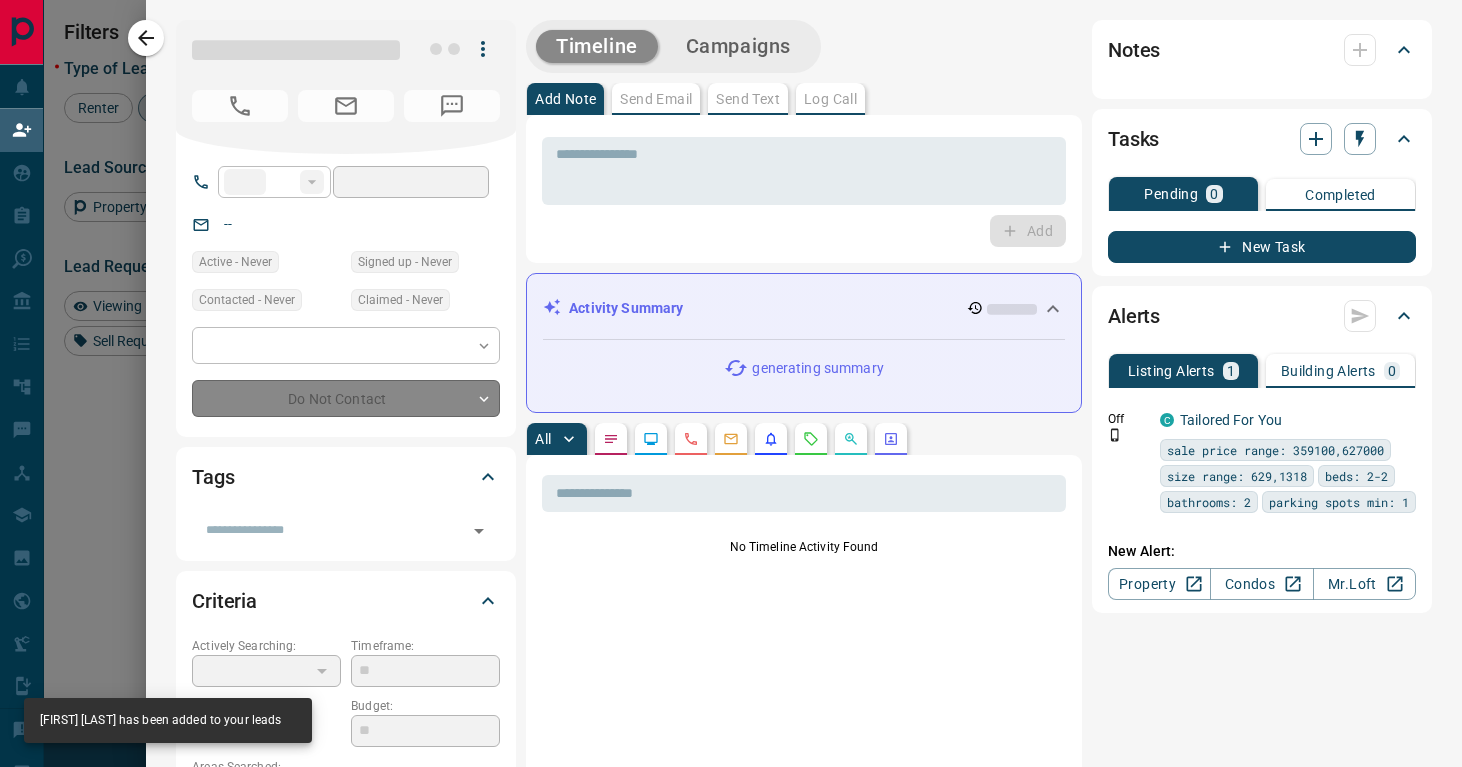 type on "**********" 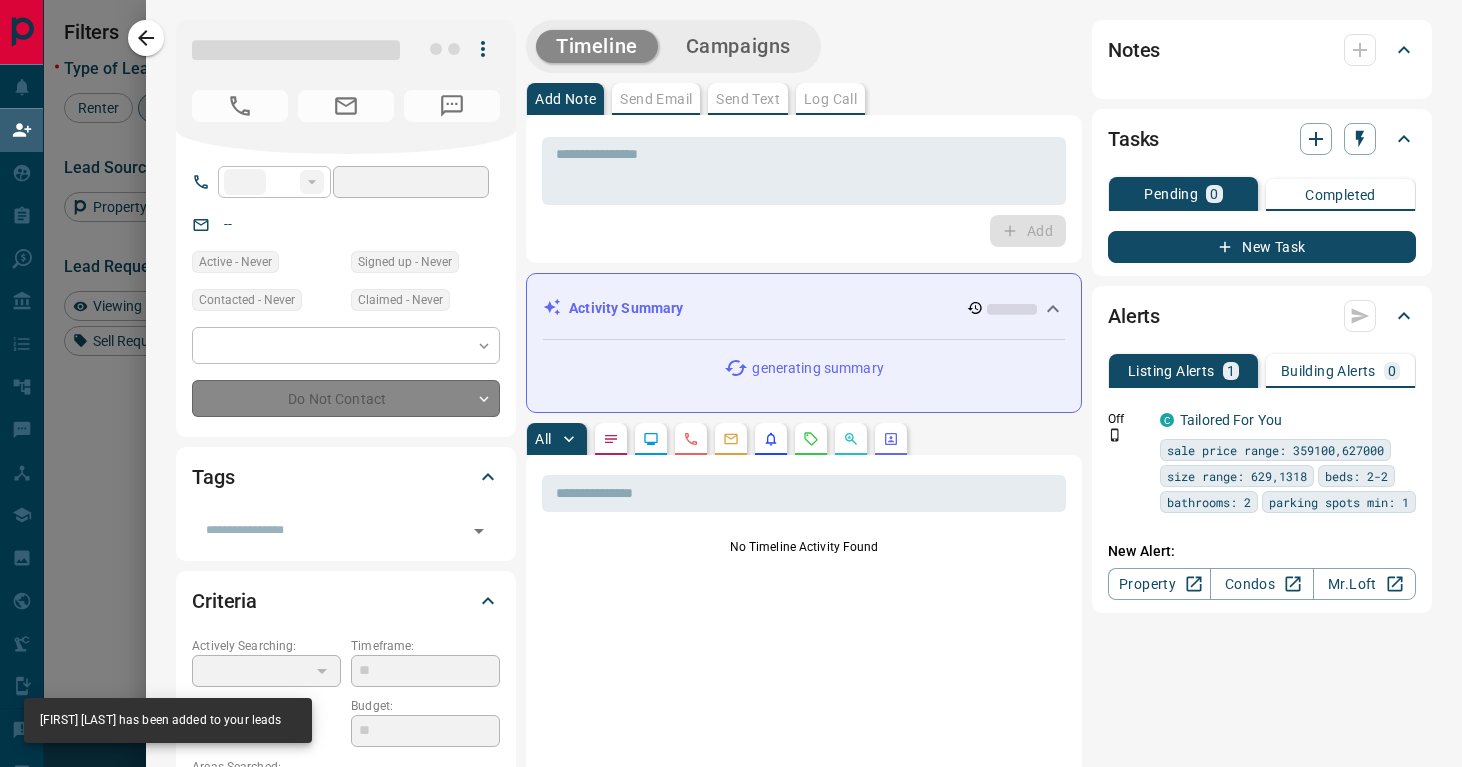 type on "**********" 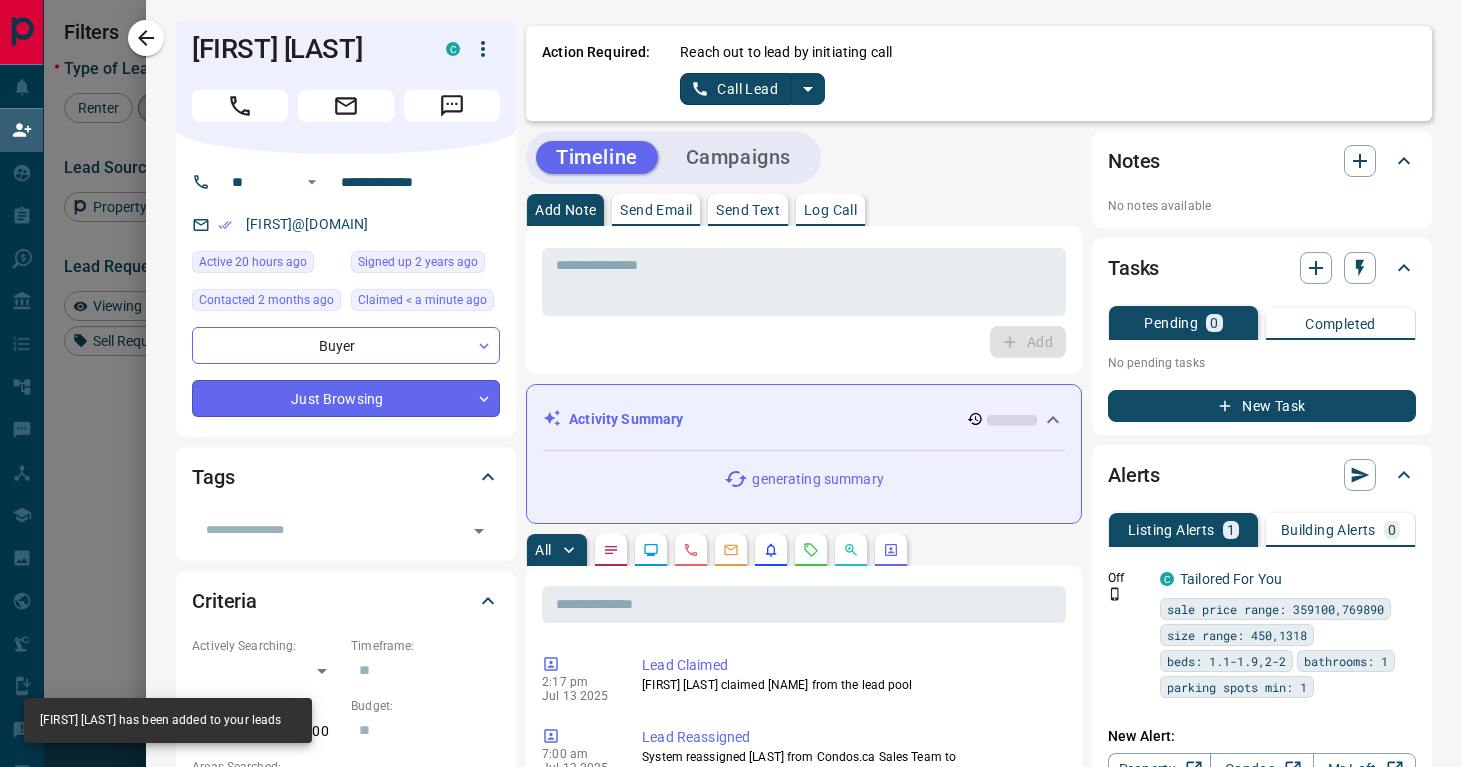 click on "Buyer
[LAST] [INITIAL] [FIRST]@[DOMAIN] +[PHONE] [PRICE] - [PRICE] [CITY] Buyer Renter [FIRST] [LAST] [FIRST]@[DOMAIN] +[PHONE] [PRICE] - [PRICE] [CITY] Buyer [FIRST] [LAST] [FIRST]@[DOMAIN] +[PHONE] [CITY] Buyer Seller [FIRST] [LAST] [FIRST]@[DOMAIN] +[PHONE] Active [PRICE] - [PRICE] [CITY], [CITY] Back to Site Requested a Viewing High Interest Reactivated Favourite Buyer [FIRST] [LAST] [FIRST]@[DOMAIN] +[PHONE] [PRICE] - [PRICE] [CITY] Back to Site High Interest Buyer [FIRST] [LAST] [FIRST]@[DOMAIN] +[PHONE] Buyer" at bounding box center [731, 327] 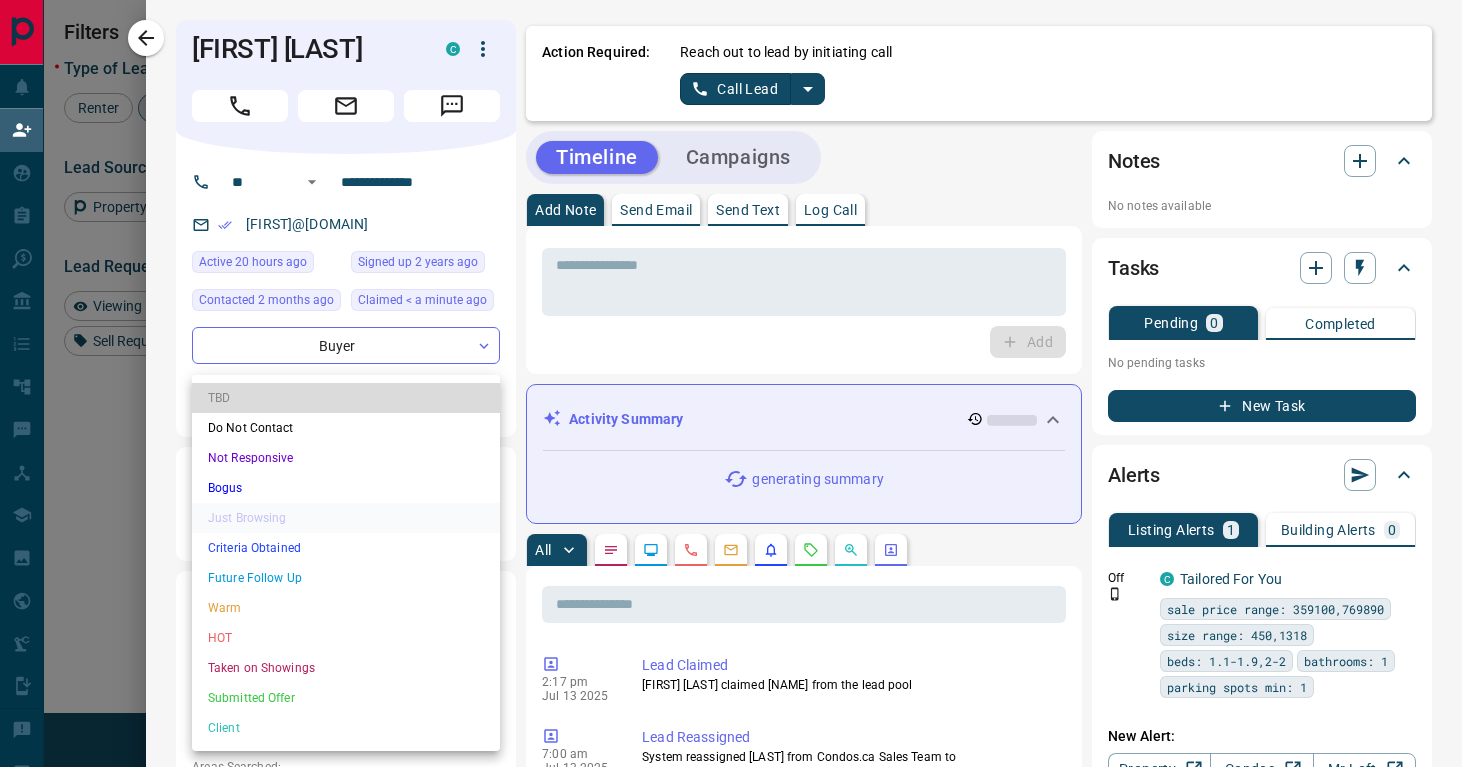 click on "TBD" at bounding box center (346, 398) 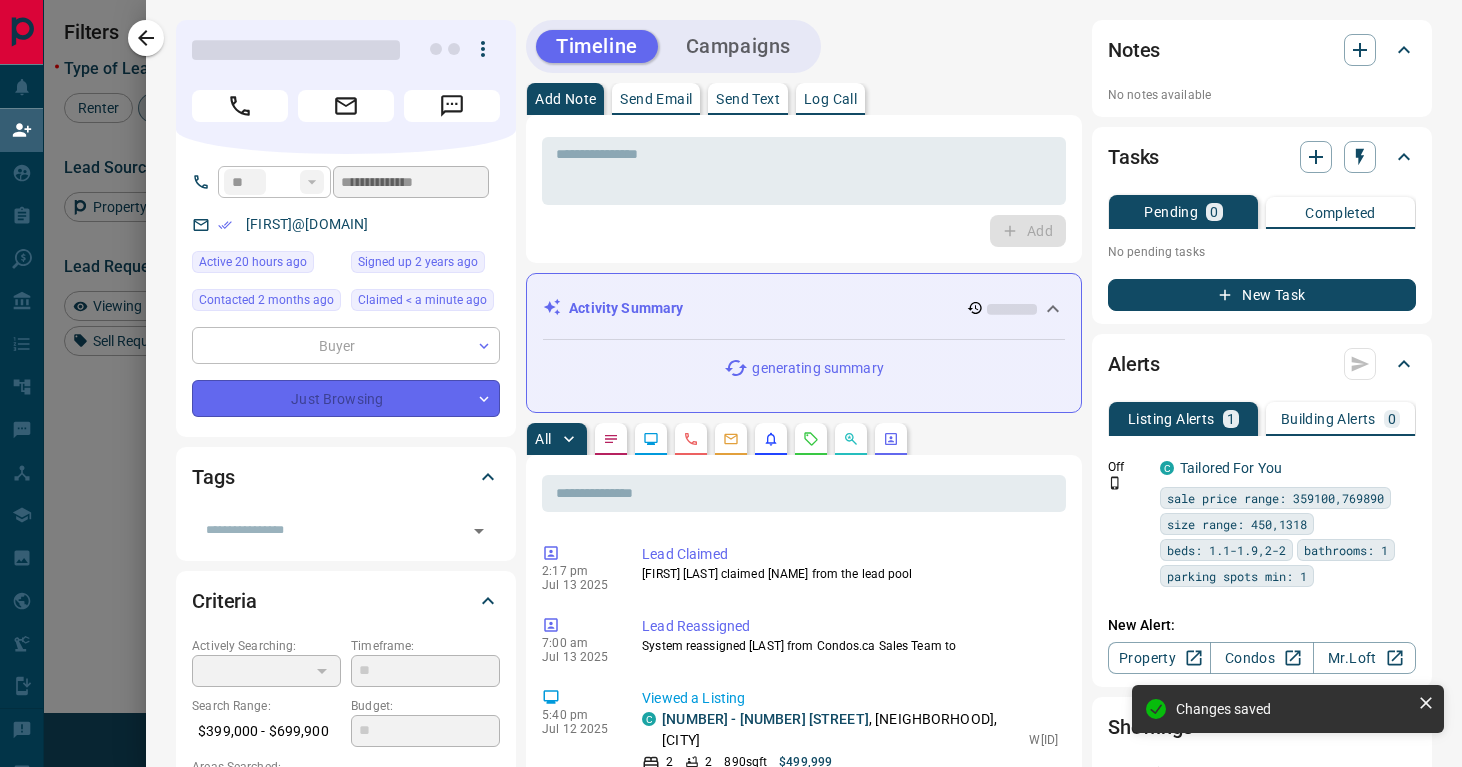 type on "**" 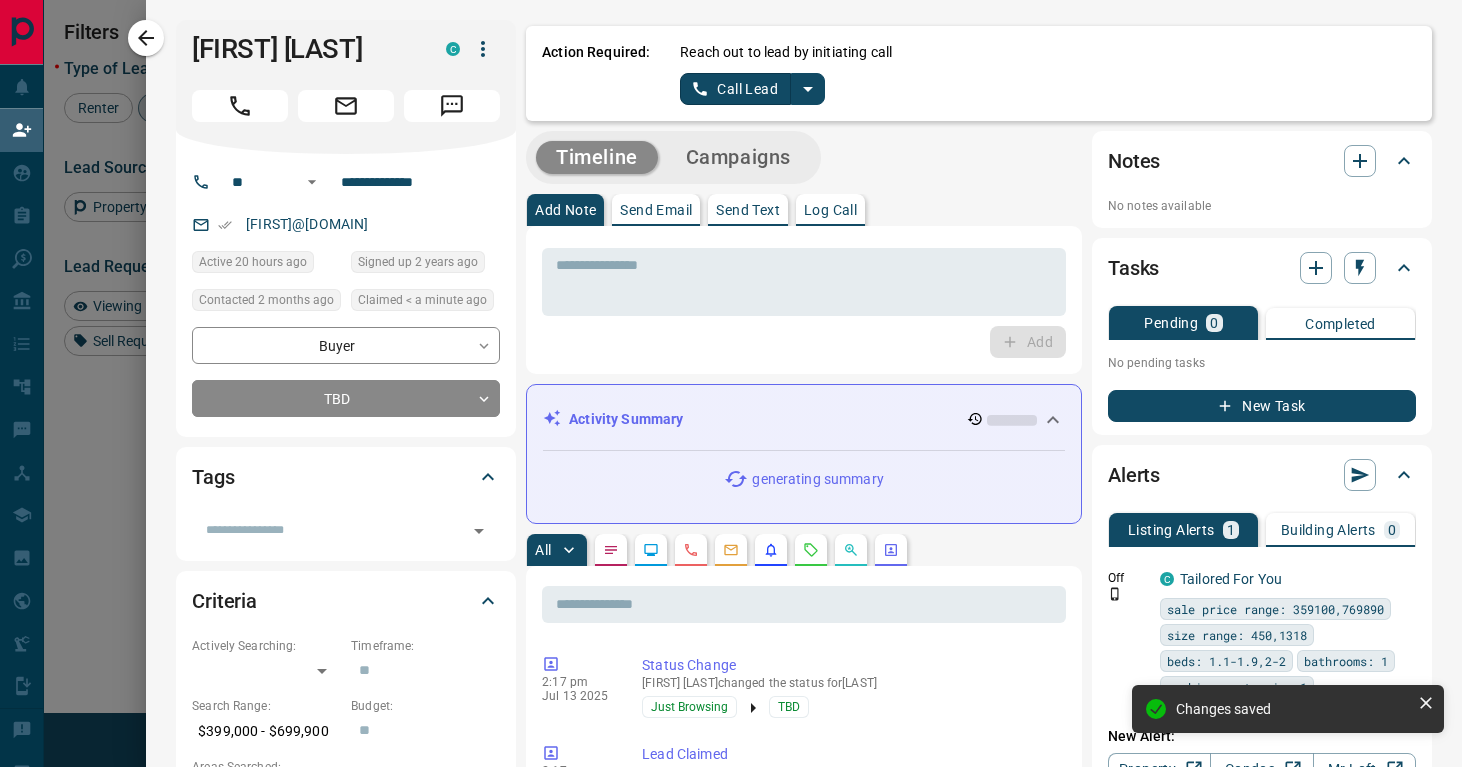 click on "Call Lead" at bounding box center [735, 89] 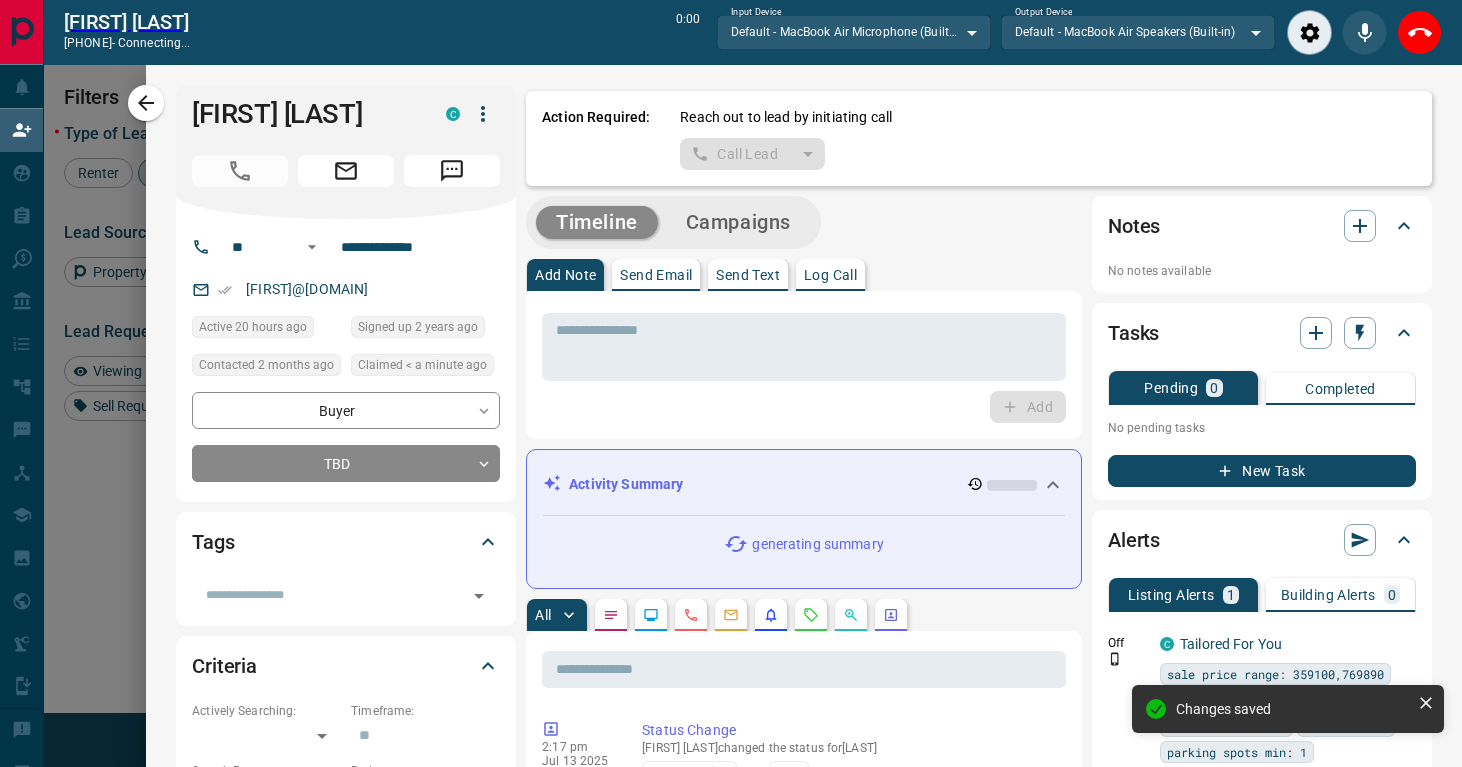 scroll, scrollTop: 531, scrollLeft: 1050, axis: both 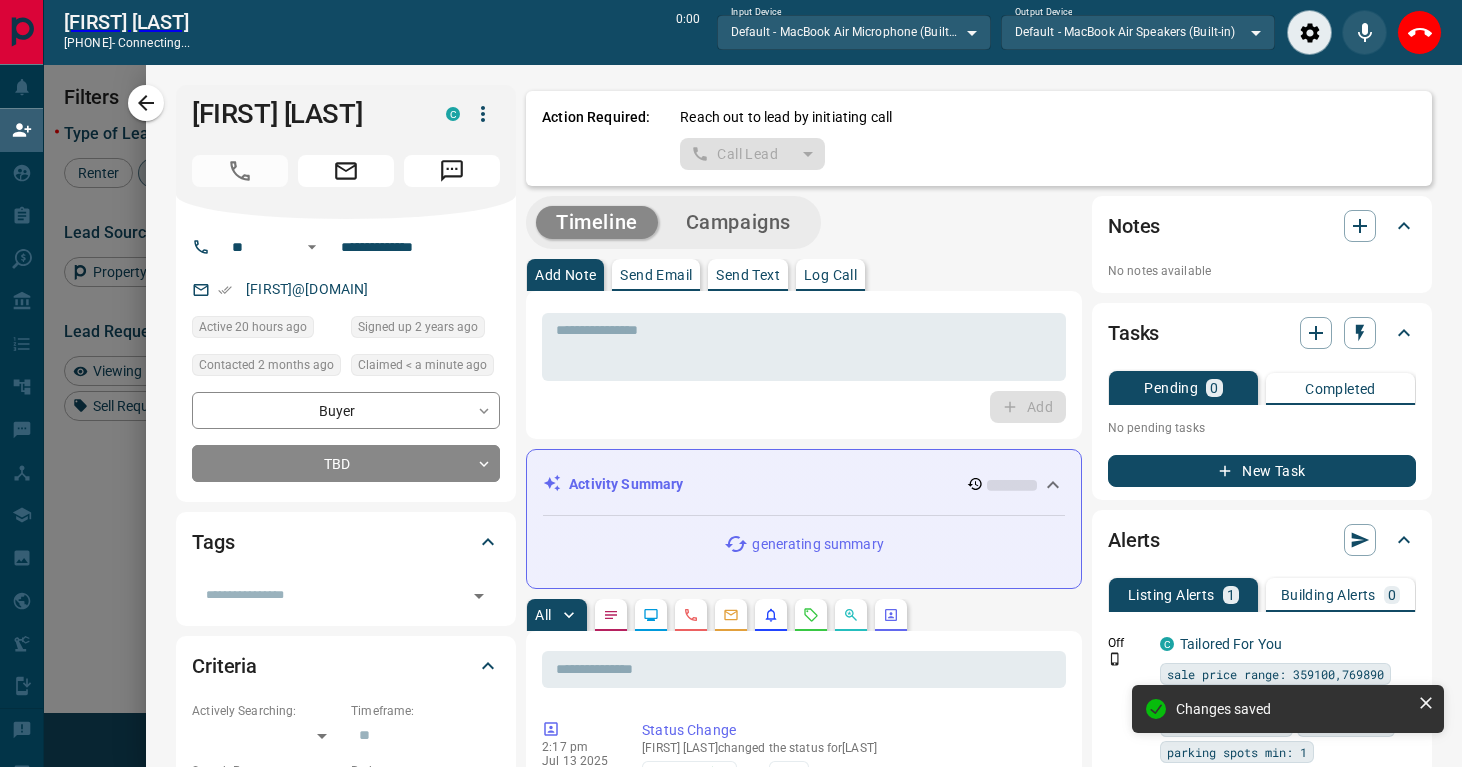 click on "Timeline Campaigns" at bounding box center (804, 222) 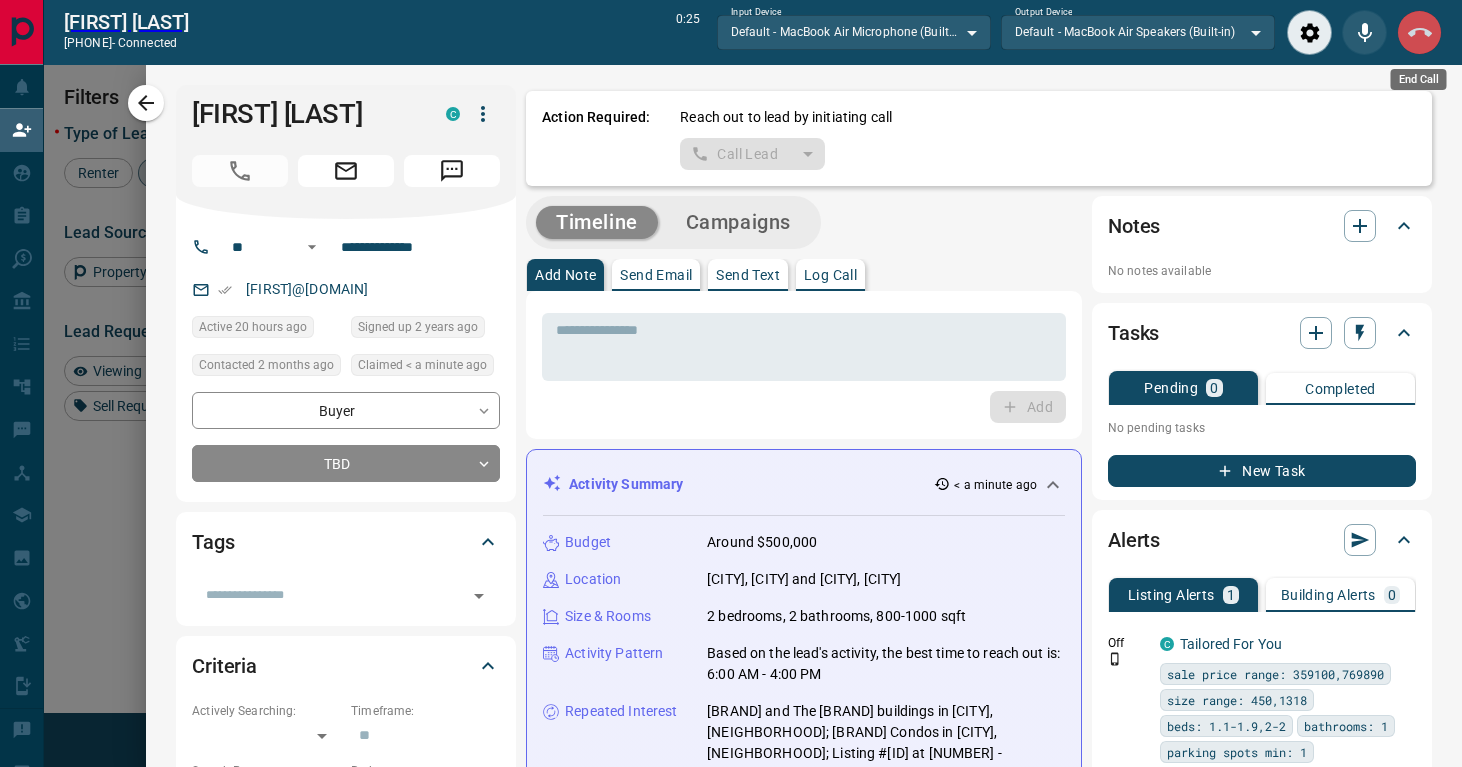 click 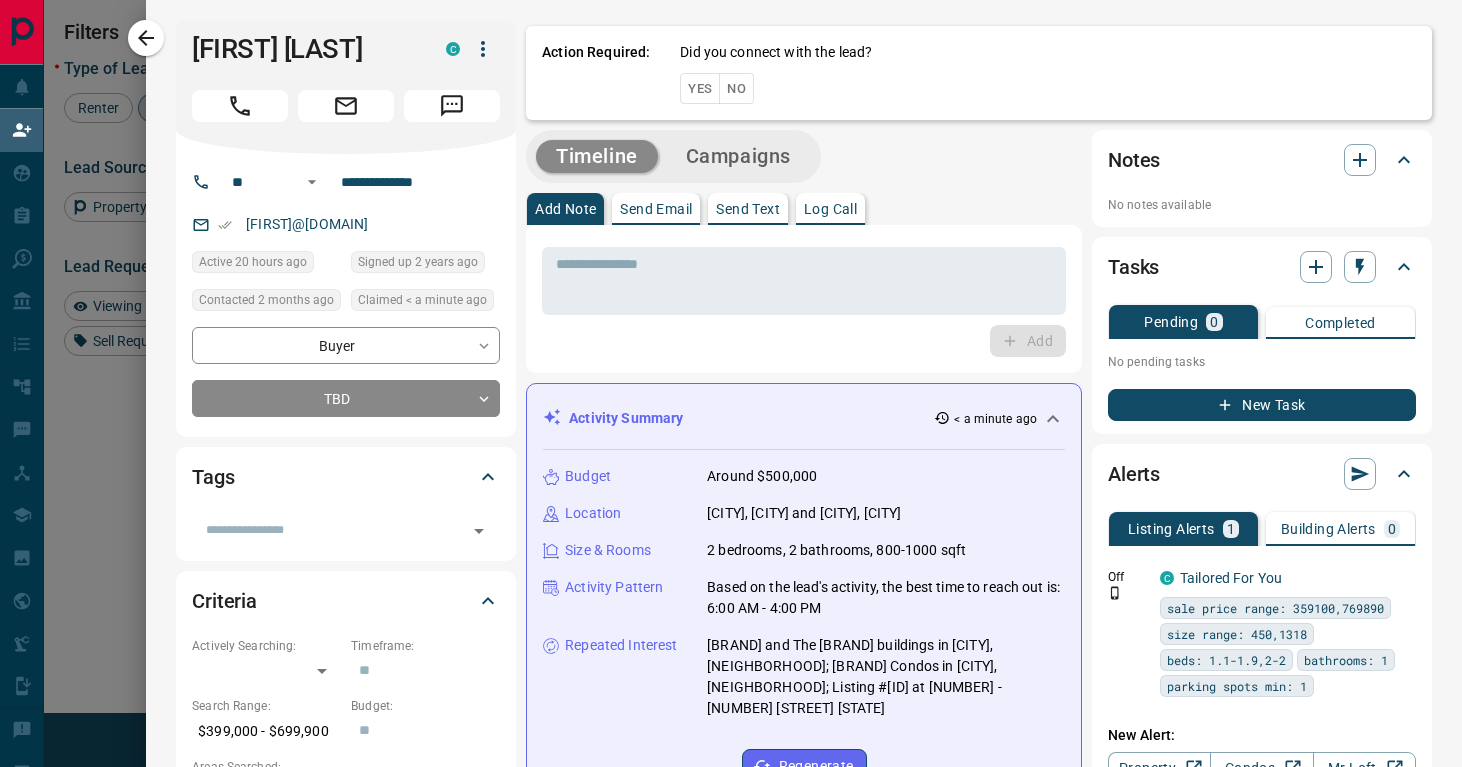 click on "No" at bounding box center [736, 88] 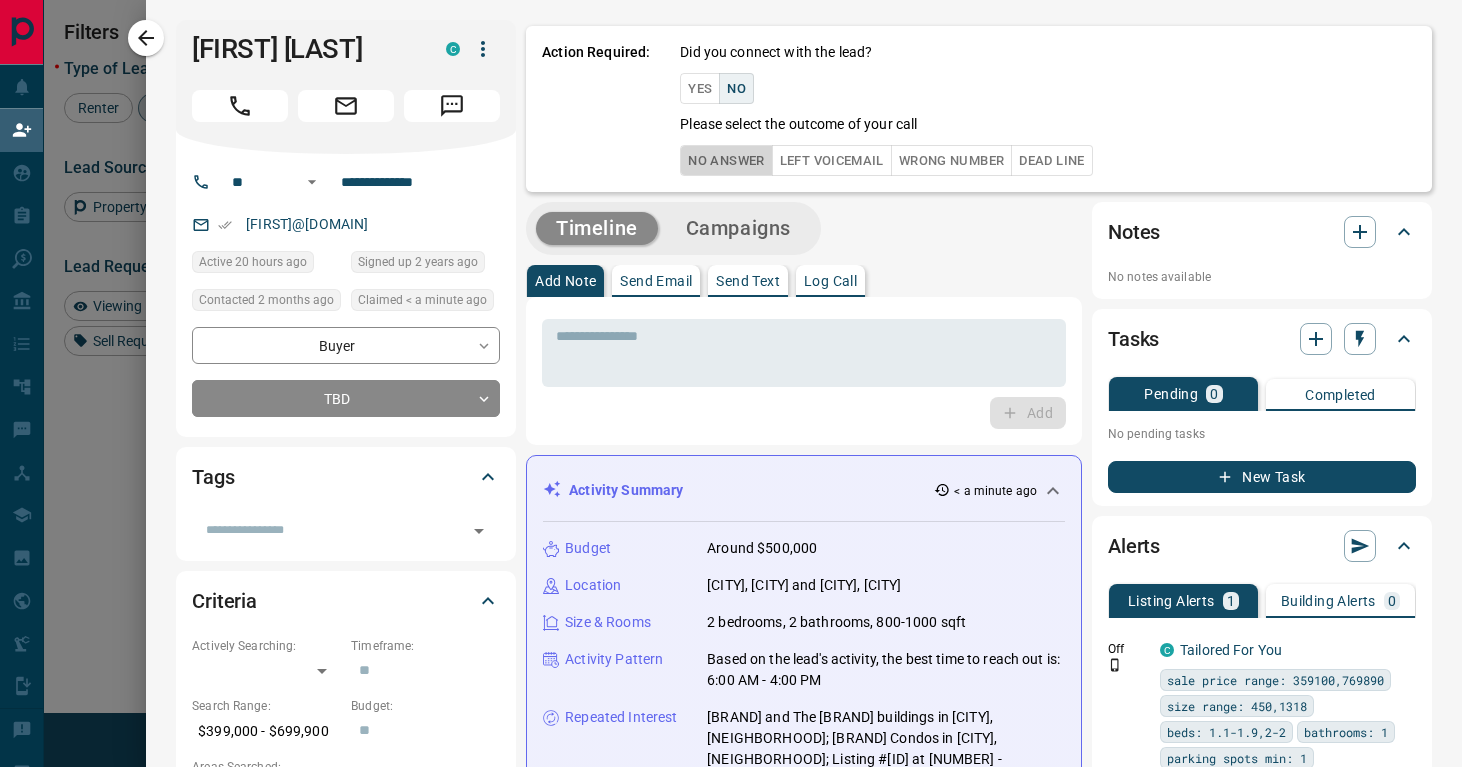 click on "No Answer" at bounding box center (726, 160) 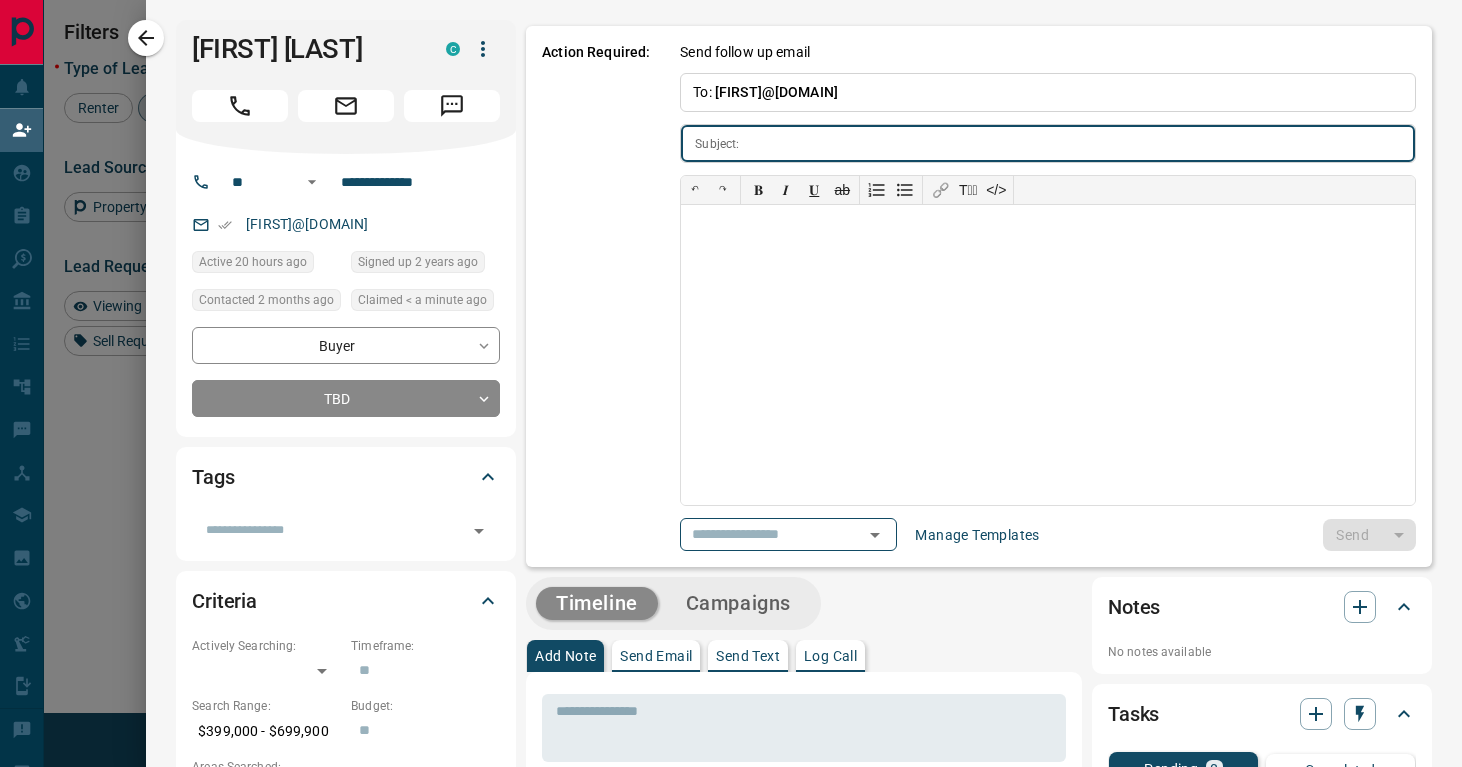 type on "**********" 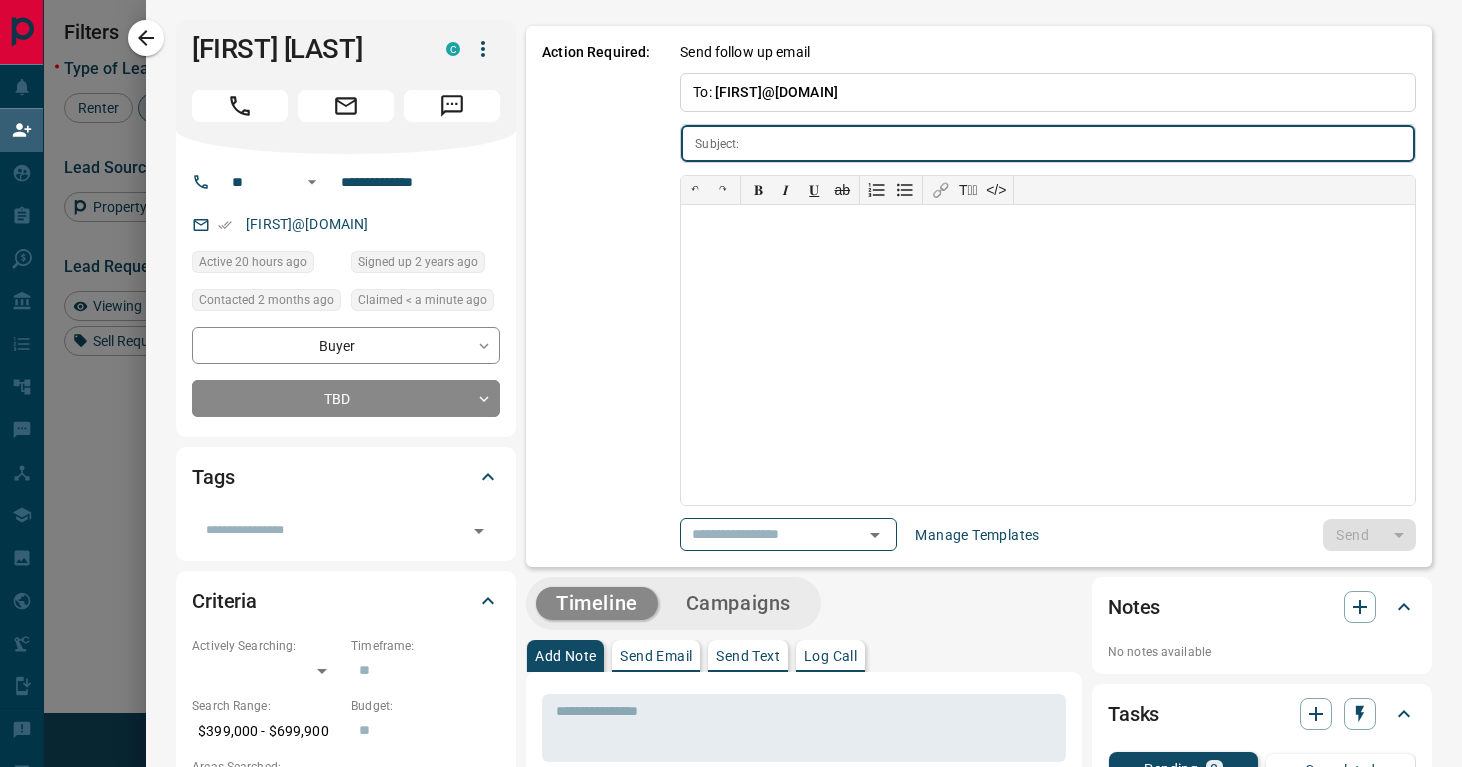 type on "**********" 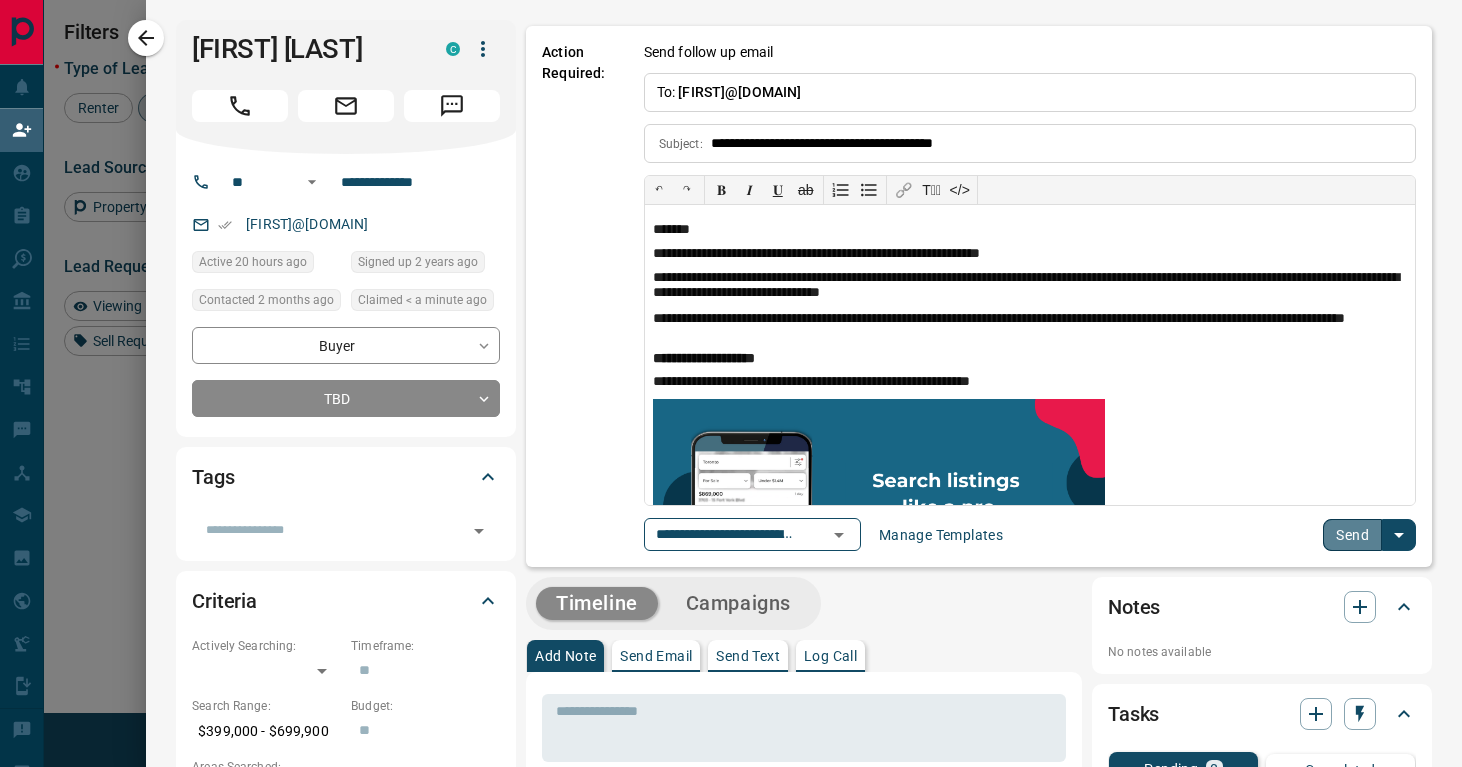 click on "Send" at bounding box center [1352, 535] 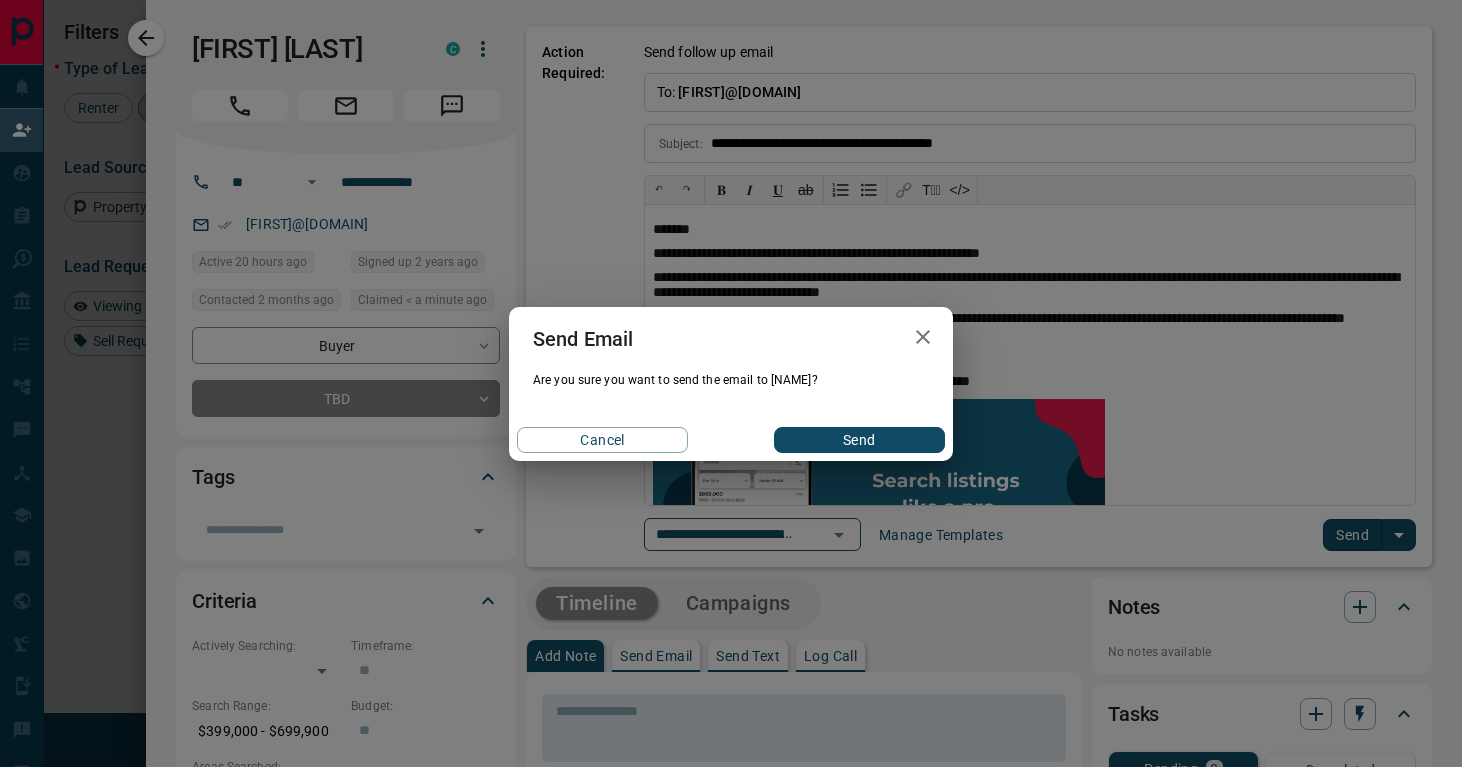 click on "Send" at bounding box center (859, 440) 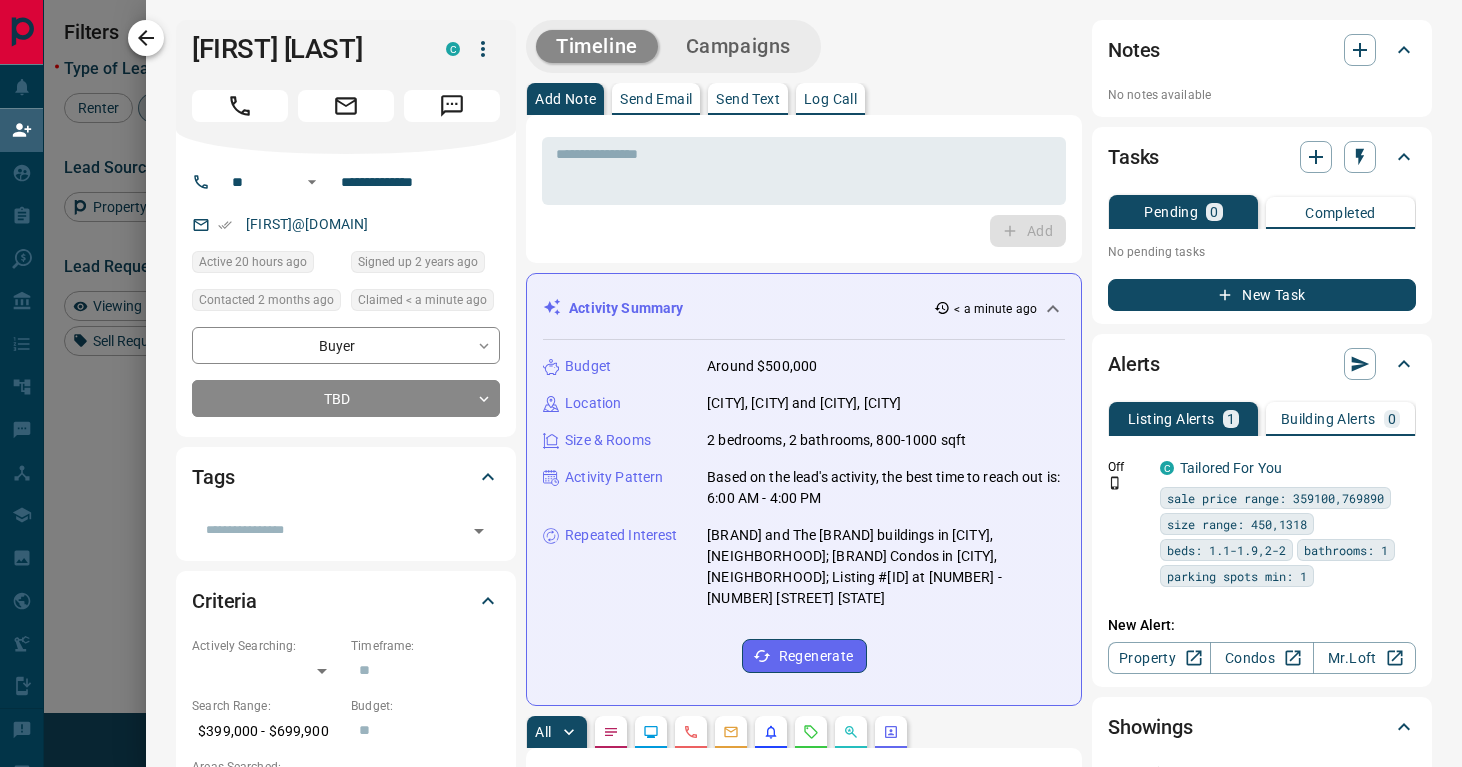 click 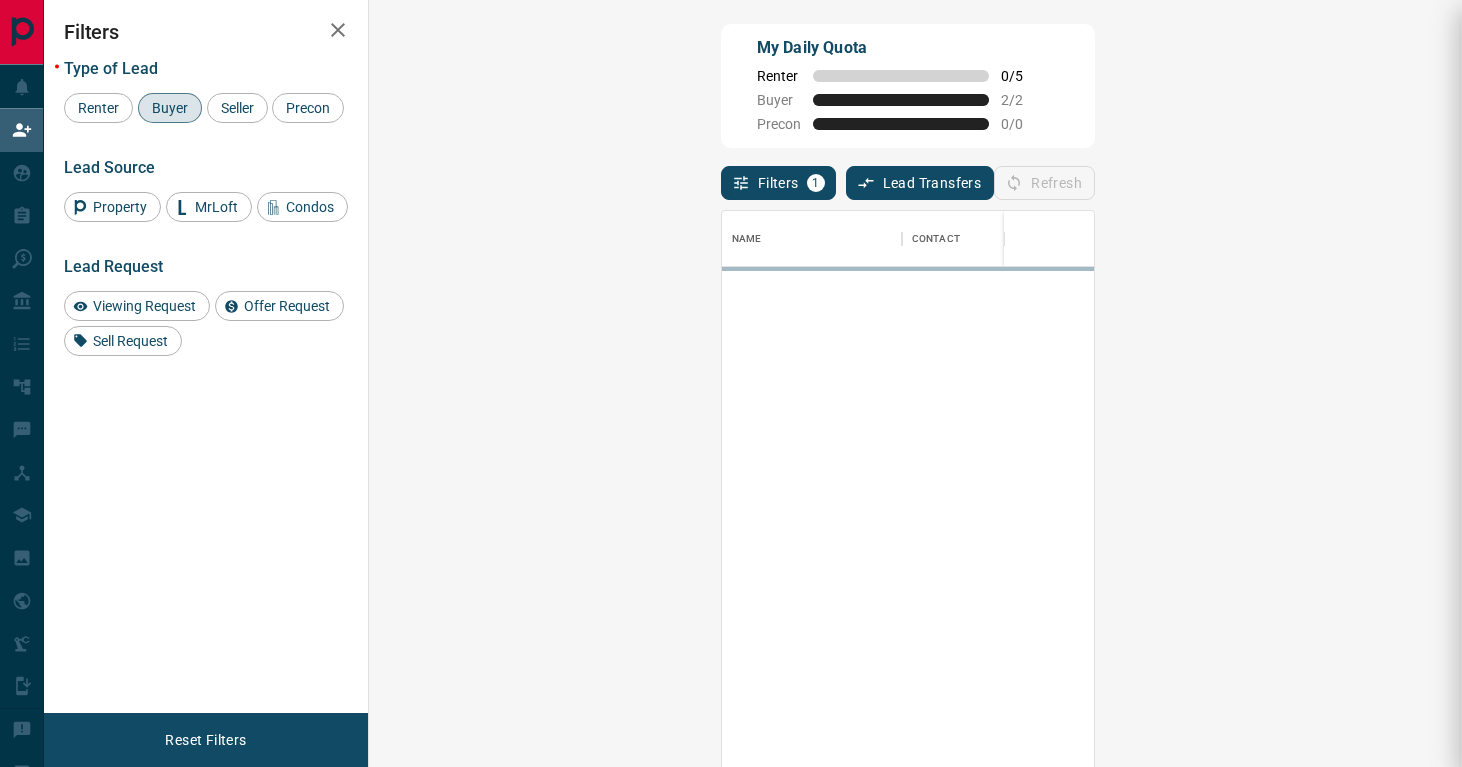 scroll, scrollTop: 1, scrollLeft: 1, axis: both 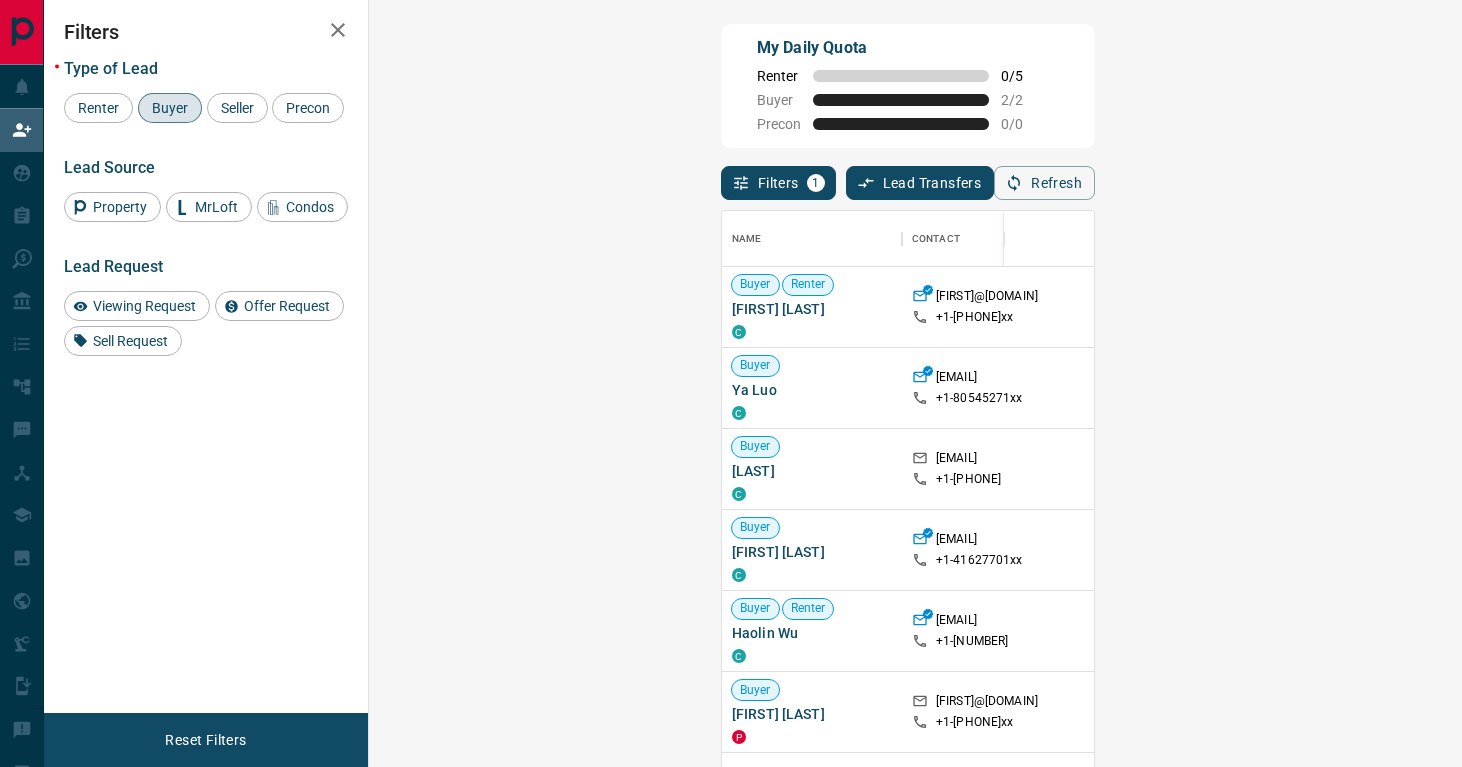 click on "Claim" at bounding box center [1727, 307] 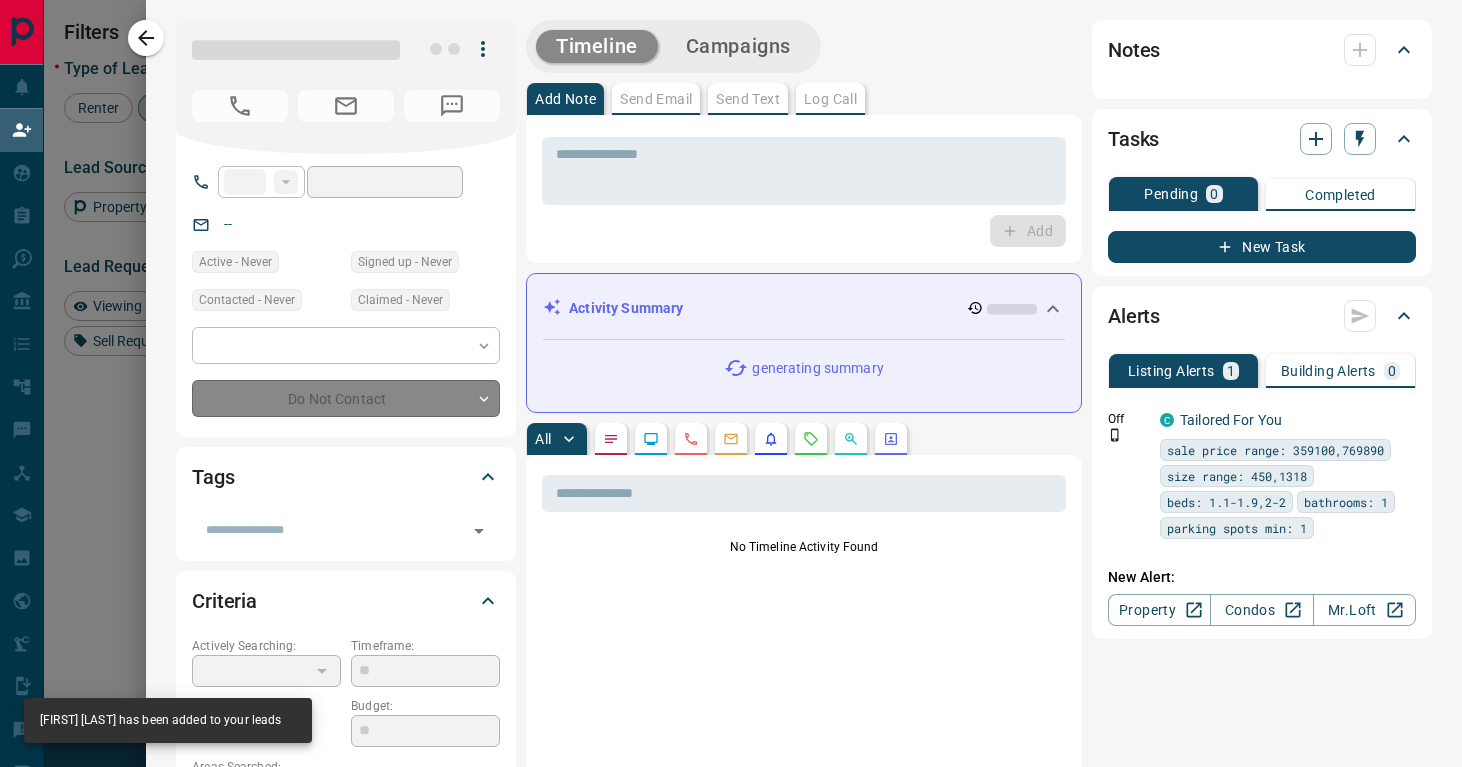 type on "**" 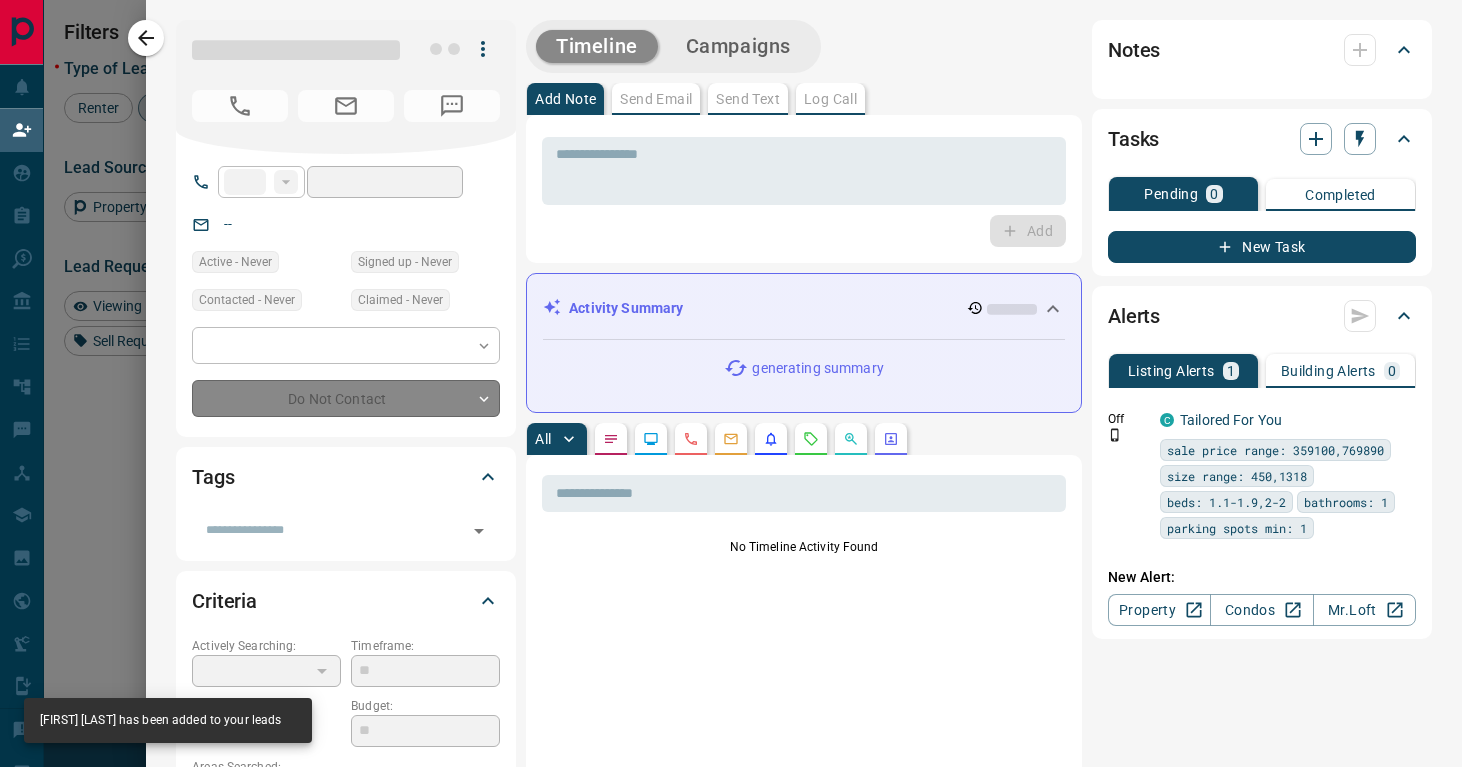 type on "**********" 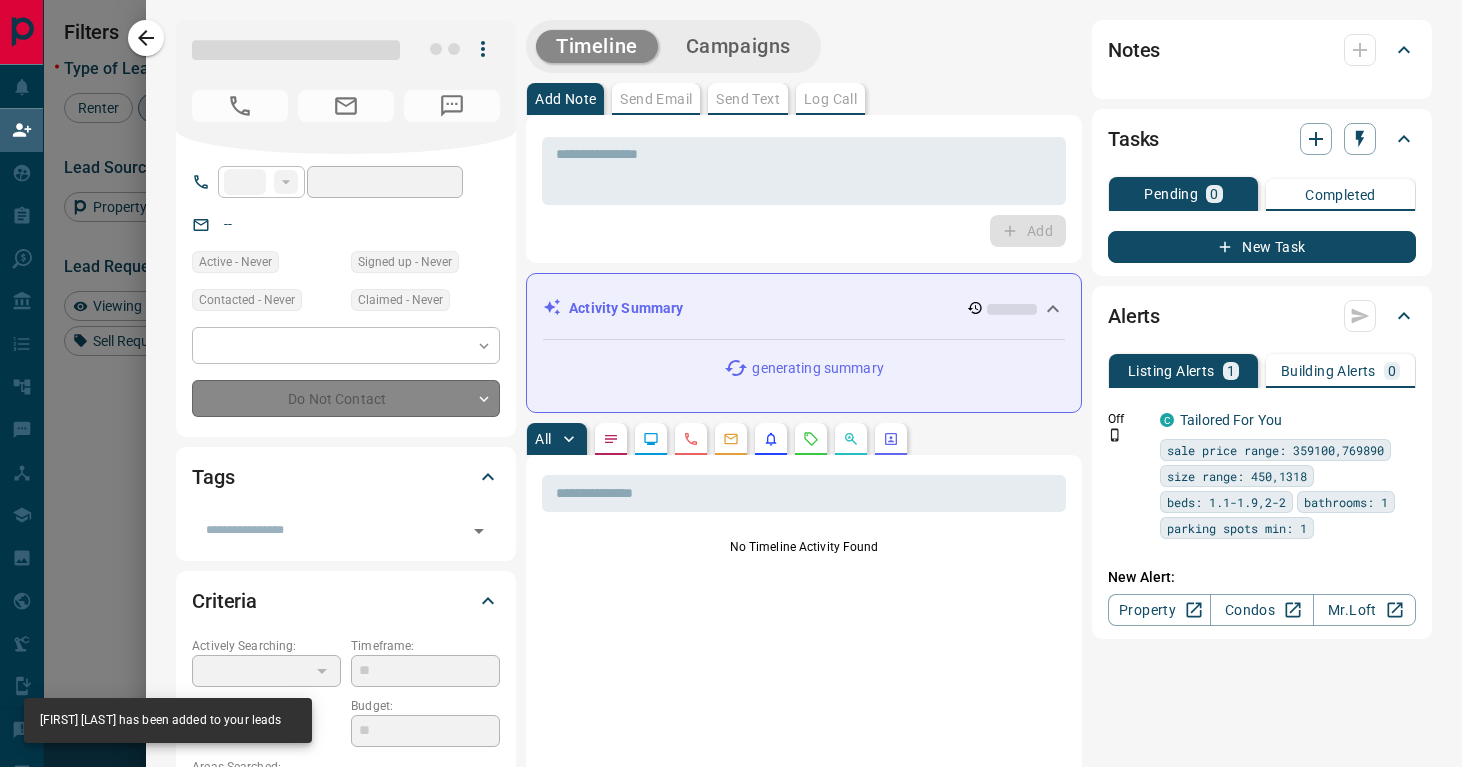 type on "**" 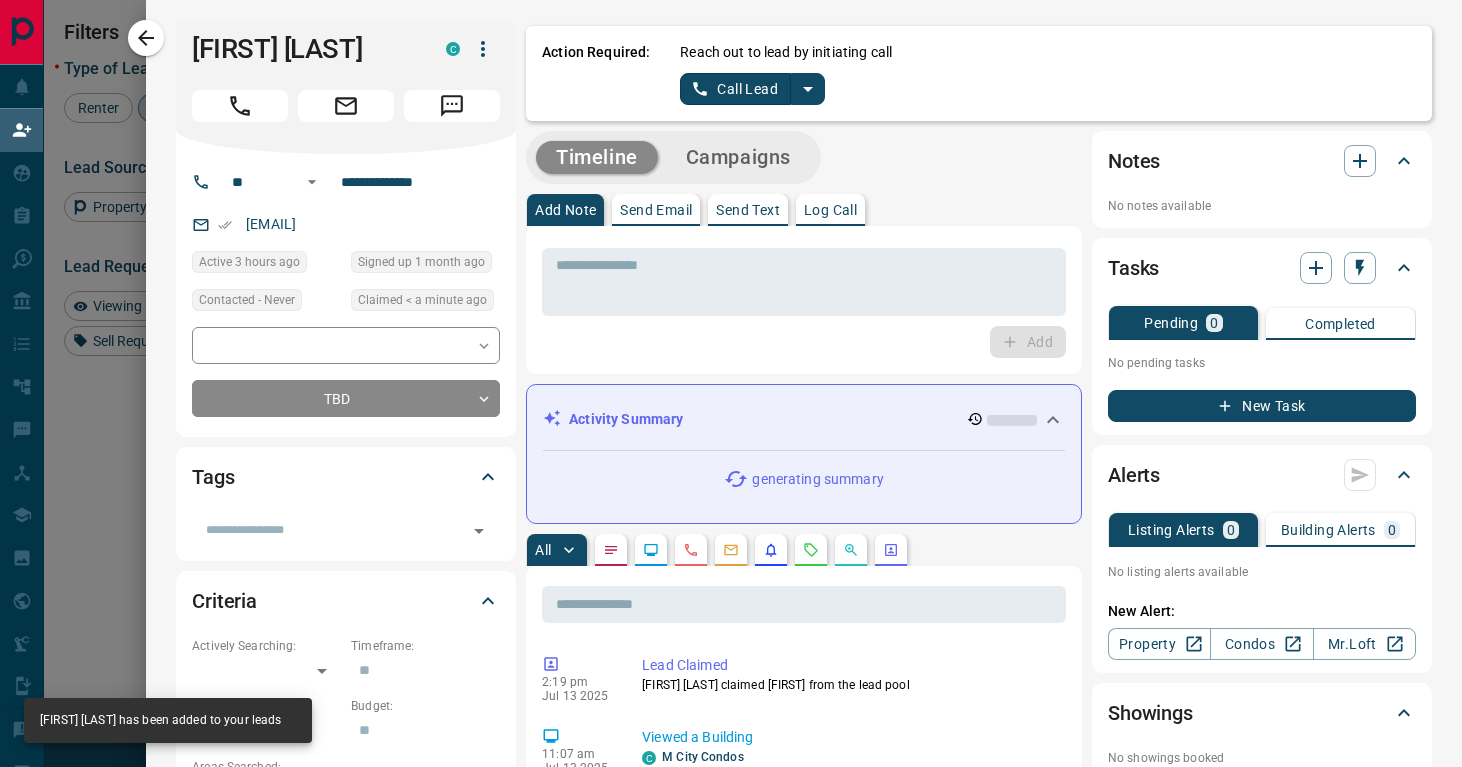 click 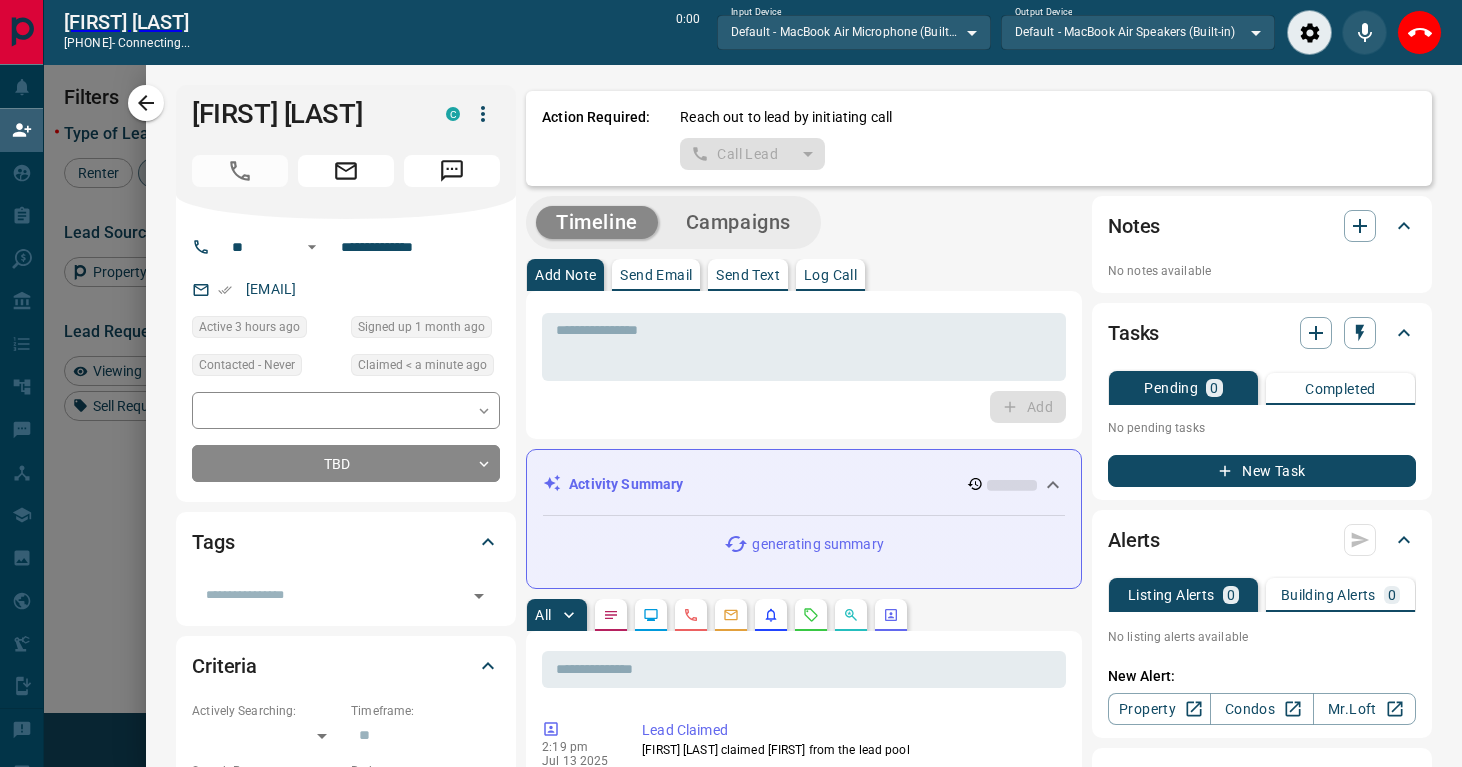 scroll, scrollTop: 531, scrollLeft: 1050, axis: both 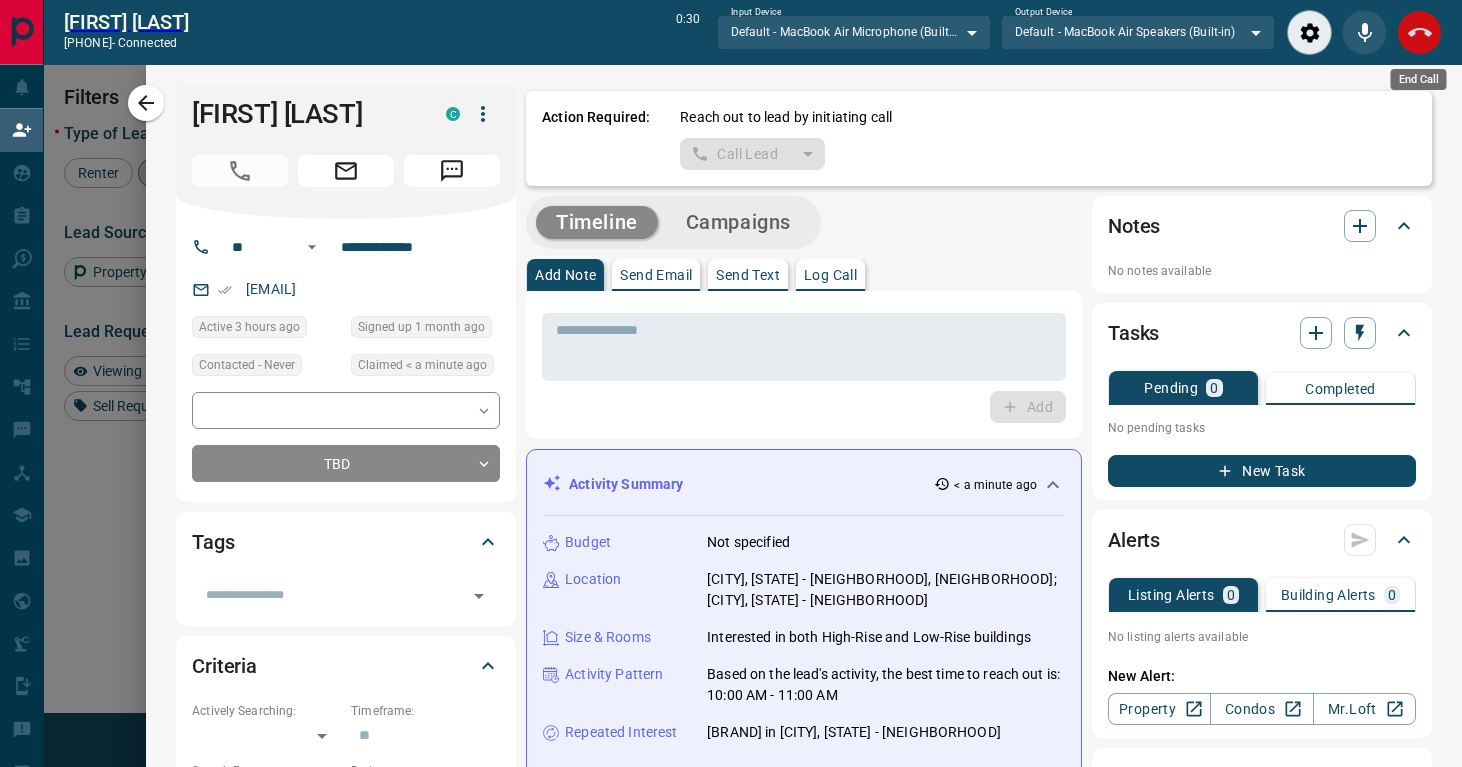 click 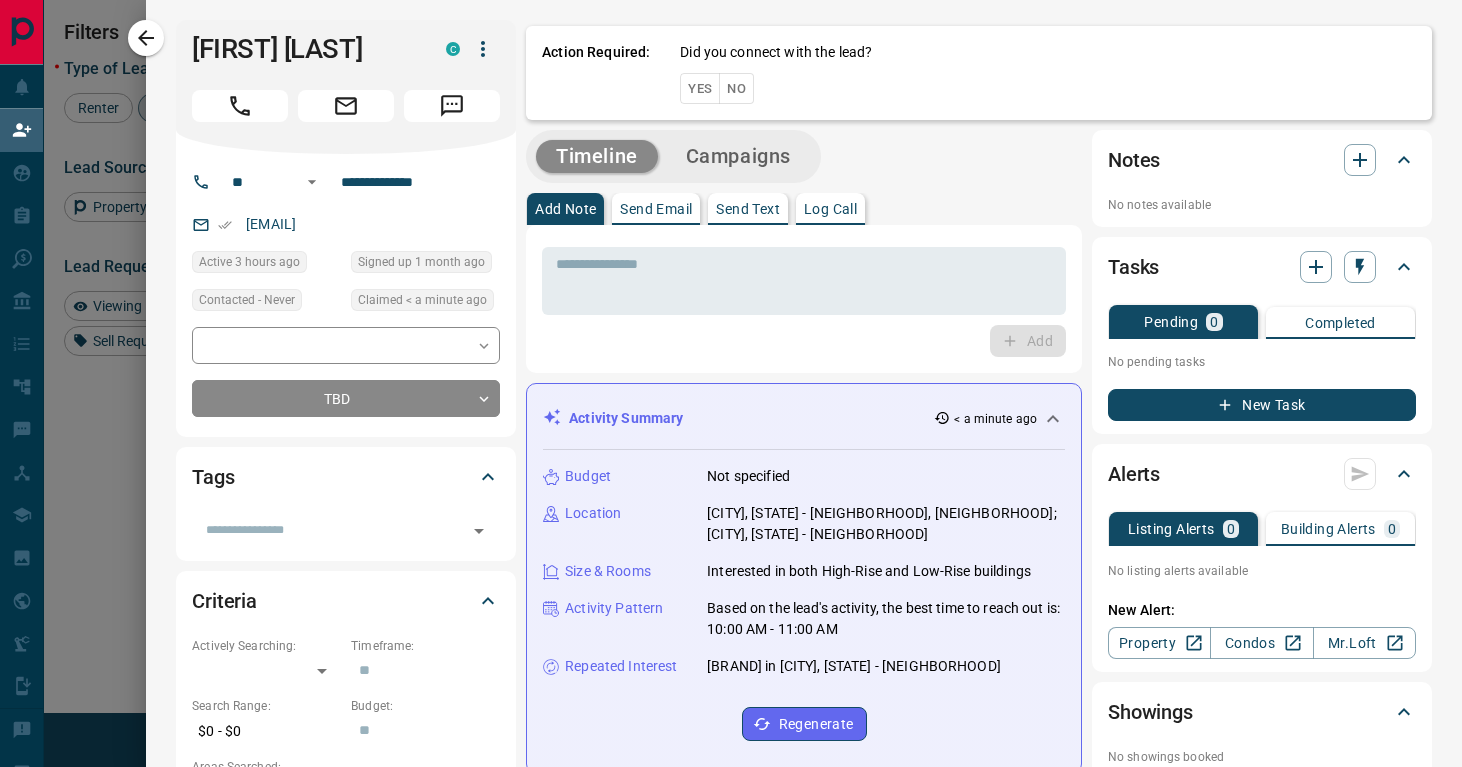 scroll, scrollTop: 1, scrollLeft: 1, axis: both 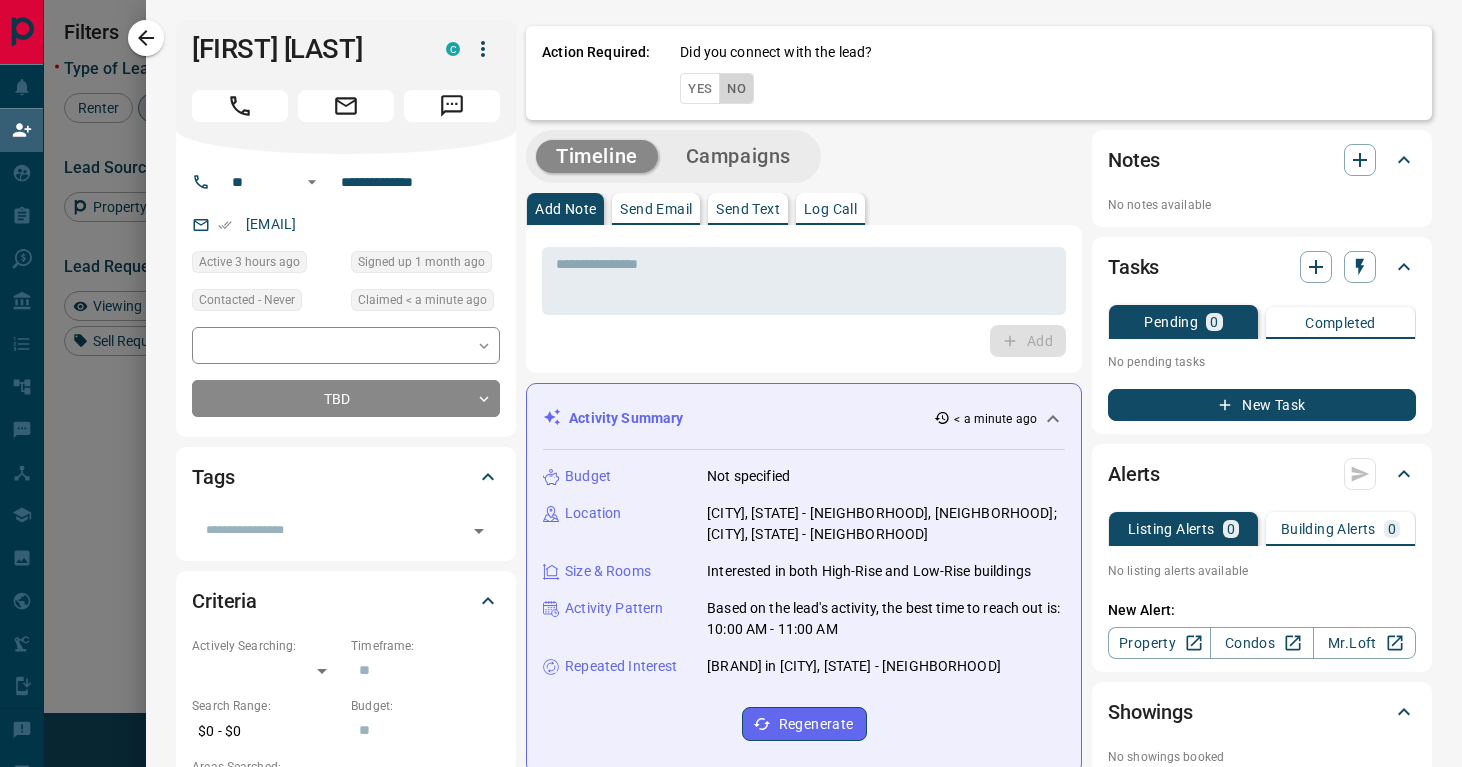 click on "No" at bounding box center [736, 88] 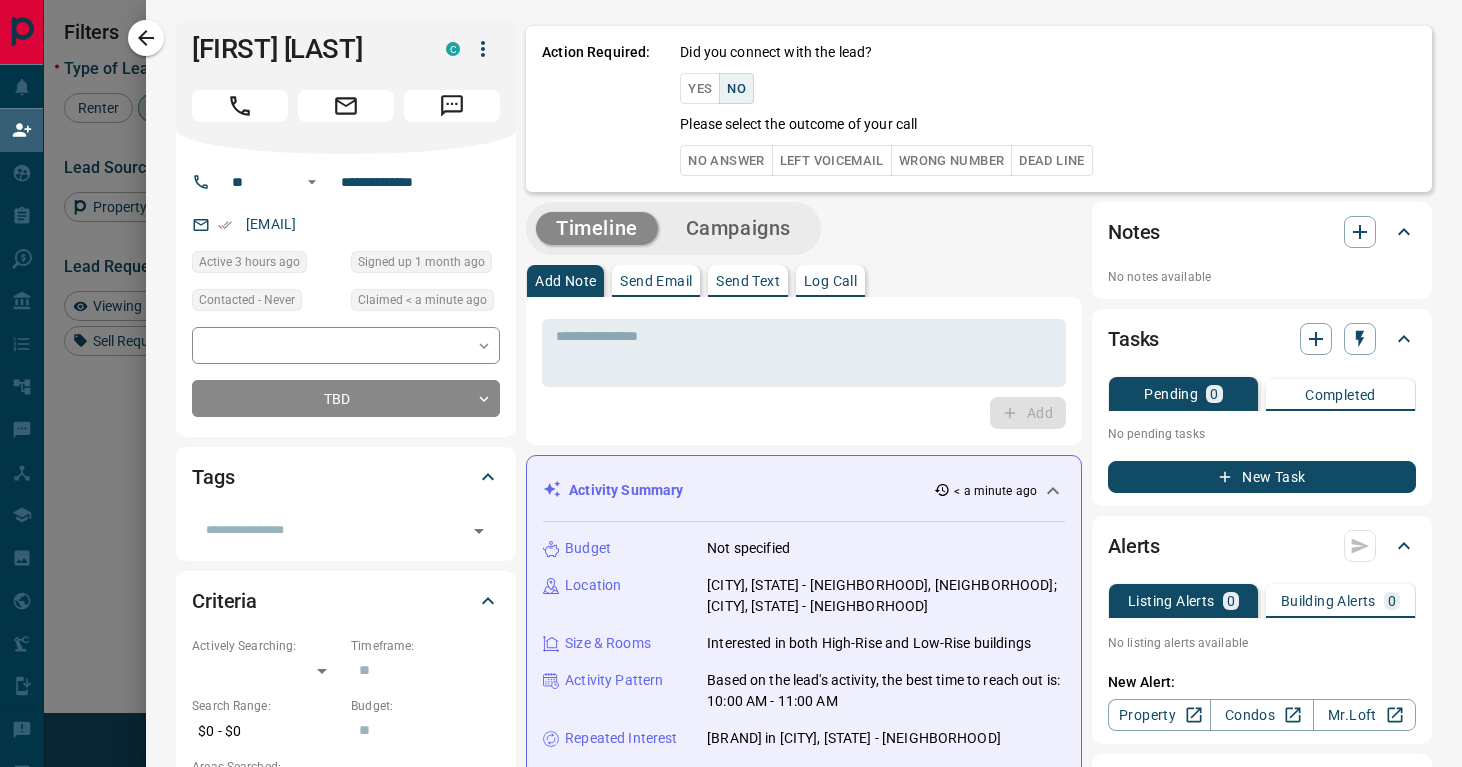 click on "No Answer" at bounding box center (726, 160) 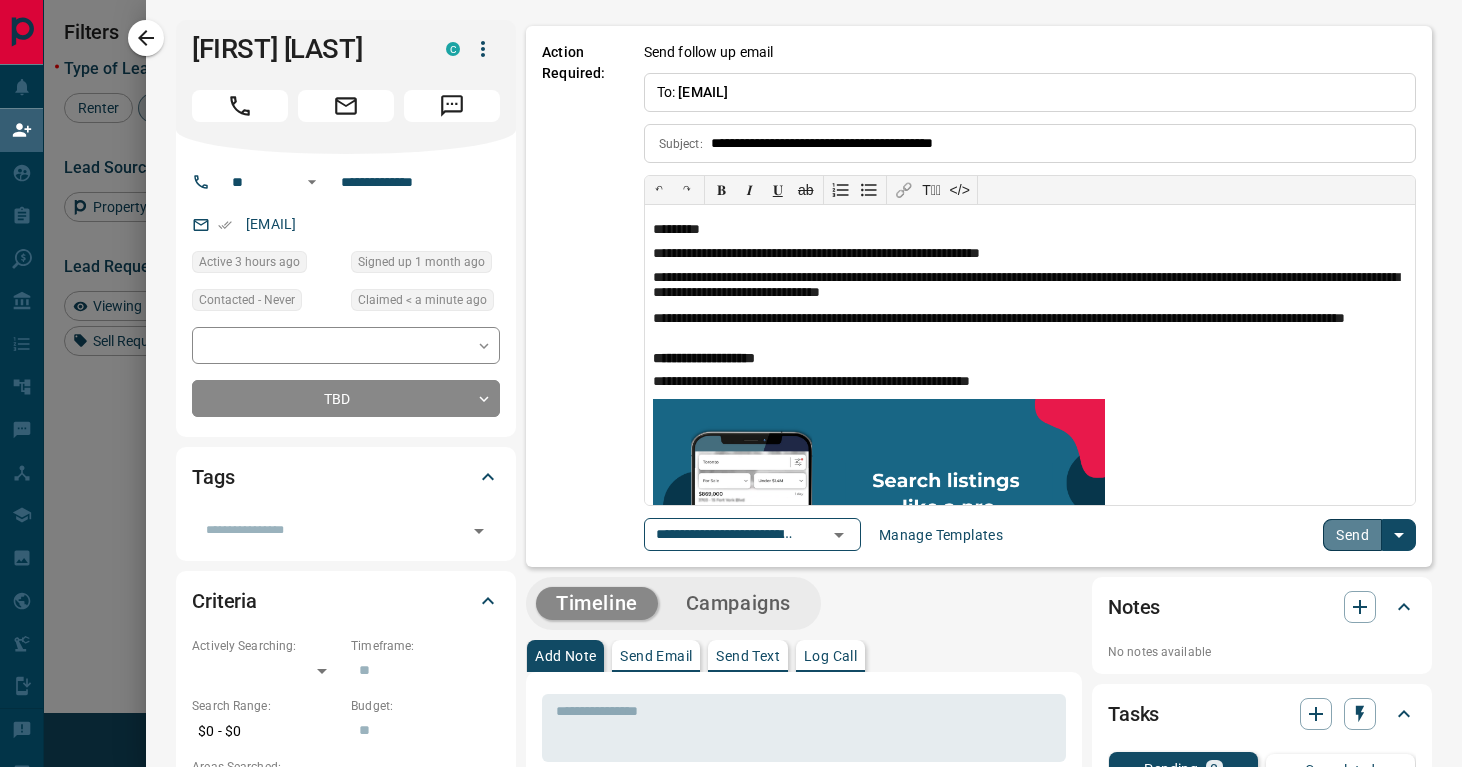 click on "Send" at bounding box center [1352, 535] 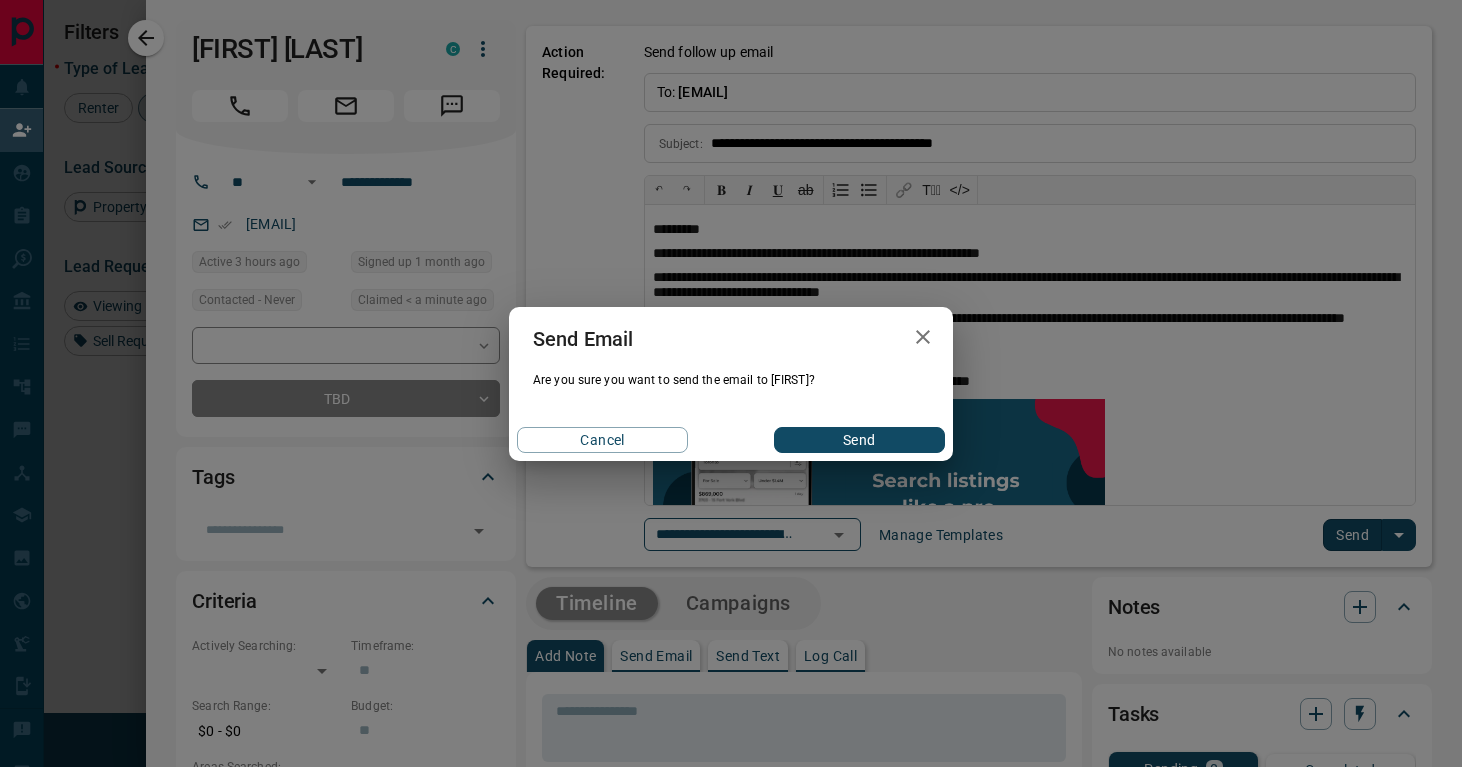click on "Send" at bounding box center [859, 440] 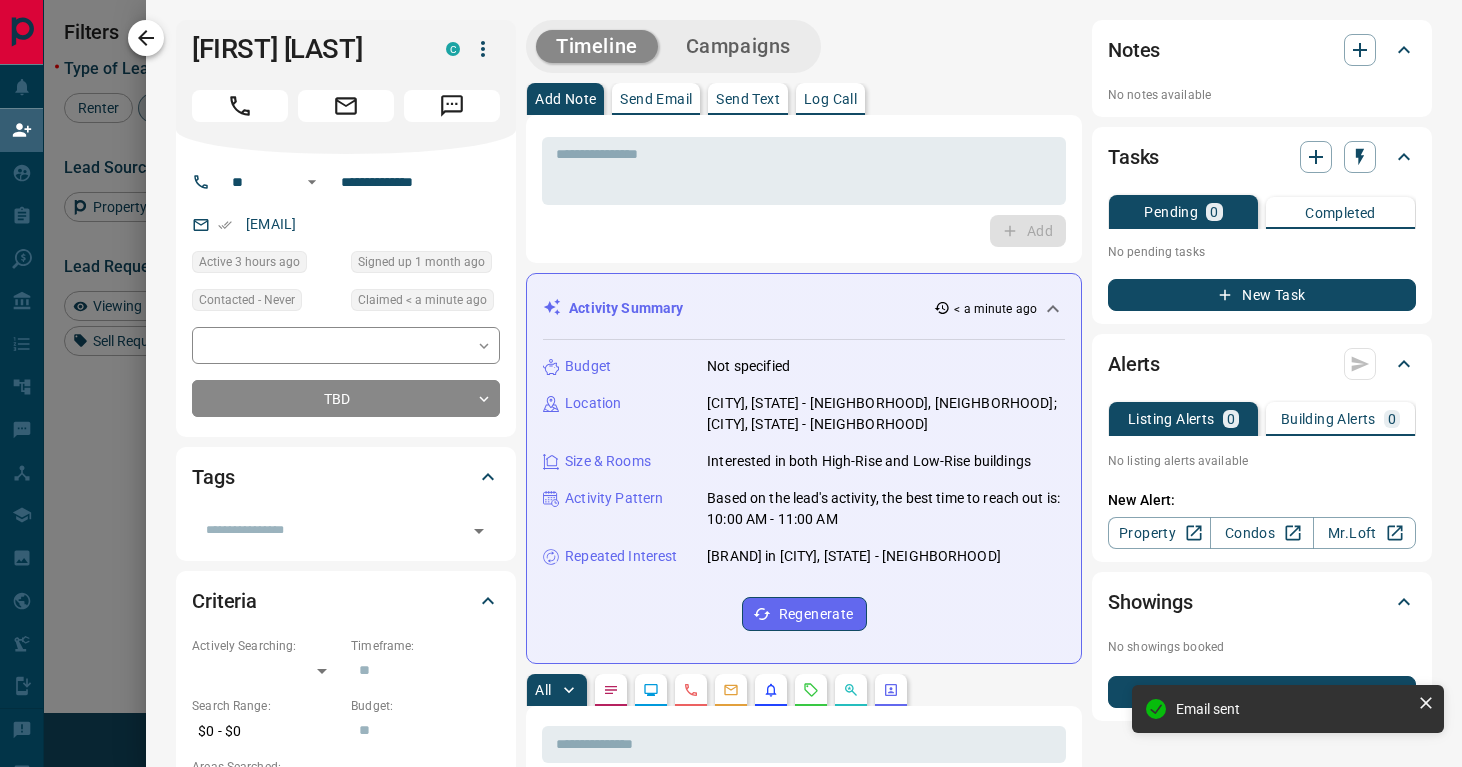 click 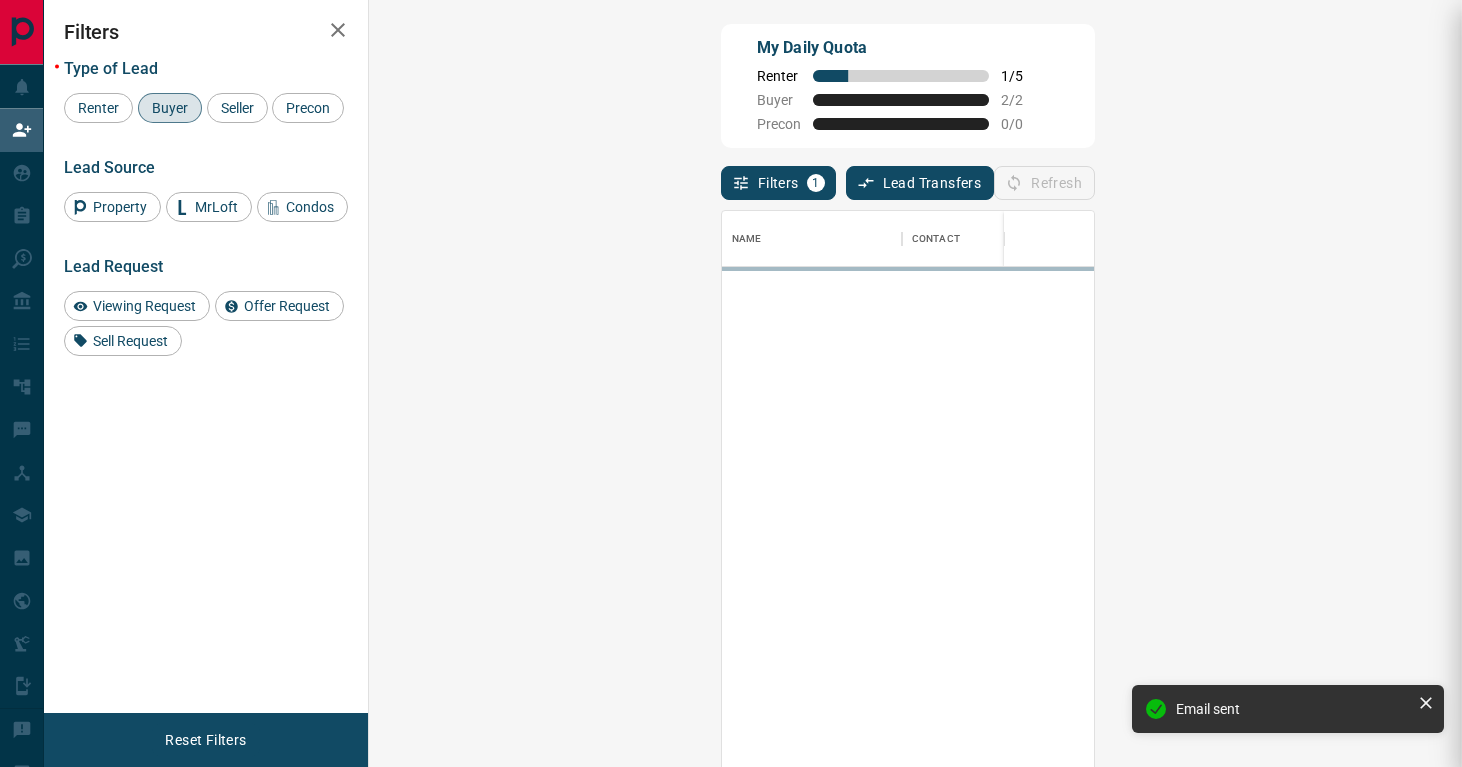 scroll, scrollTop: 1, scrollLeft: 1, axis: both 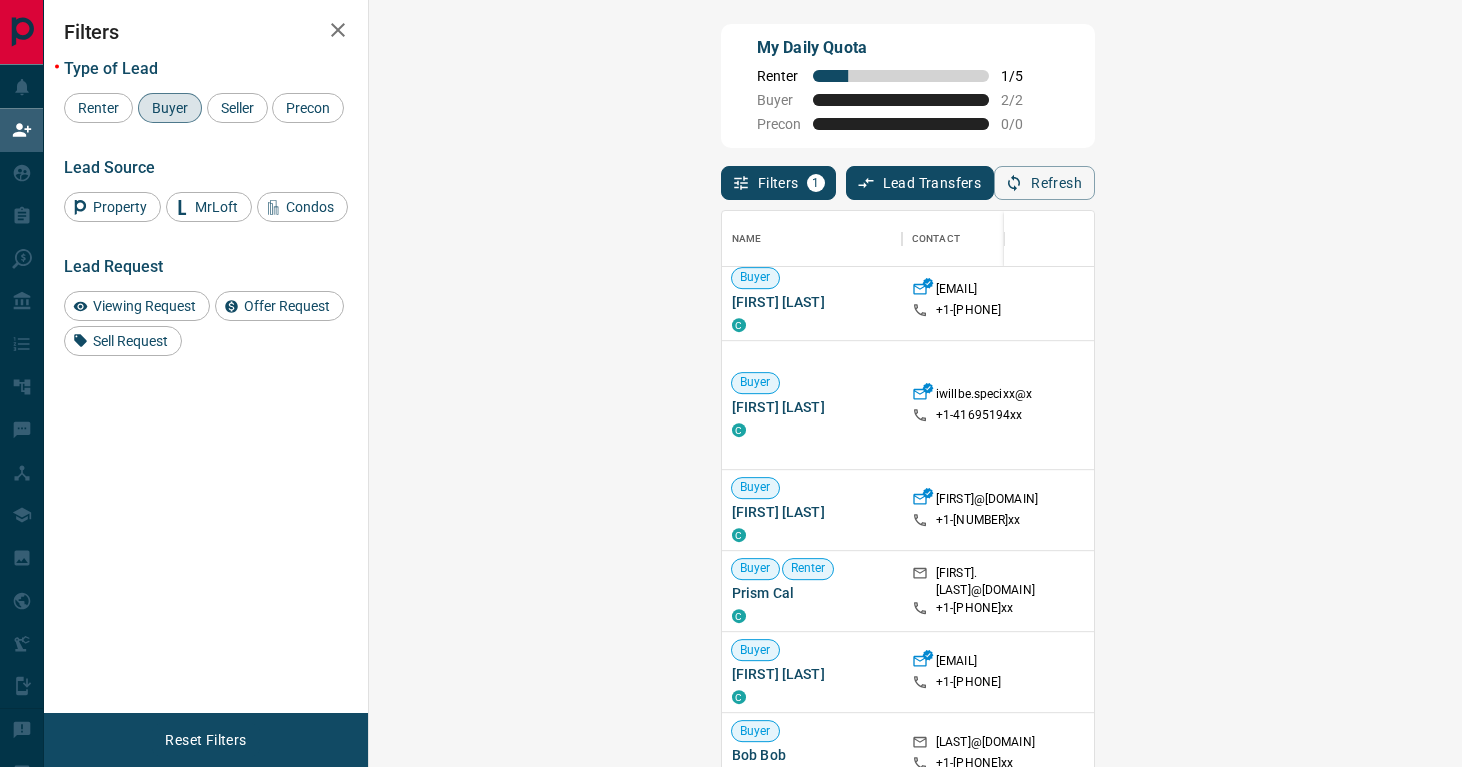 click on "Claim" at bounding box center [1727, 591] 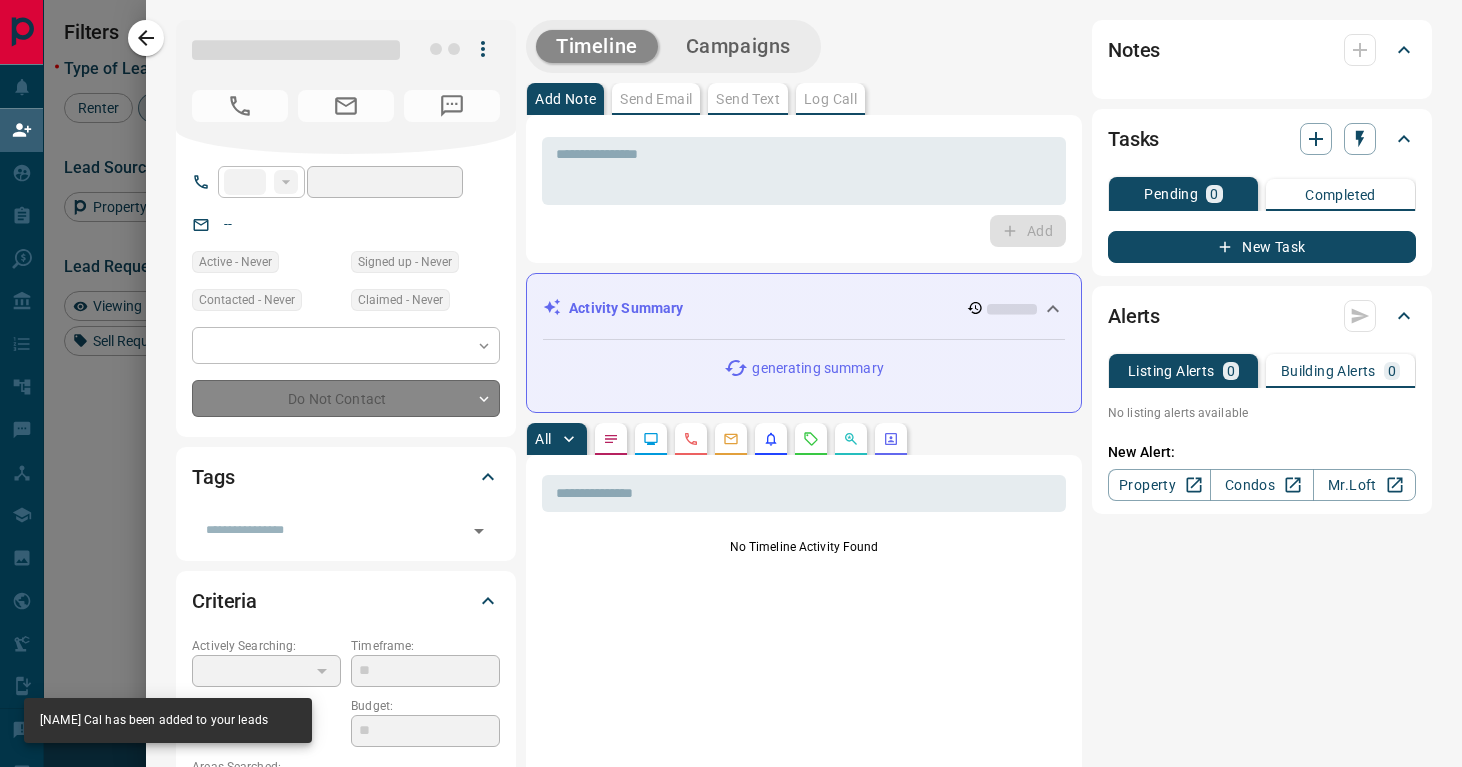 type on "**" 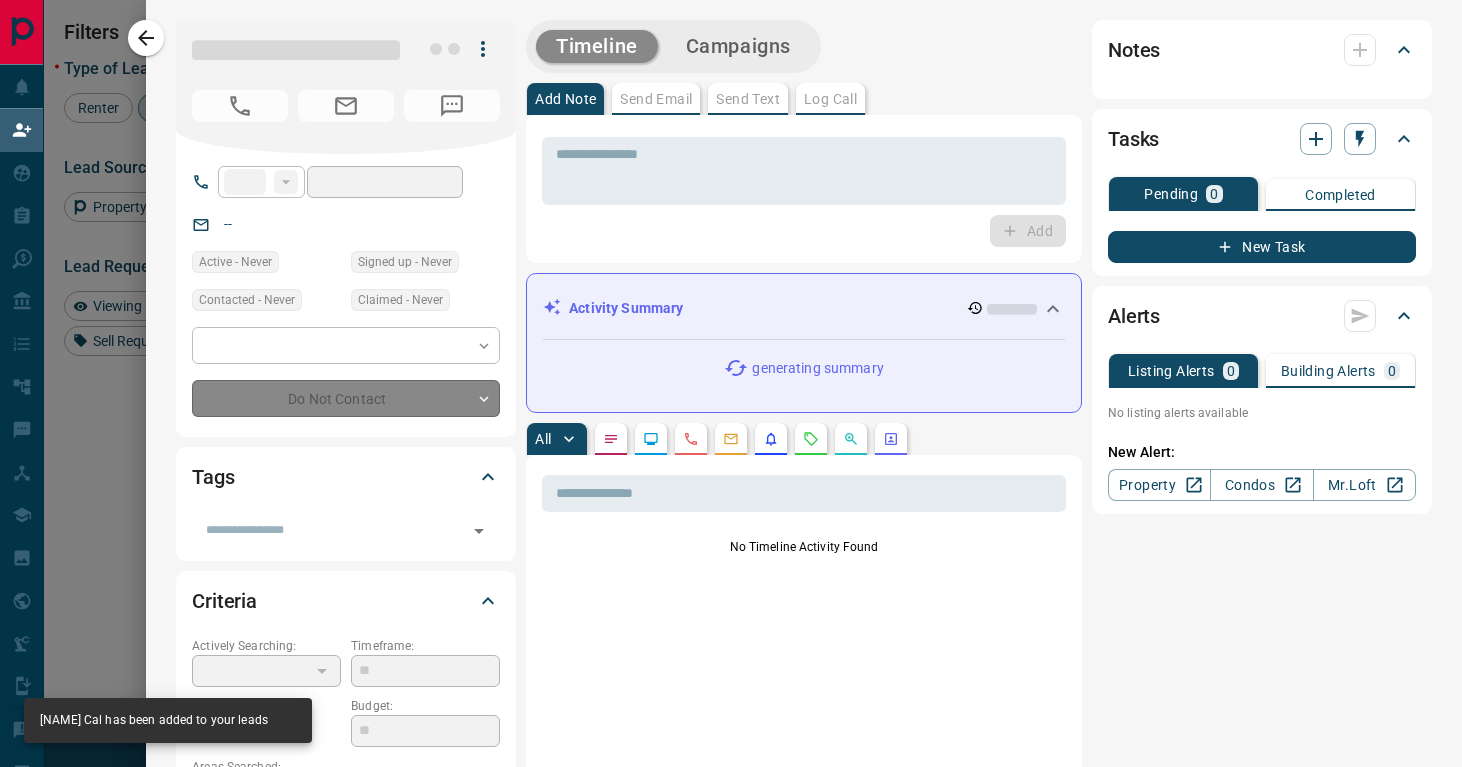 type on "**********" 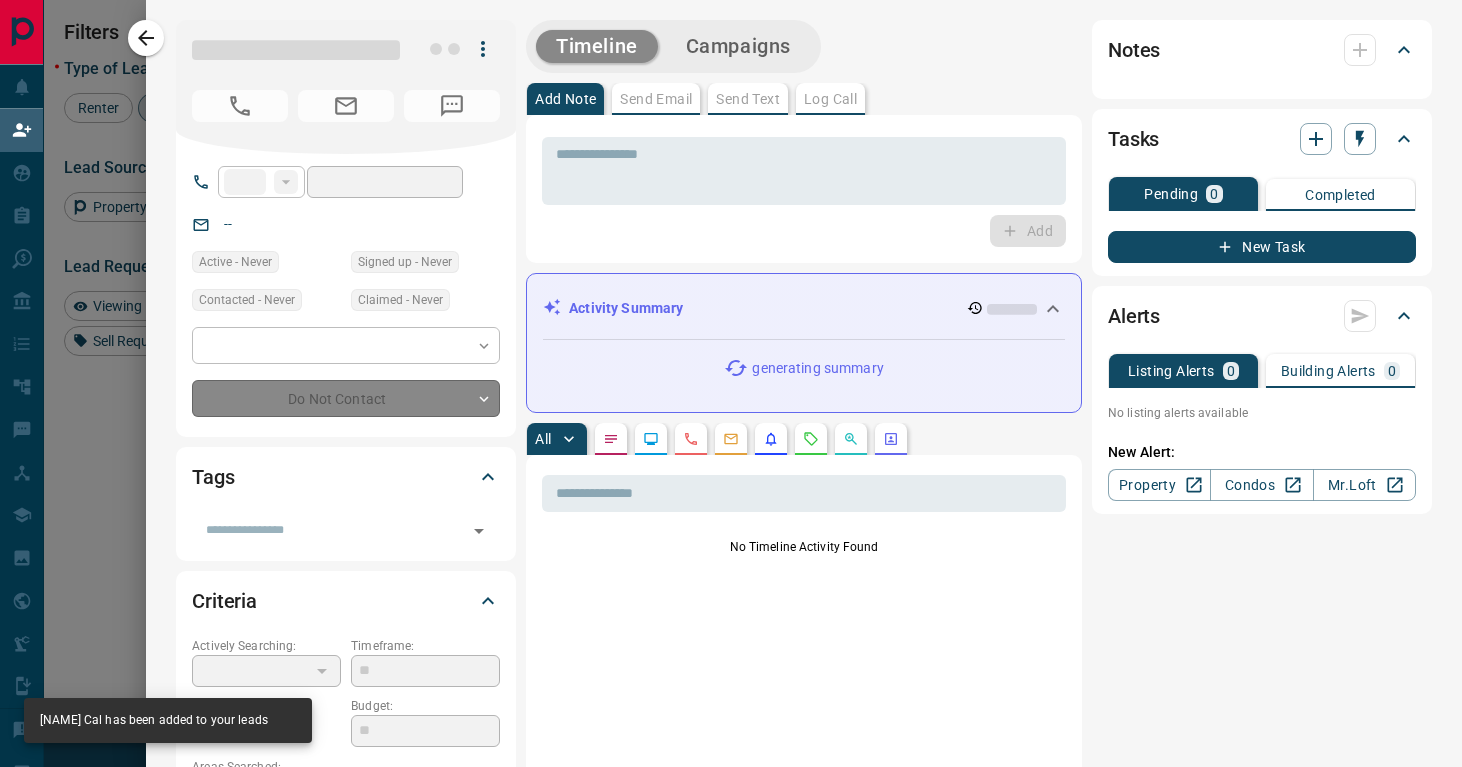 type on "**" 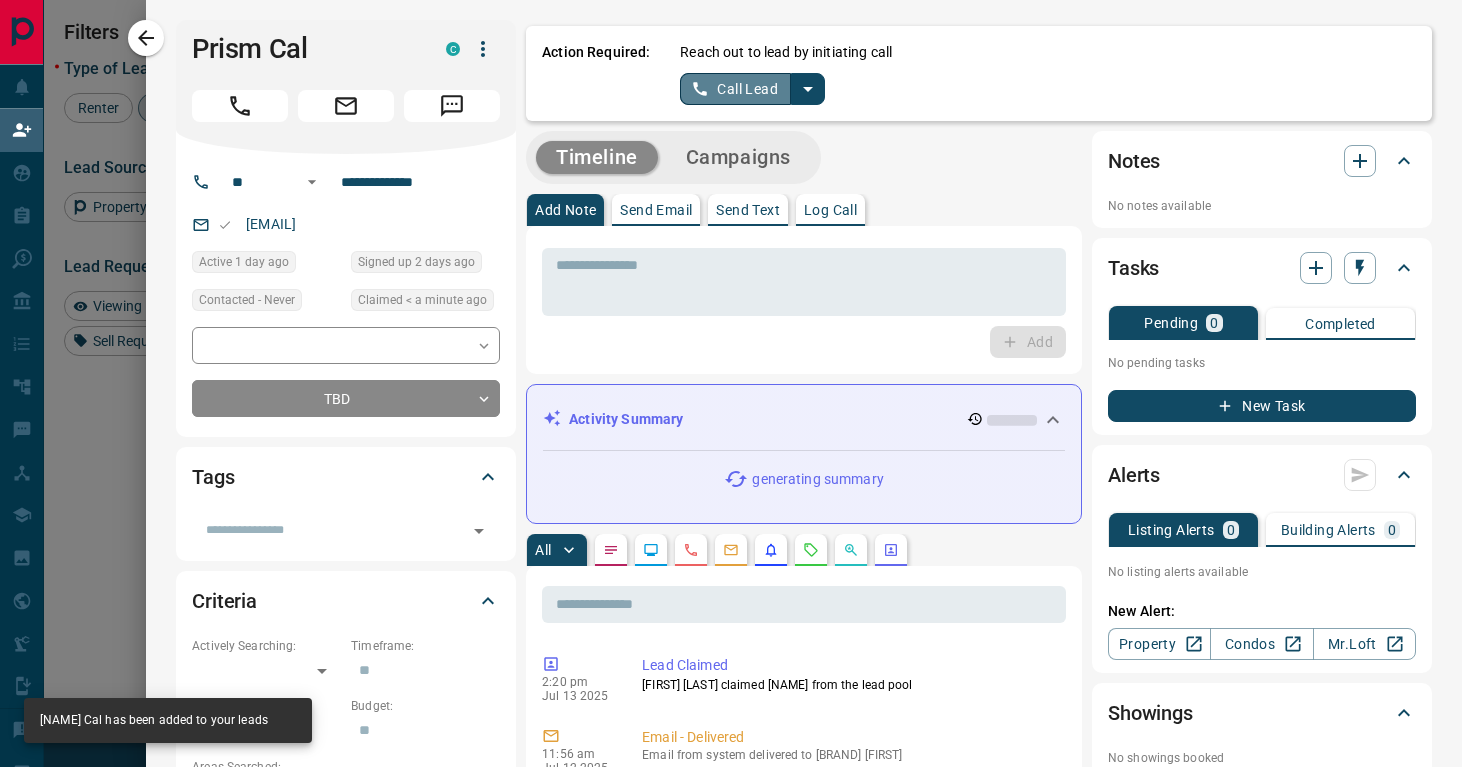 click 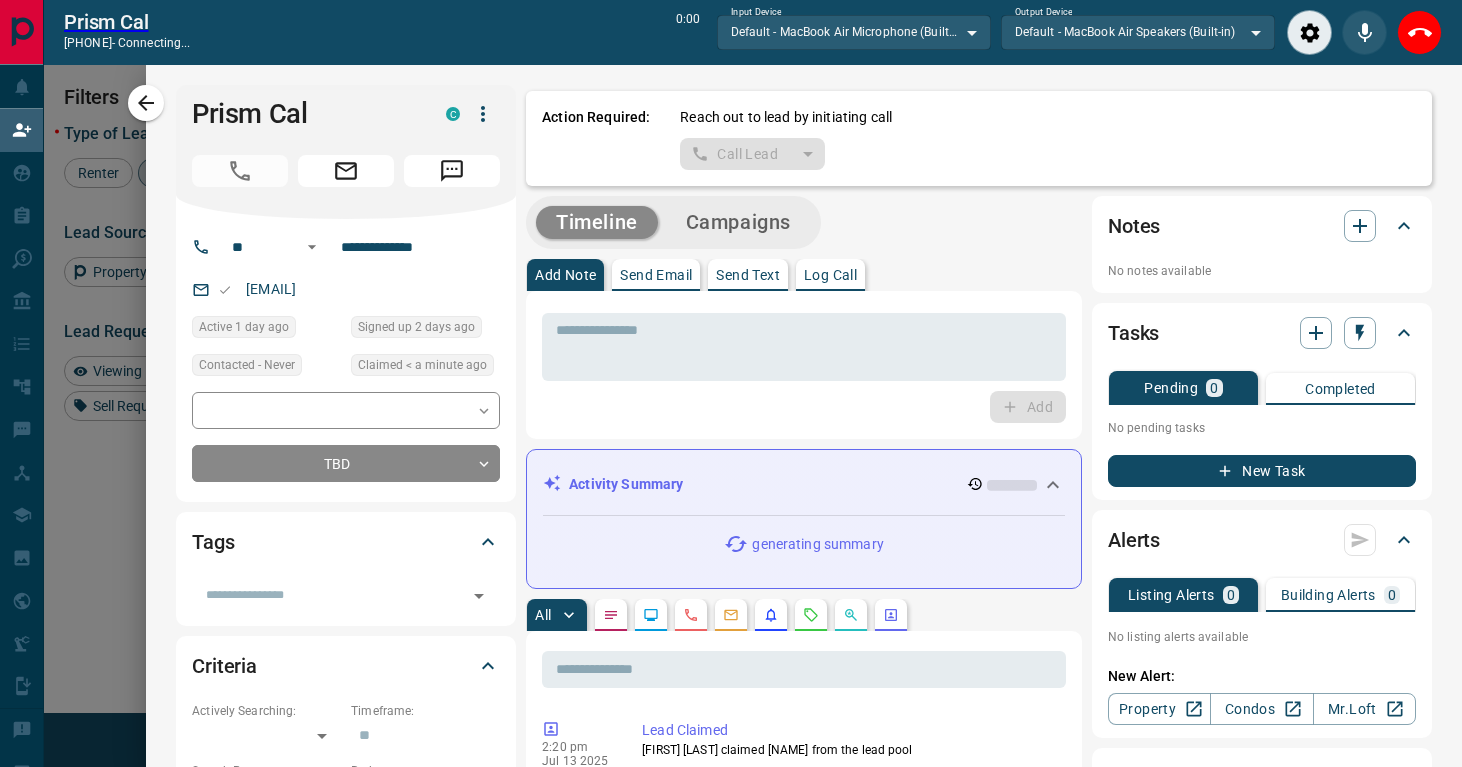 scroll, scrollTop: 531, scrollLeft: 1050, axis: both 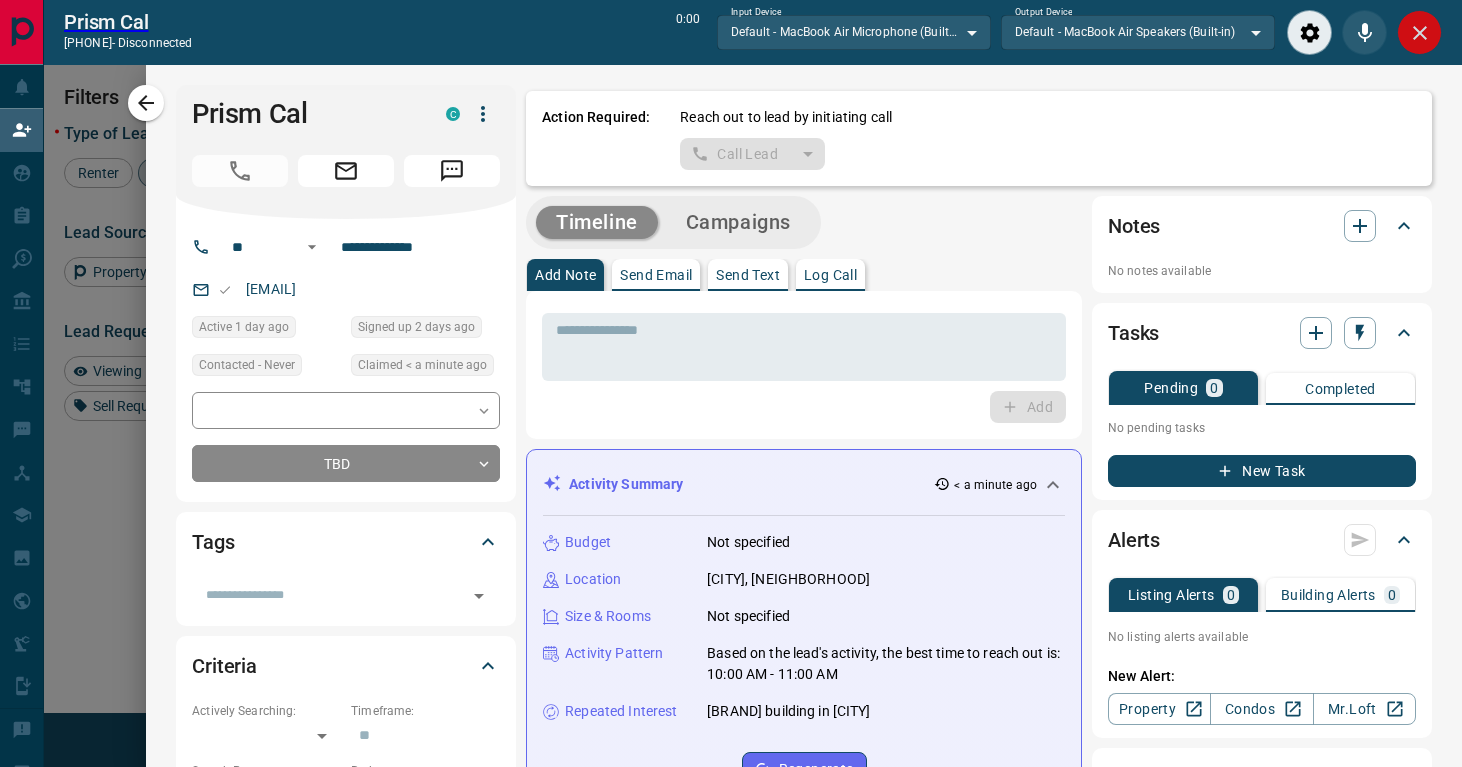 click 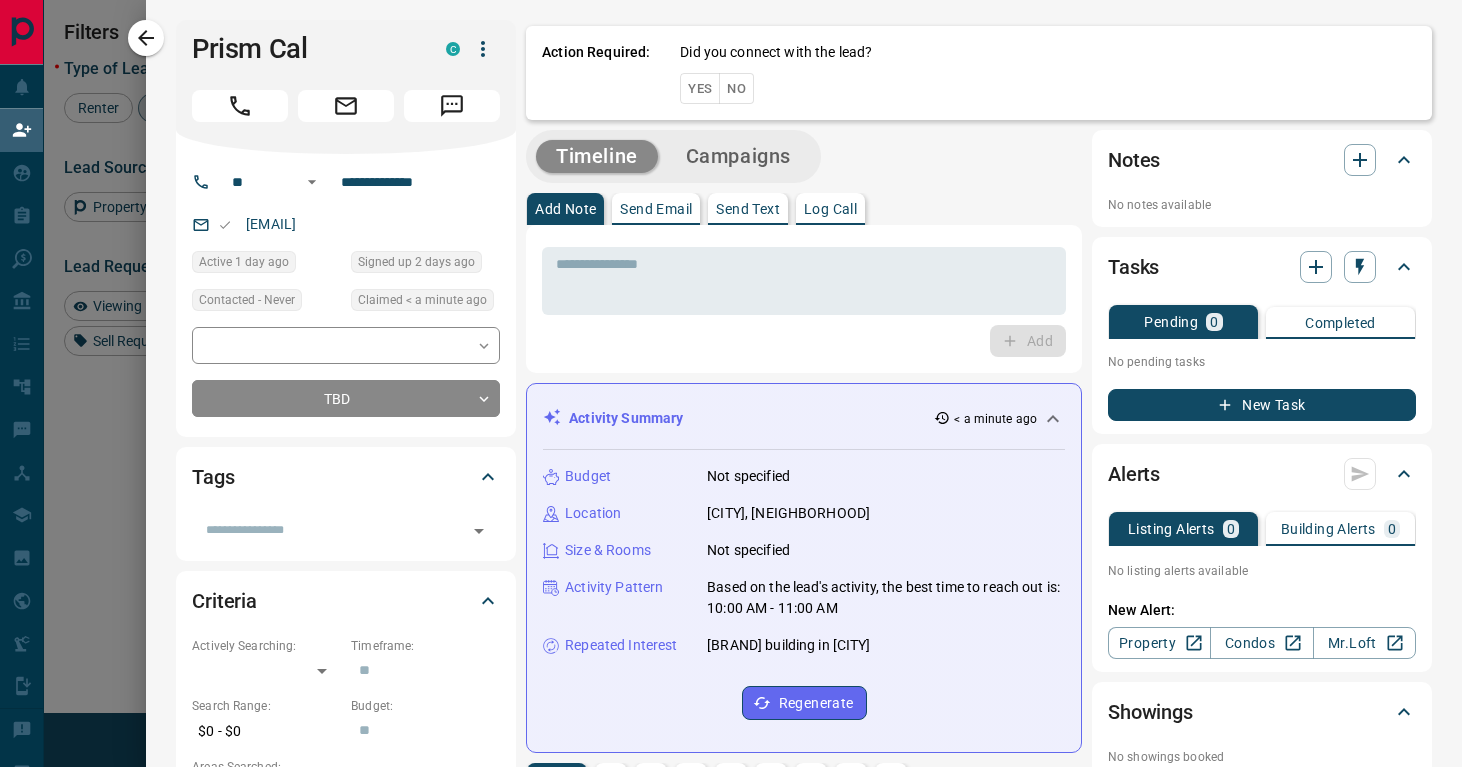 scroll, scrollTop: 1, scrollLeft: 1, axis: both 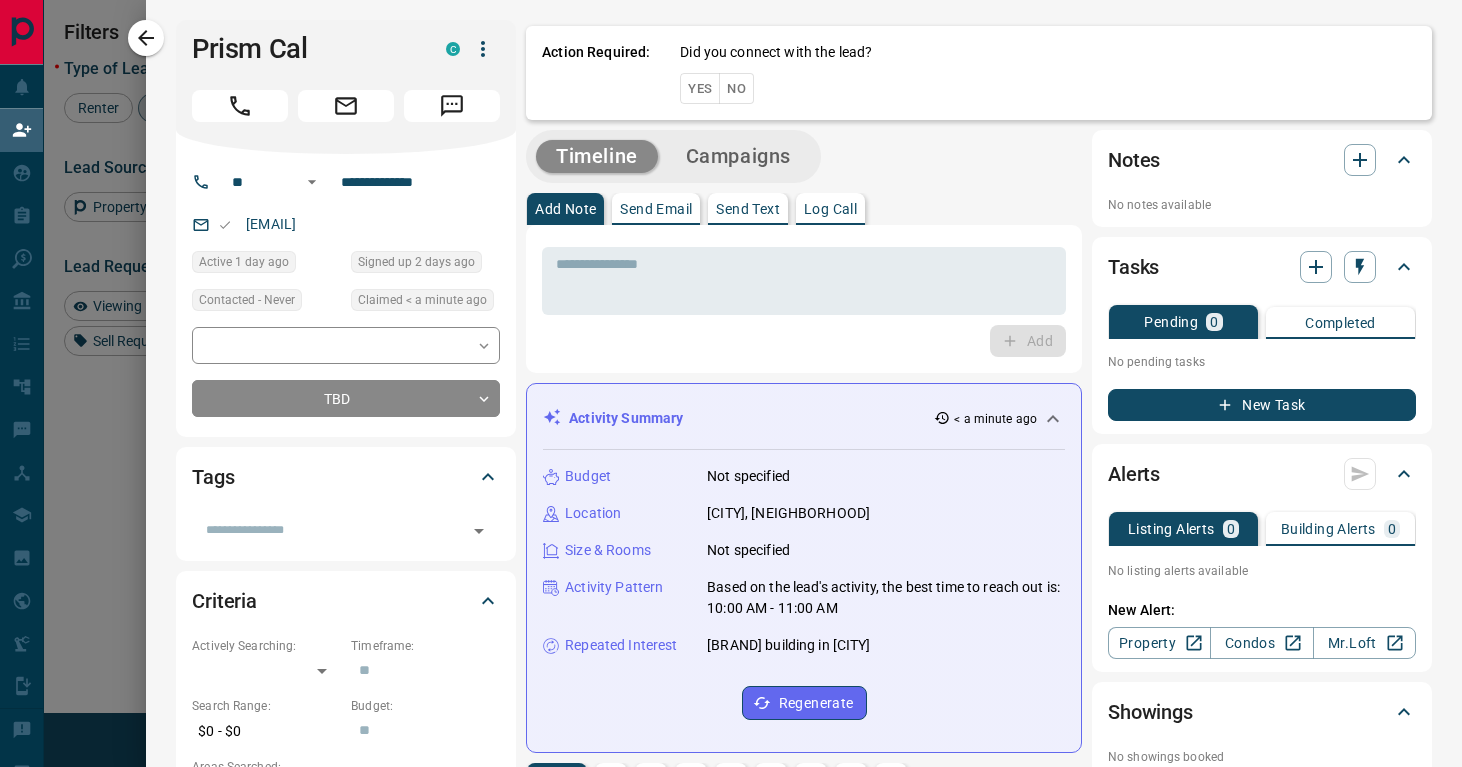 click on "No" at bounding box center (736, 88) 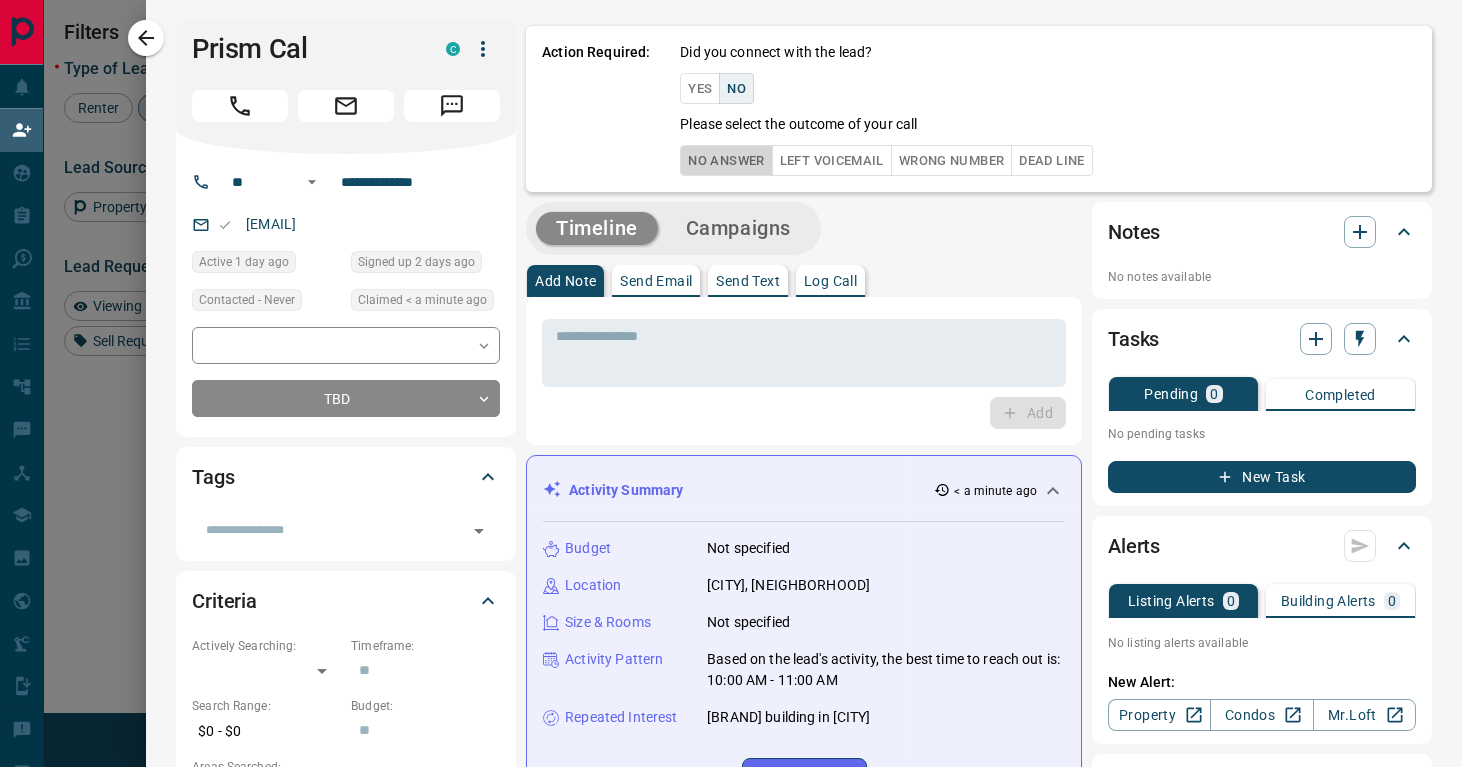 click on "No Answer" at bounding box center [726, 160] 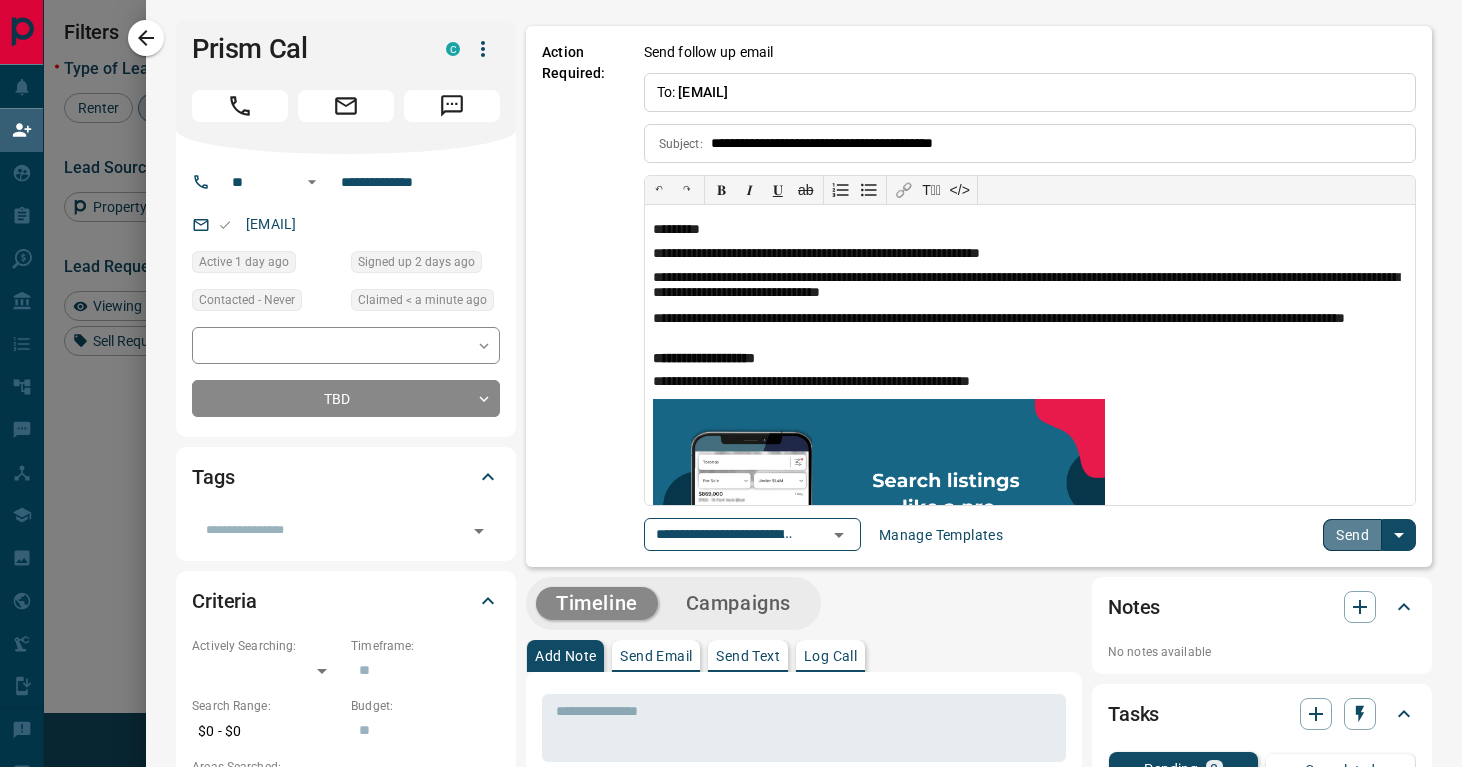 click on "Send" at bounding box center [1352, 535] 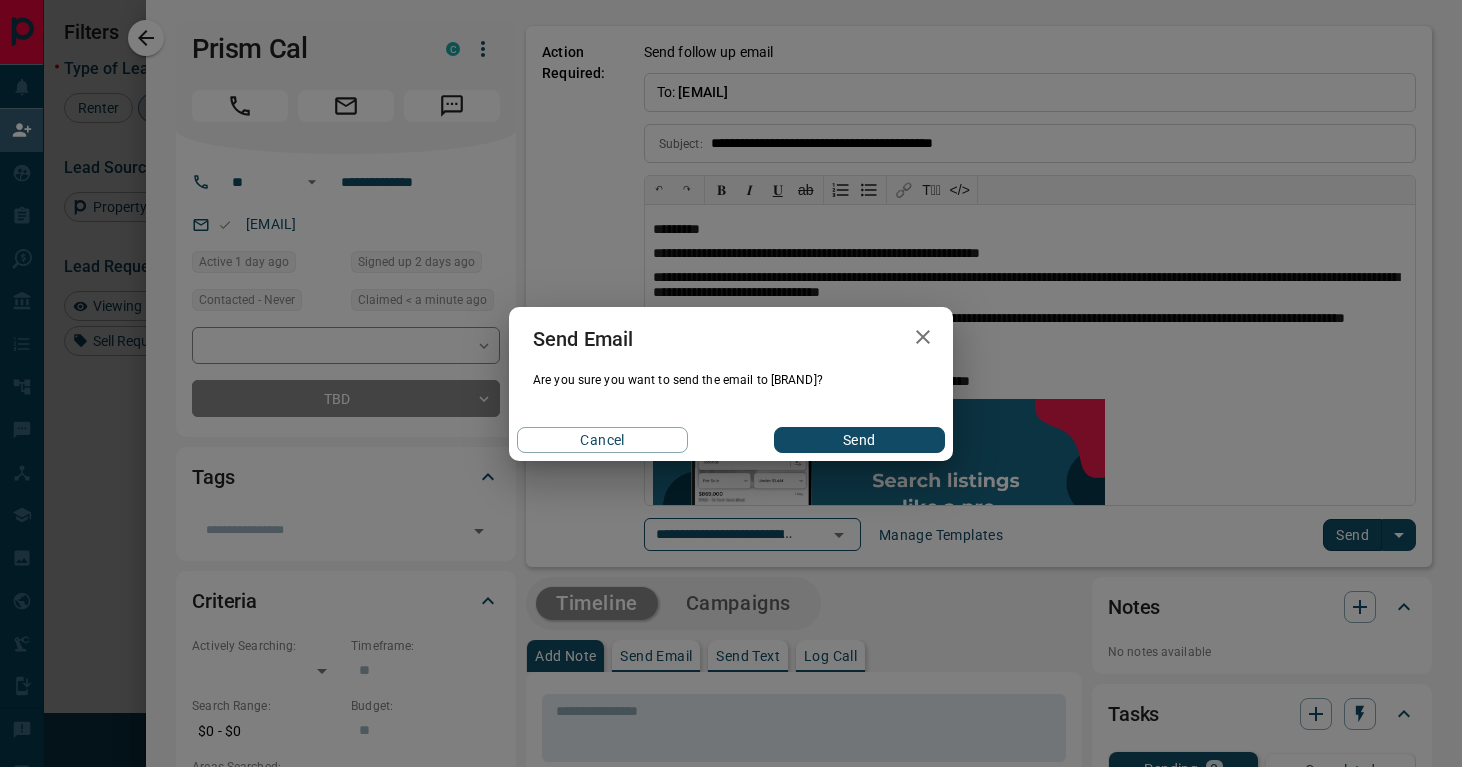 click on "Send" at bounding box center (859, 440) 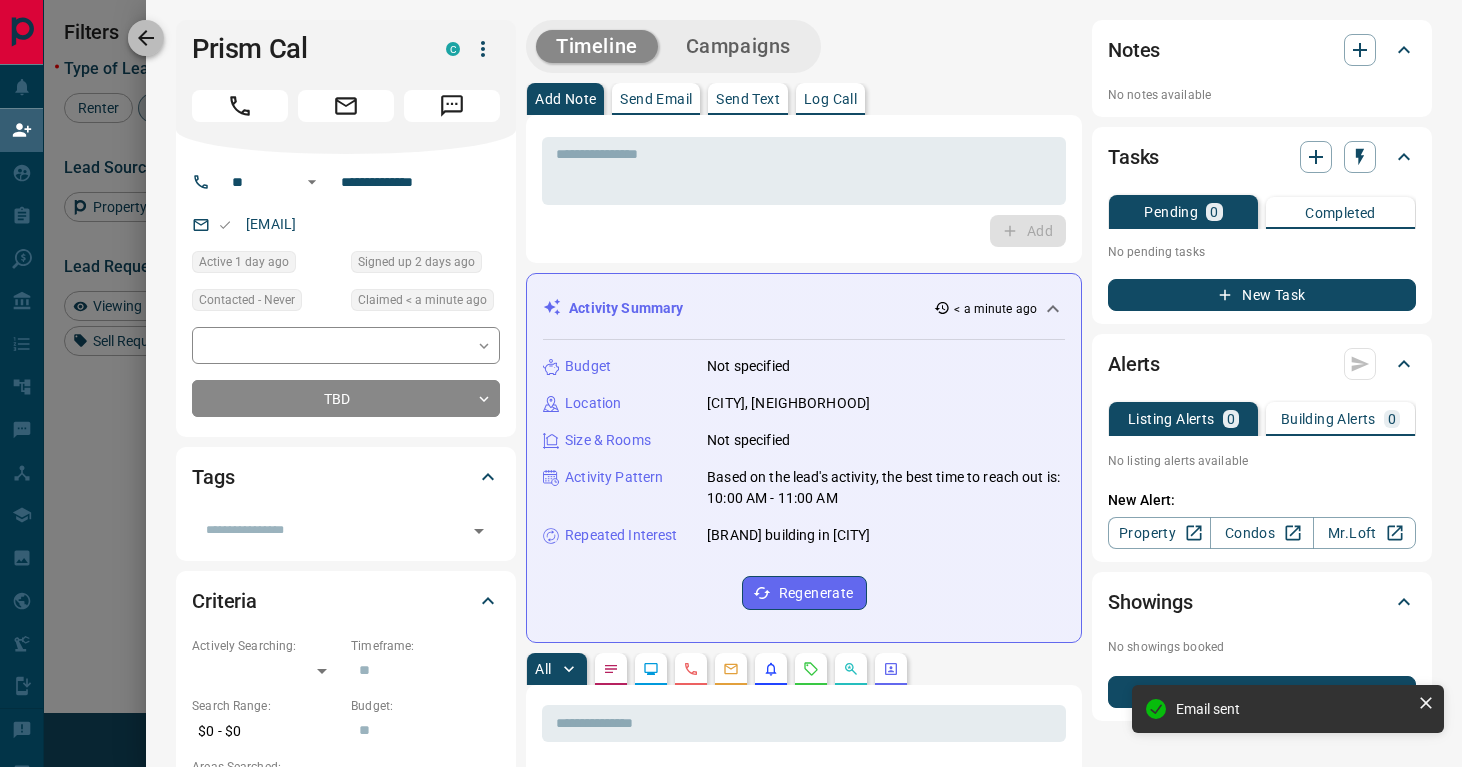 click 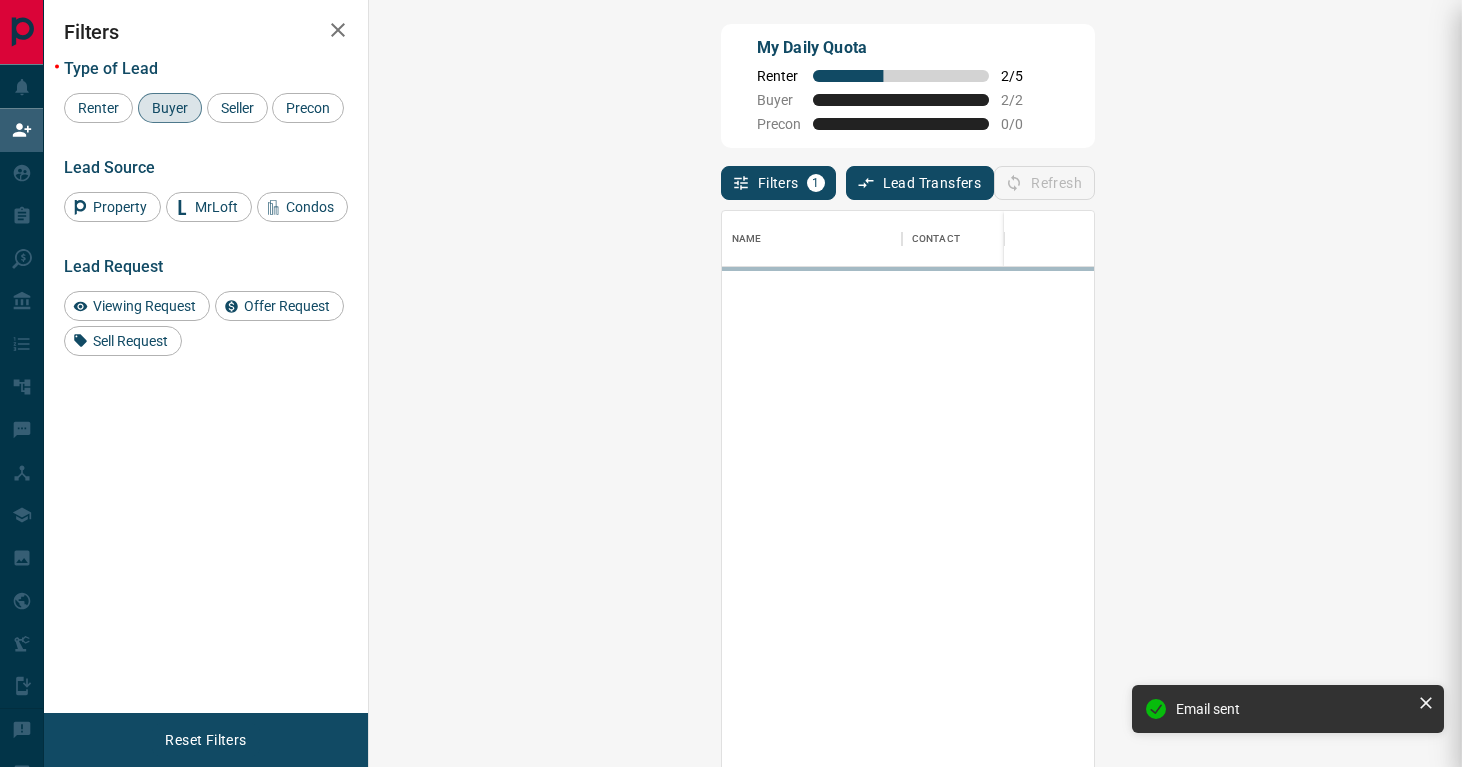 scroll, scrollTop: 1, scrollLeft: 1, axis: both 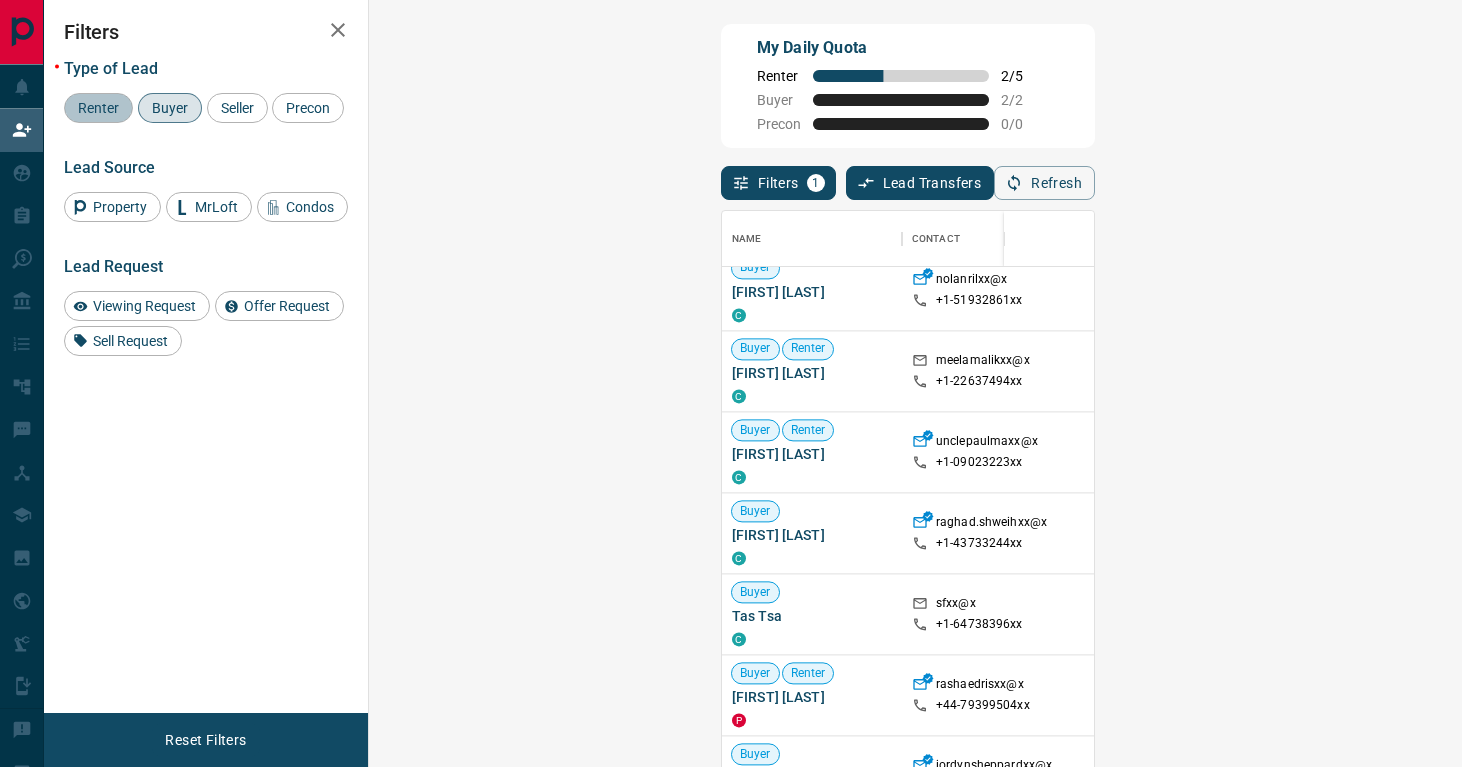 click on "Renter" at bounding box center (98, 108) 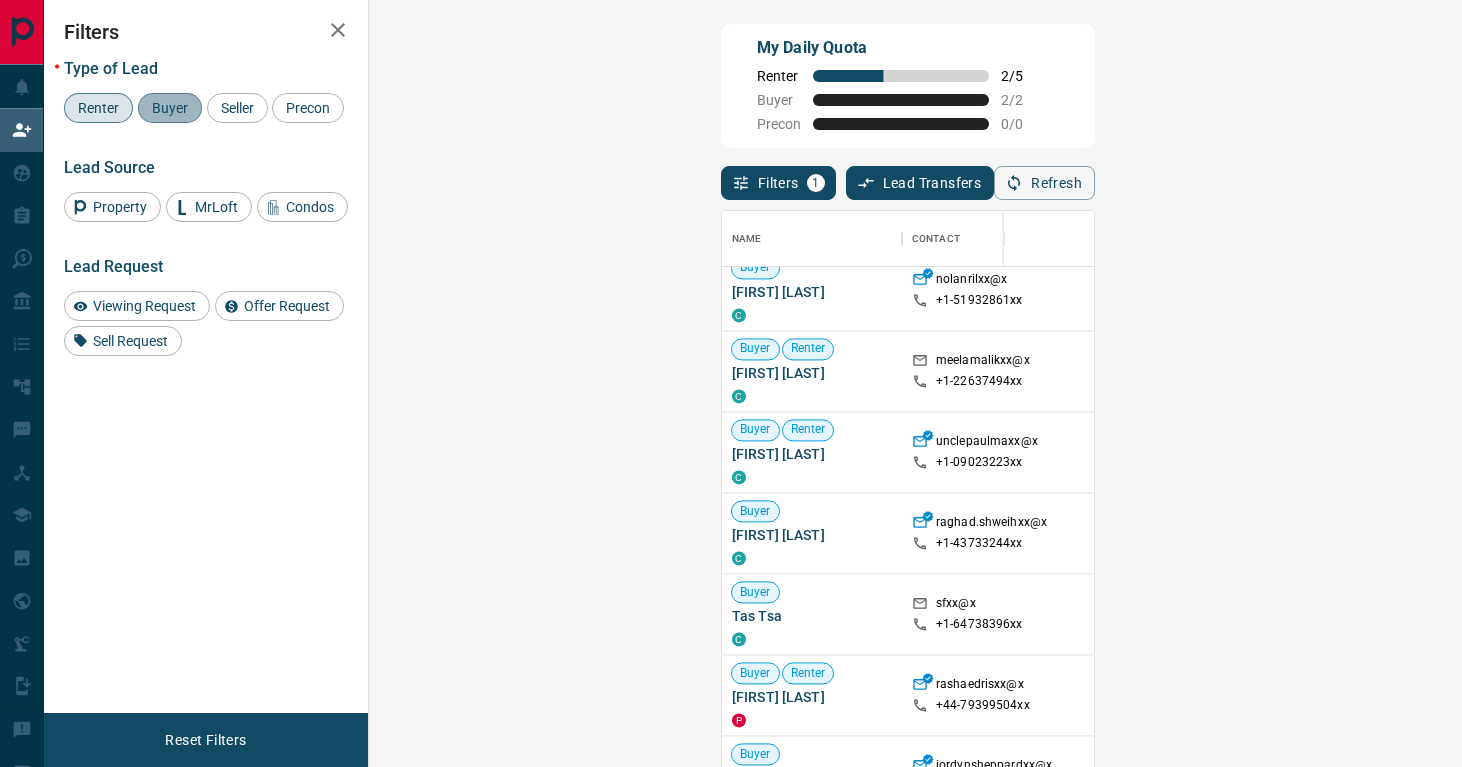 click on "Buyer" at bounding box center [170, 108] 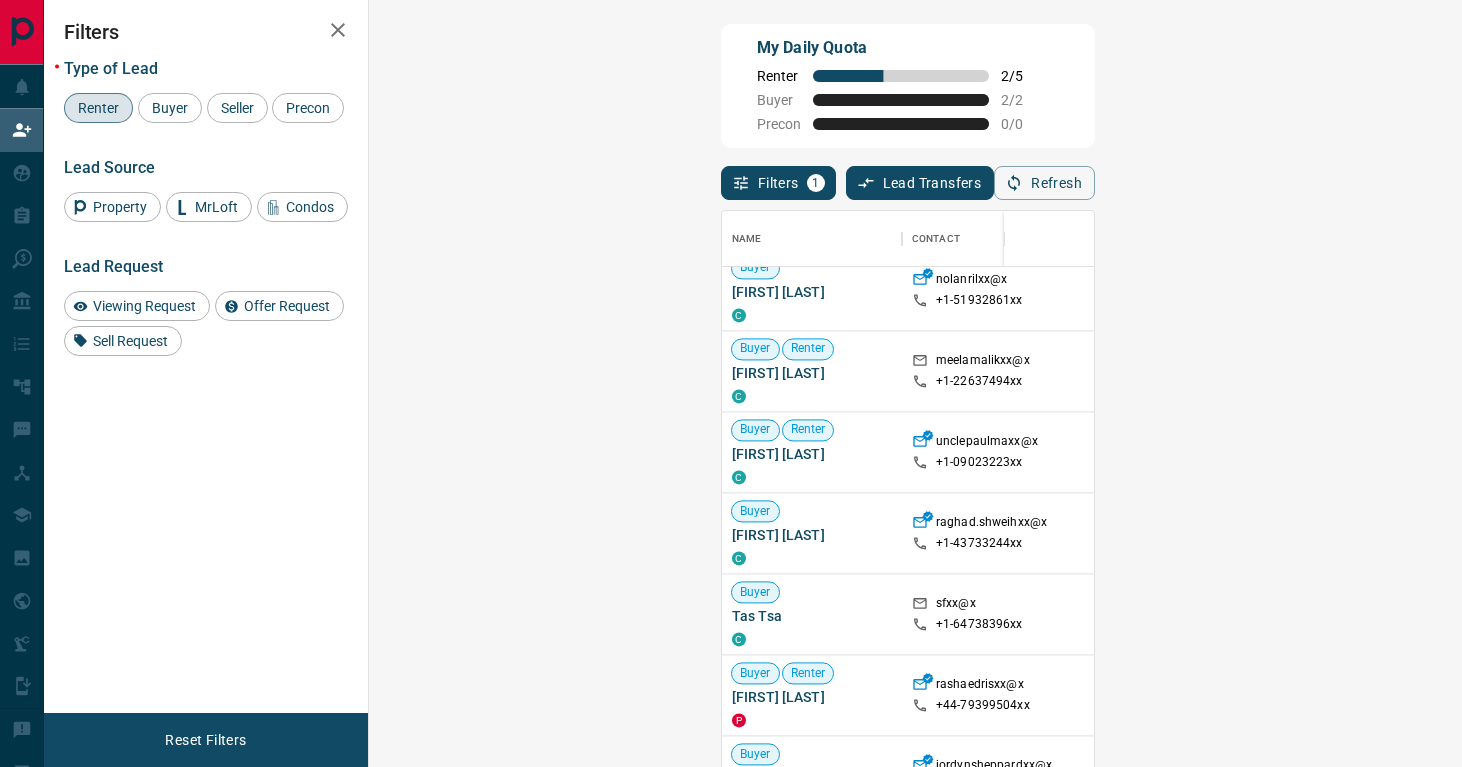 scroll, scrollTop: 0, scrollLeft: 0, axis: both 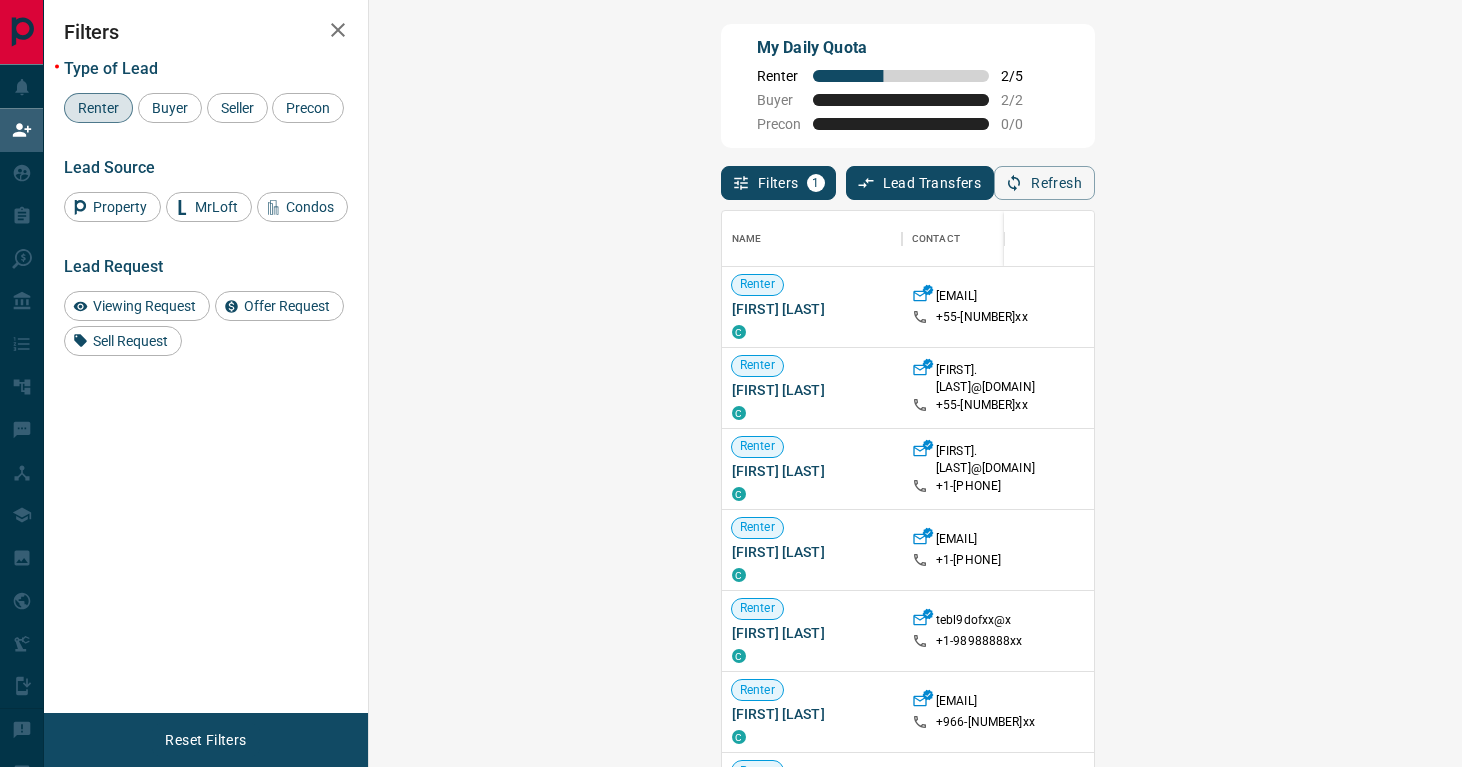 click on "Claim" at bounding box center [1727, 469] 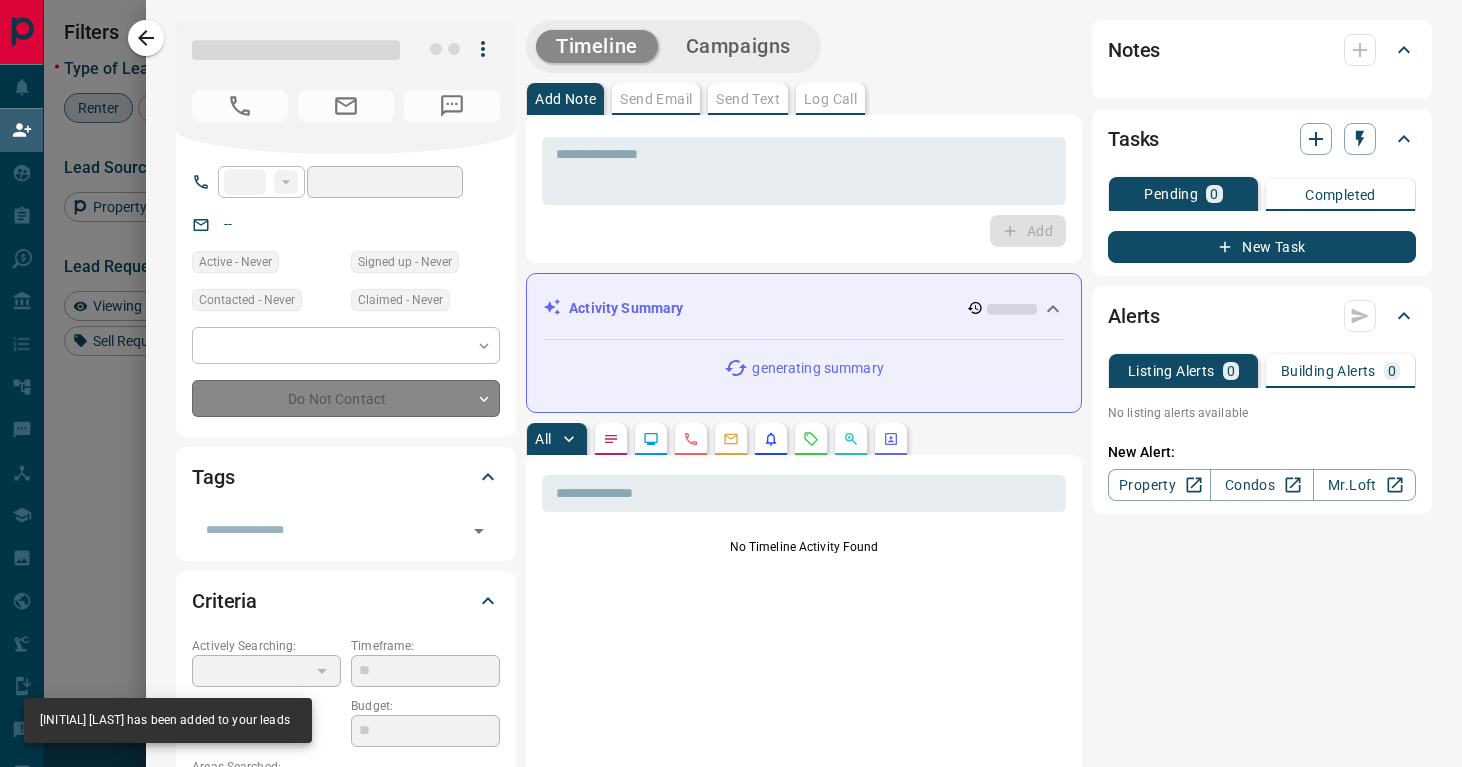 type on "**" 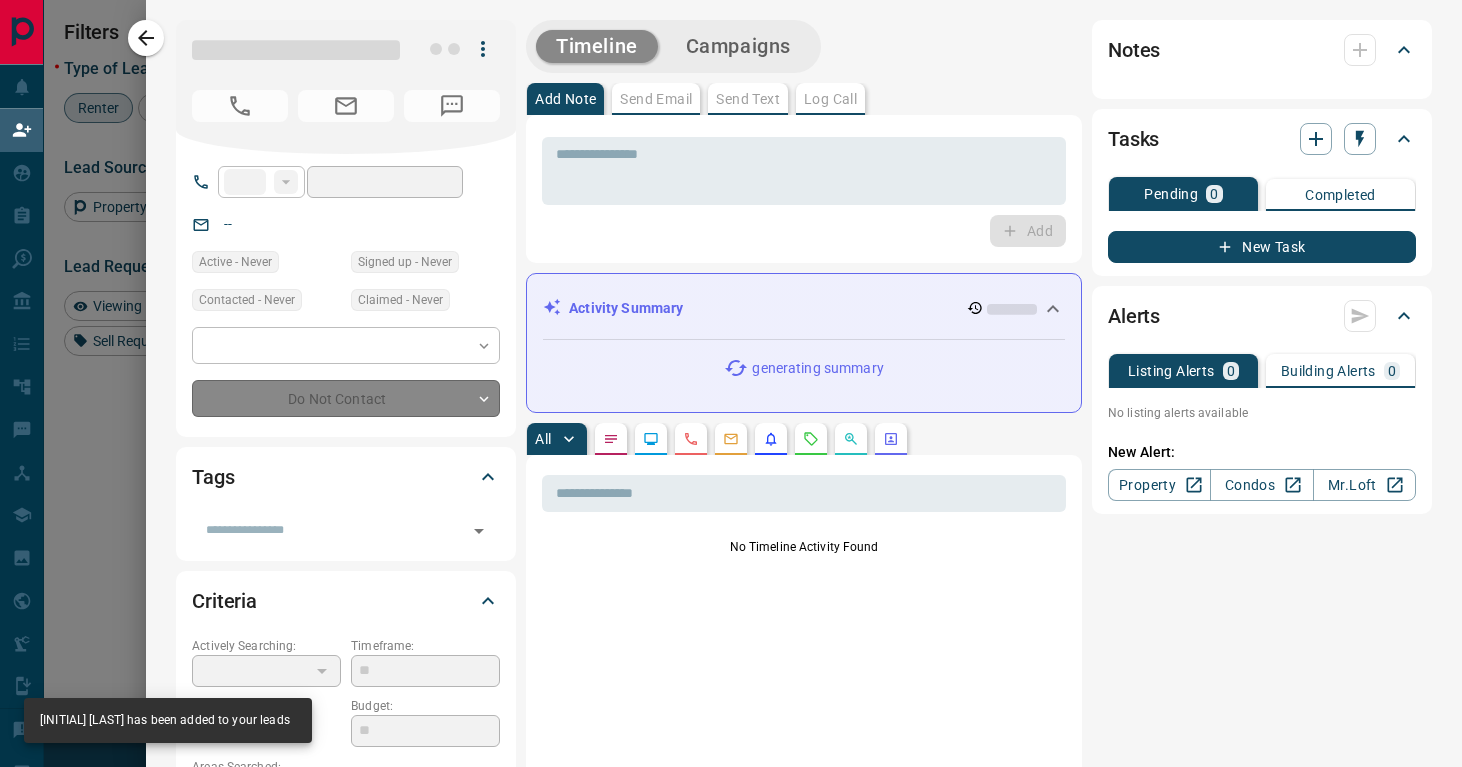 type on "**********" 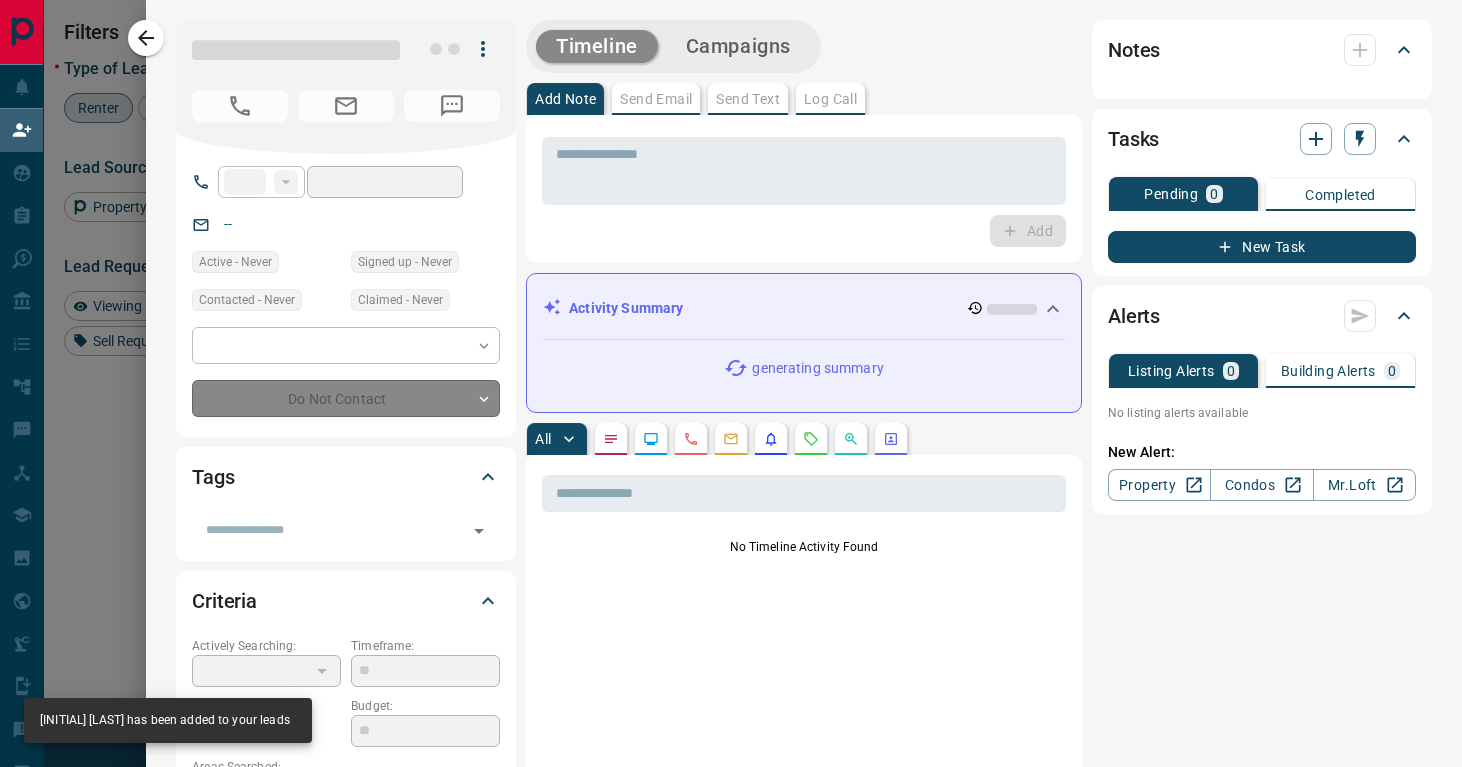 type on "**********" 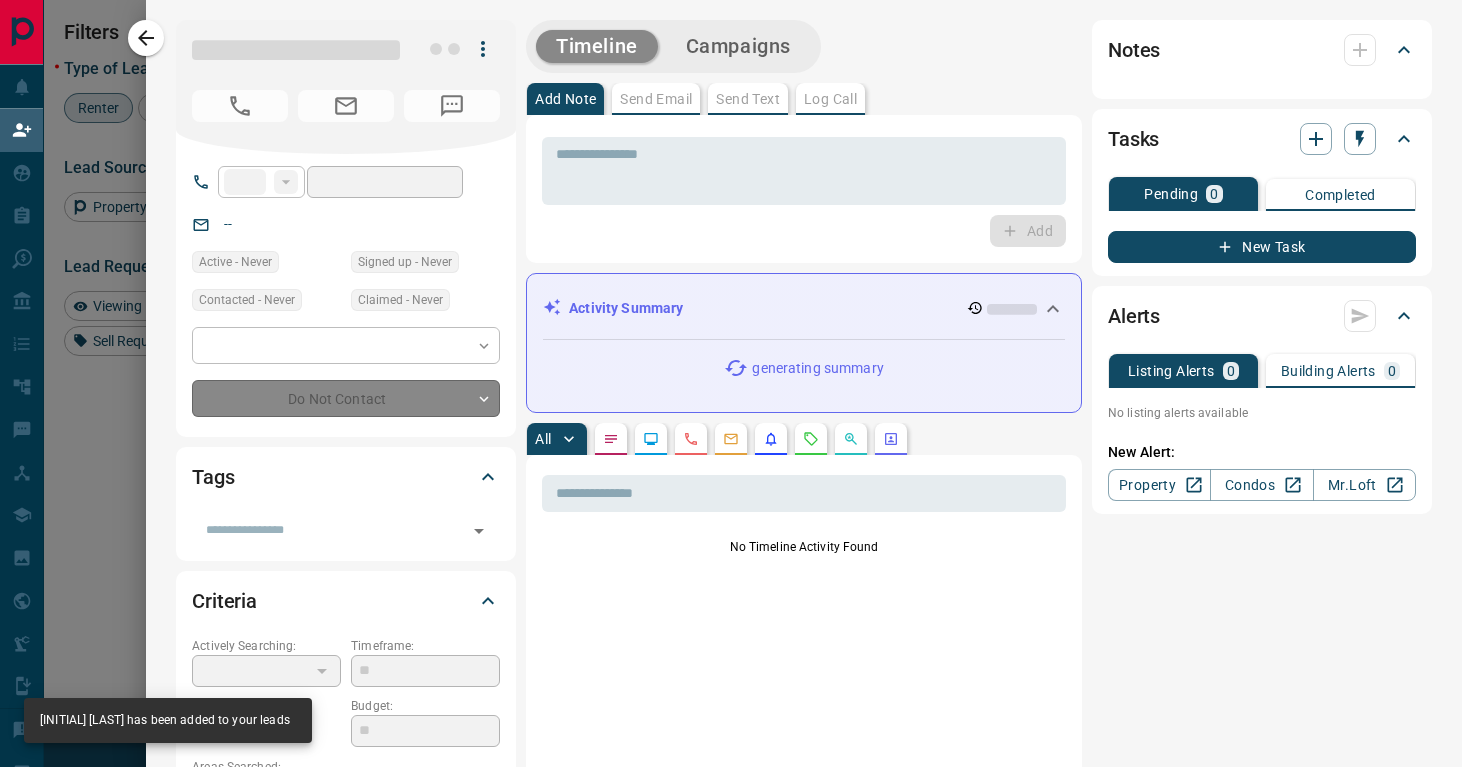 type on "**" 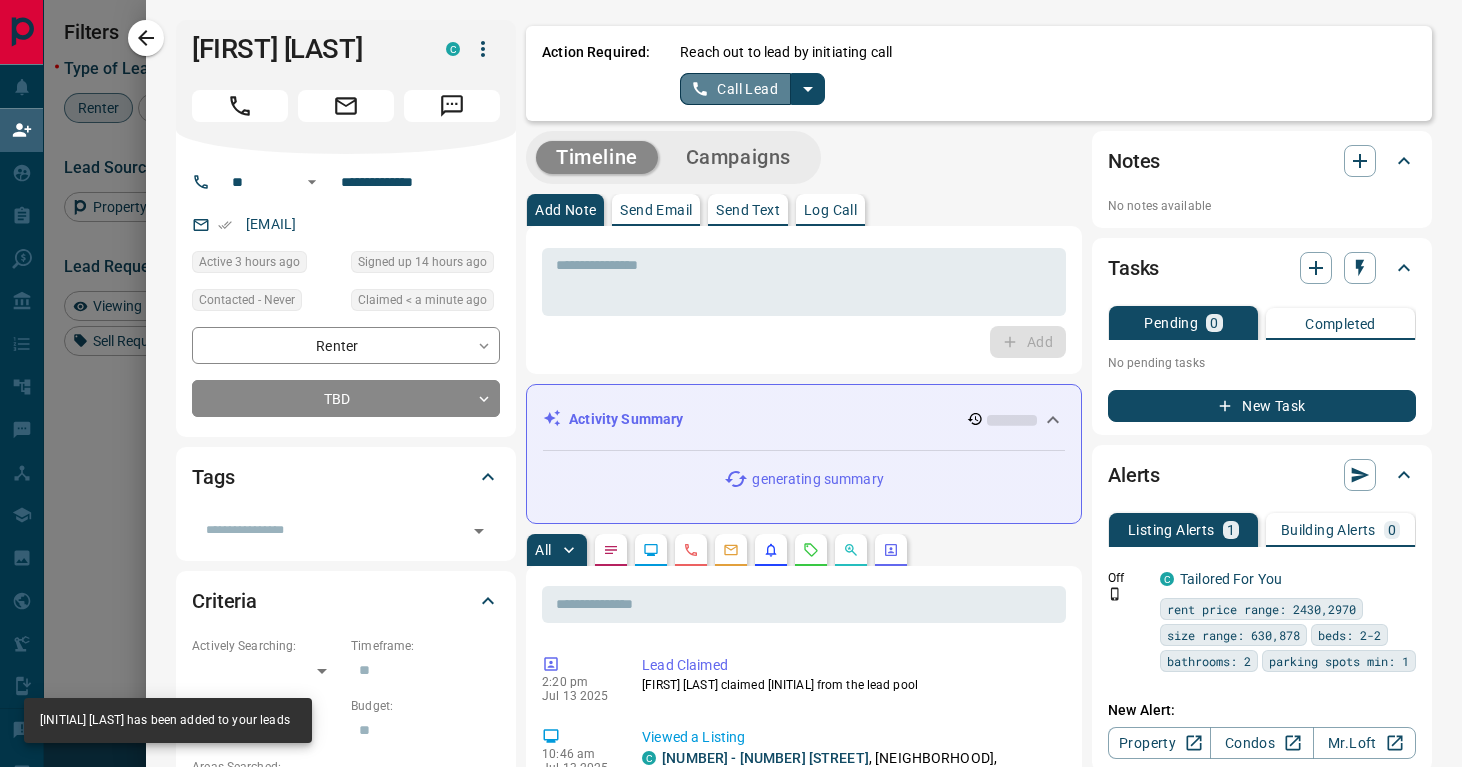 click on "Call Lead" at bounding box center (735, 89) 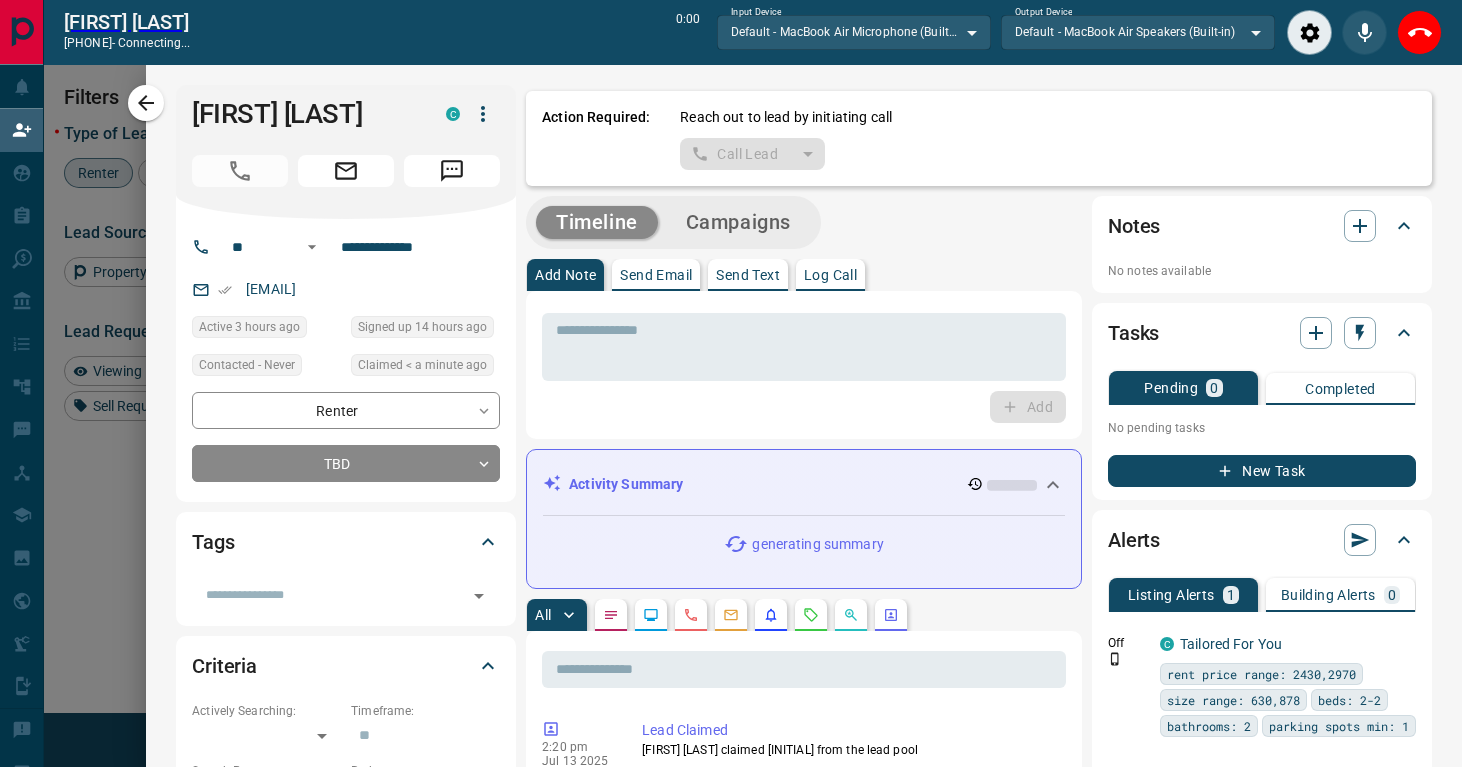 scroll, scrollTop: 531, scrollLeft: 1050, axis: both 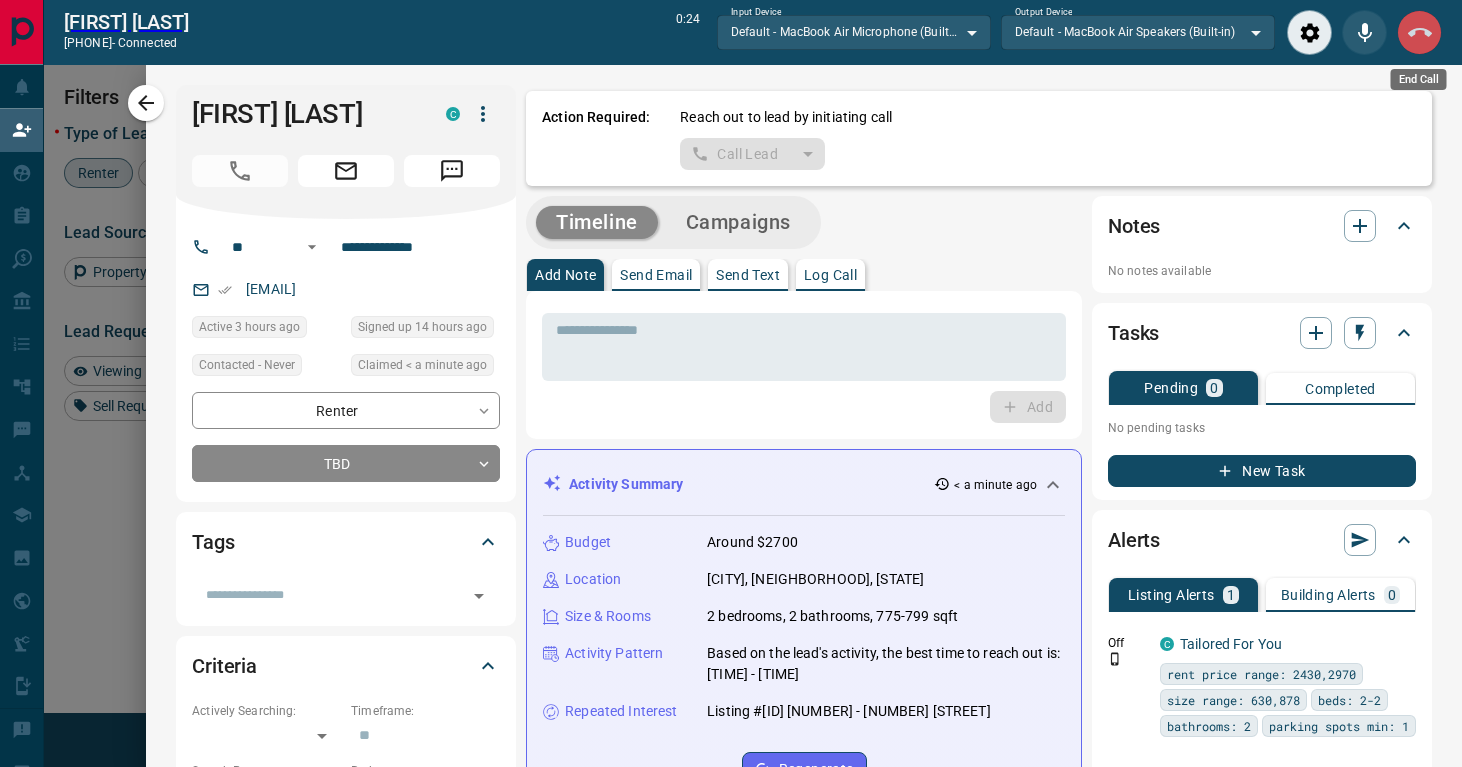click 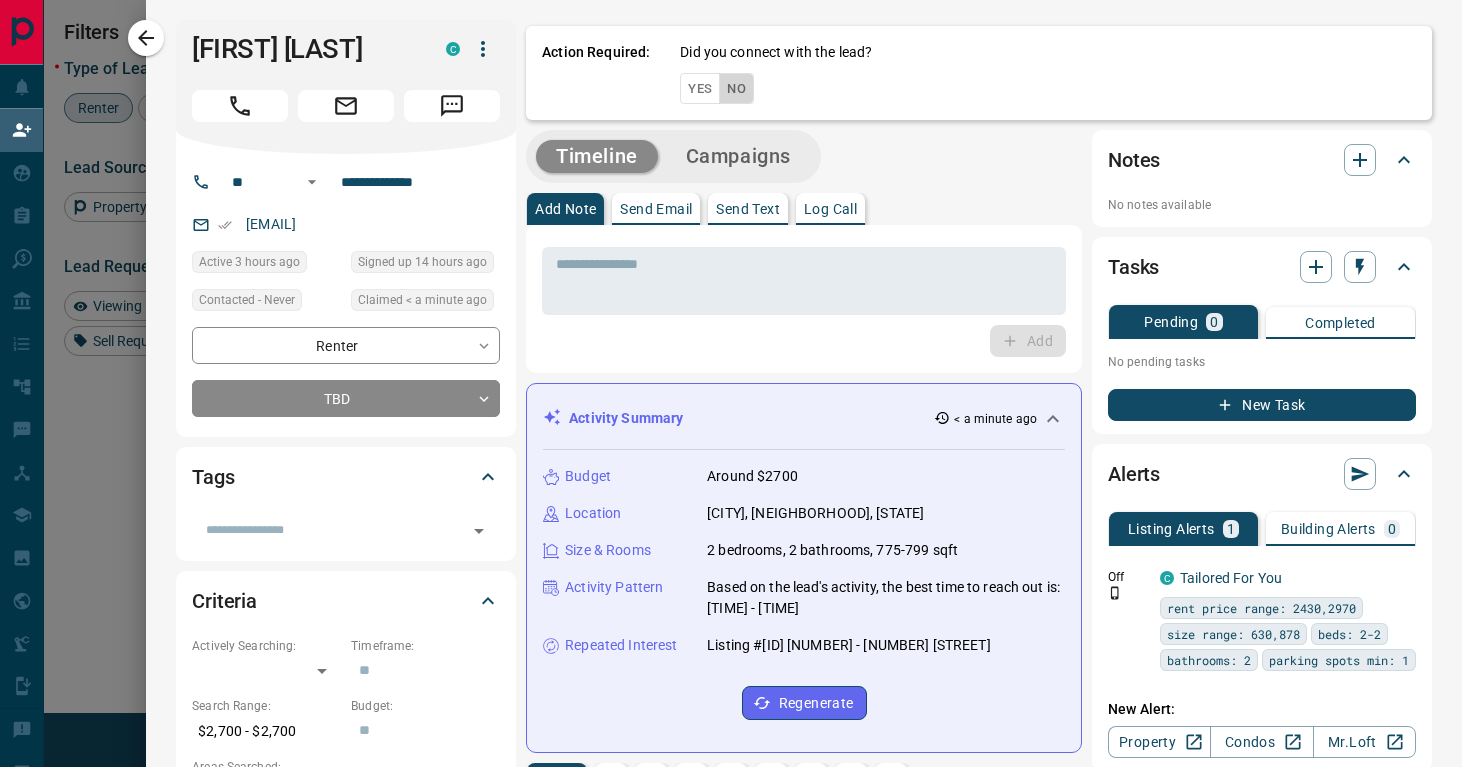 click on "No" at bounding box center (736, 88) 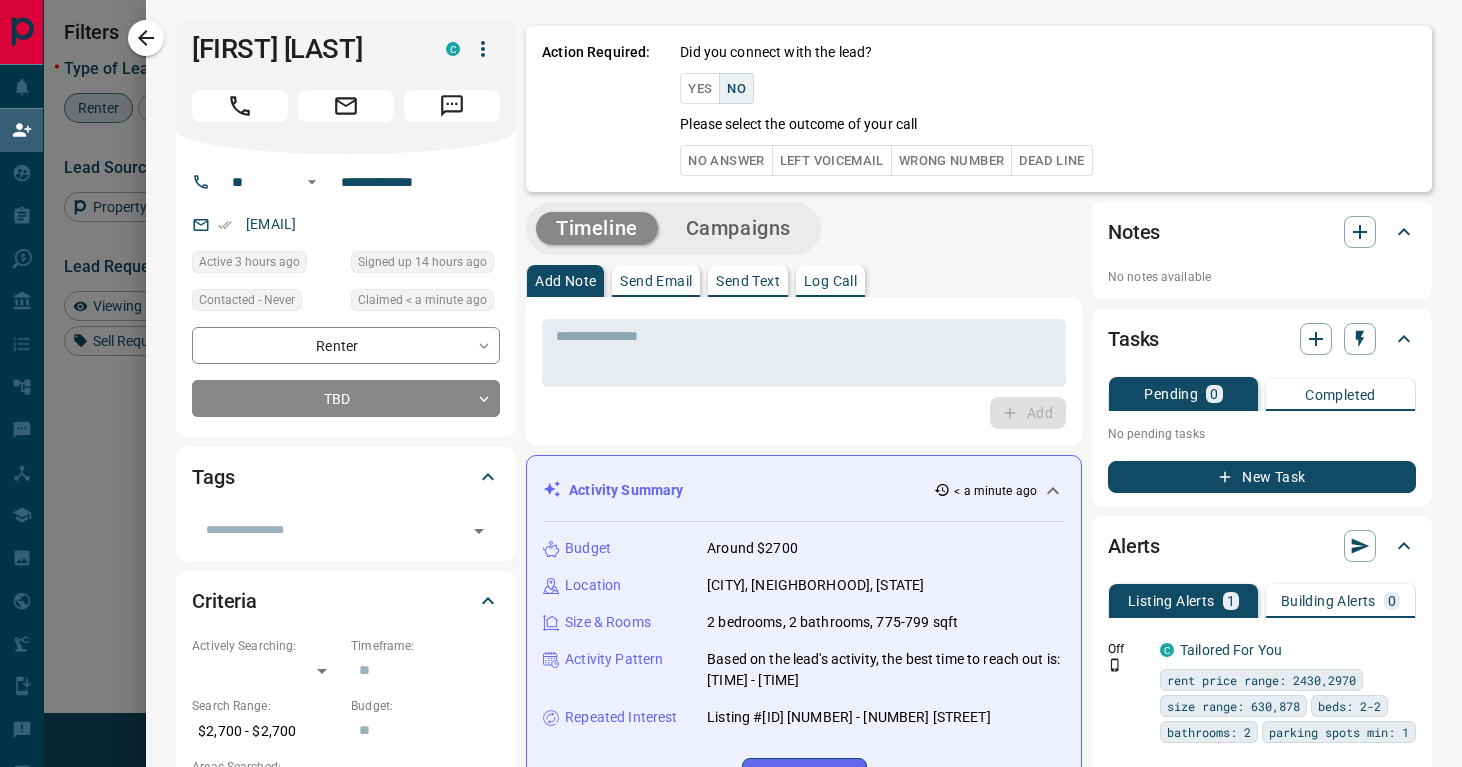 click on "No Answer" at bounding box center [726, 160] 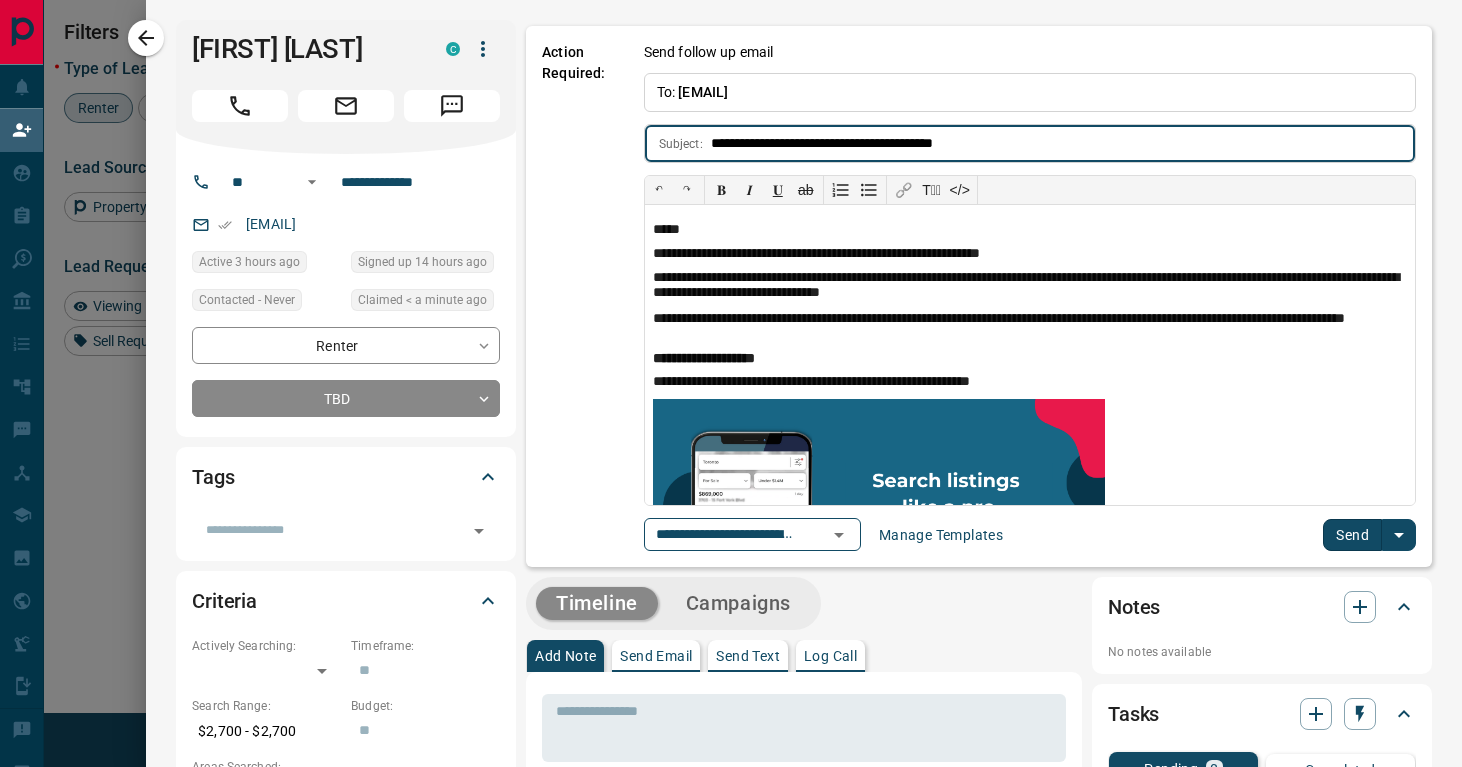 click on "Send" at bounding box center [1352, 535] 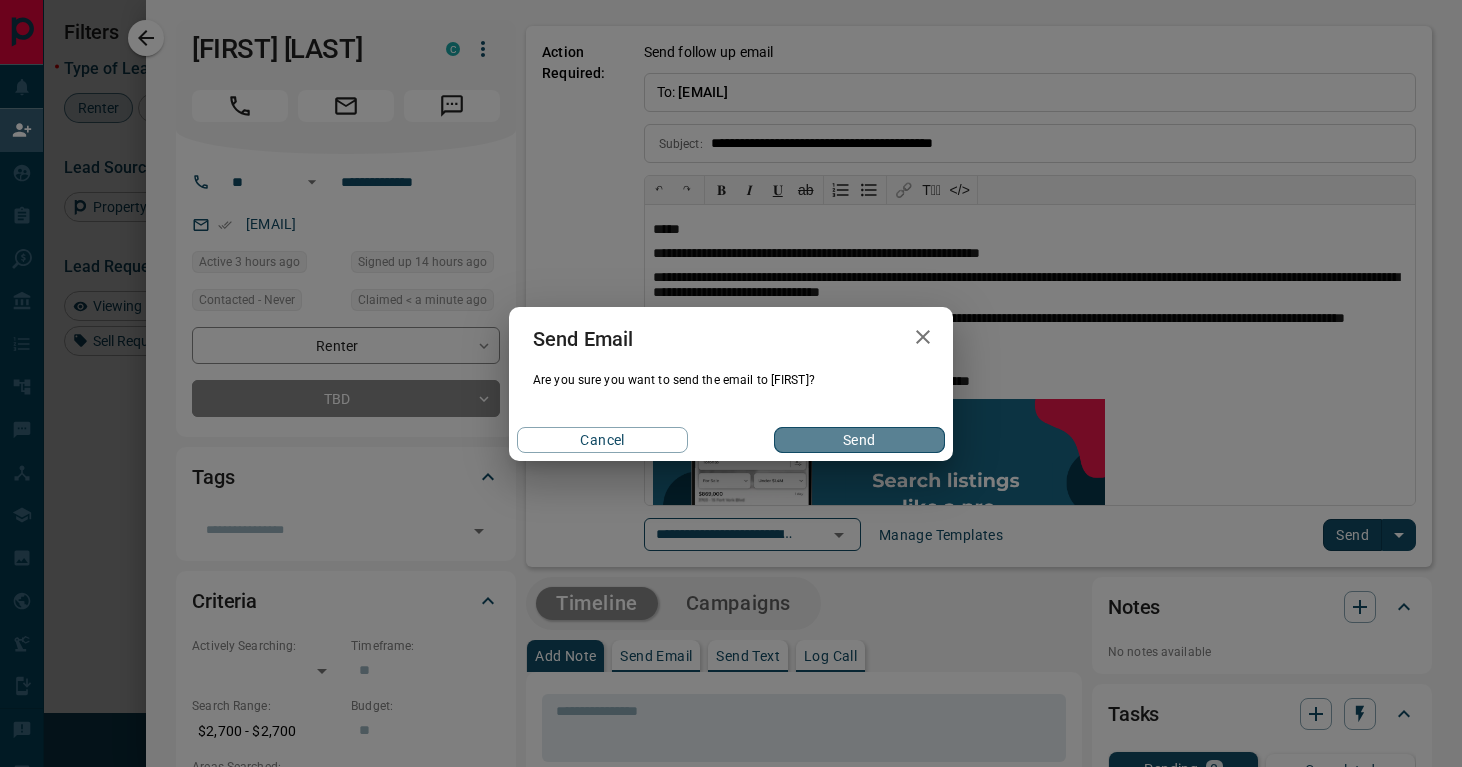 click on "Send" at bounding box center [859, 440] 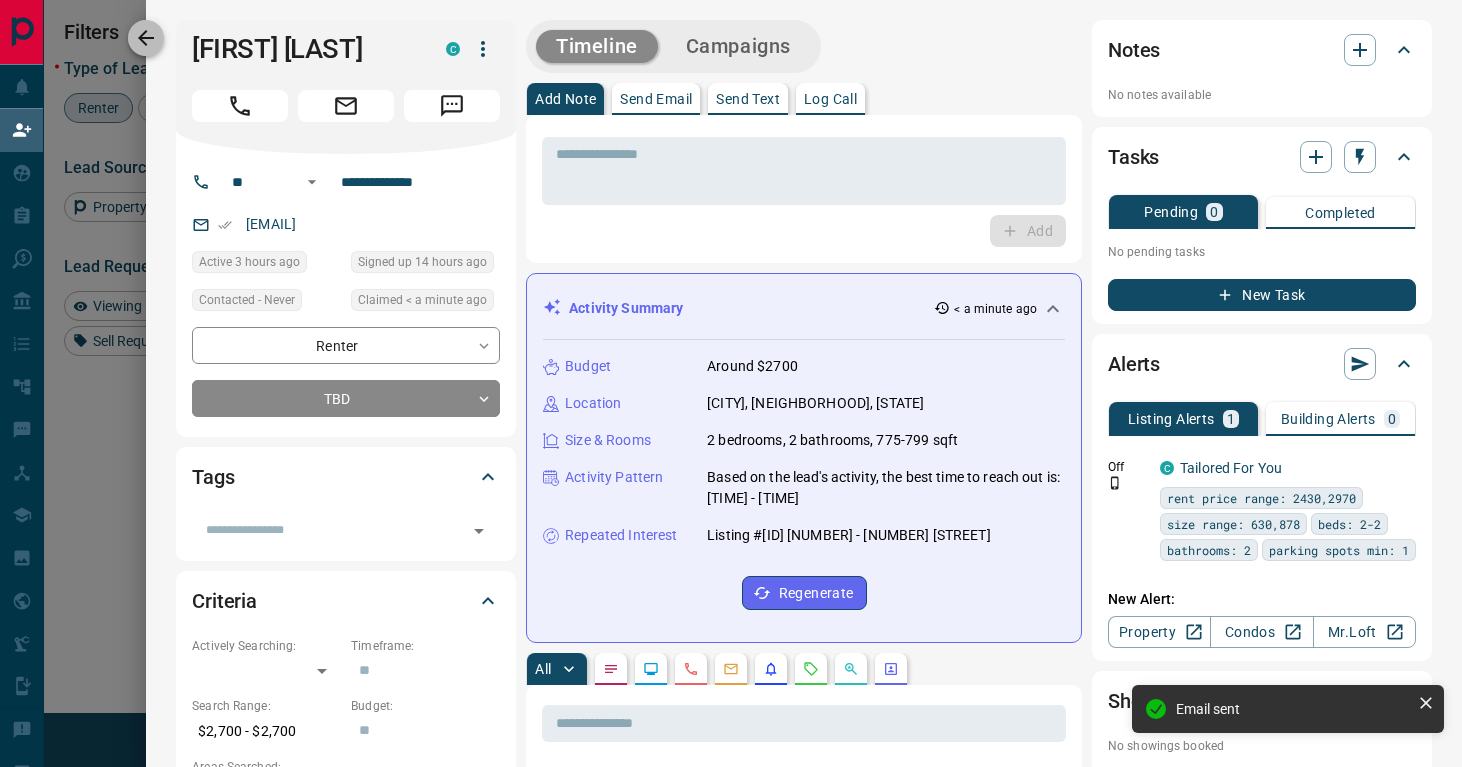 click 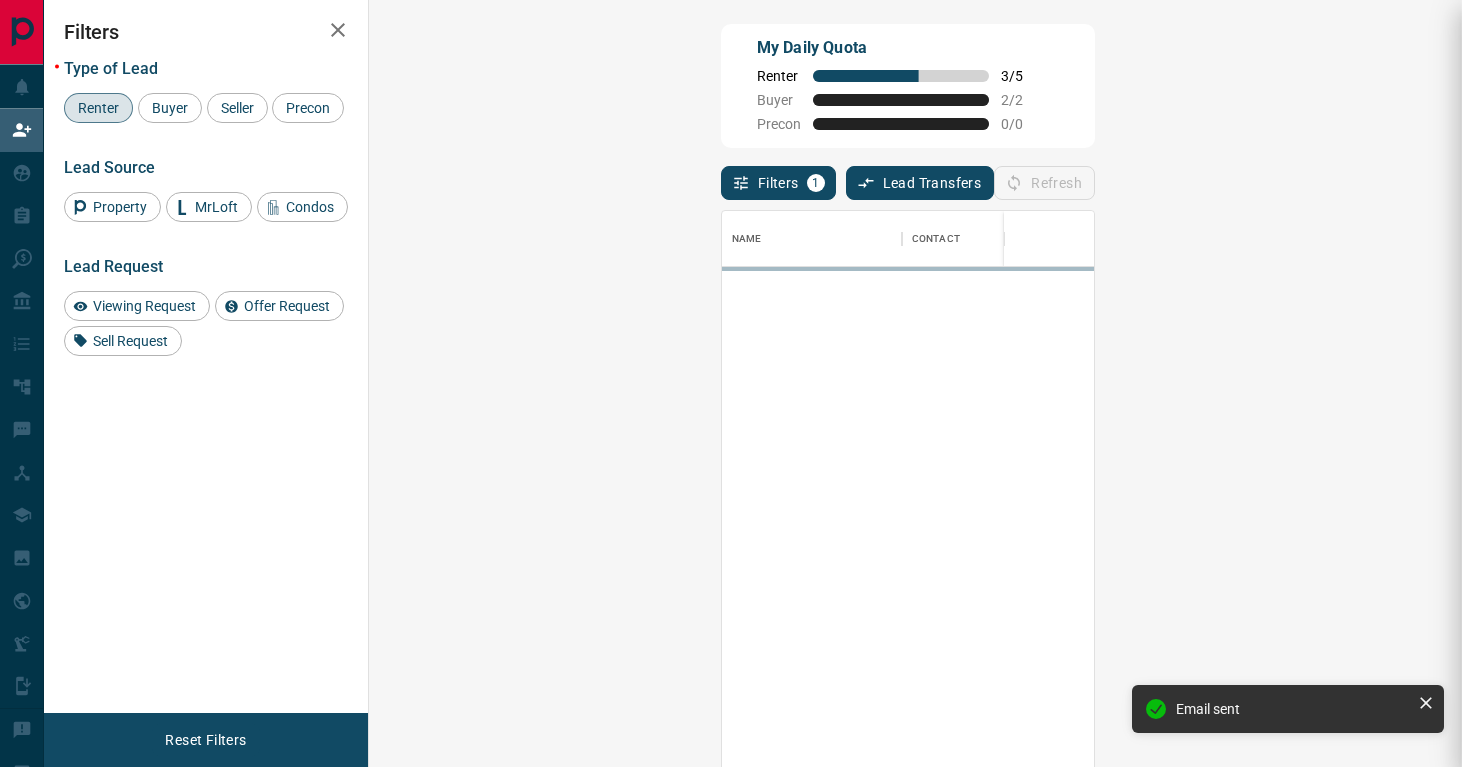scroll, scrollTop: 1, scrollLeft: 1, axis: both 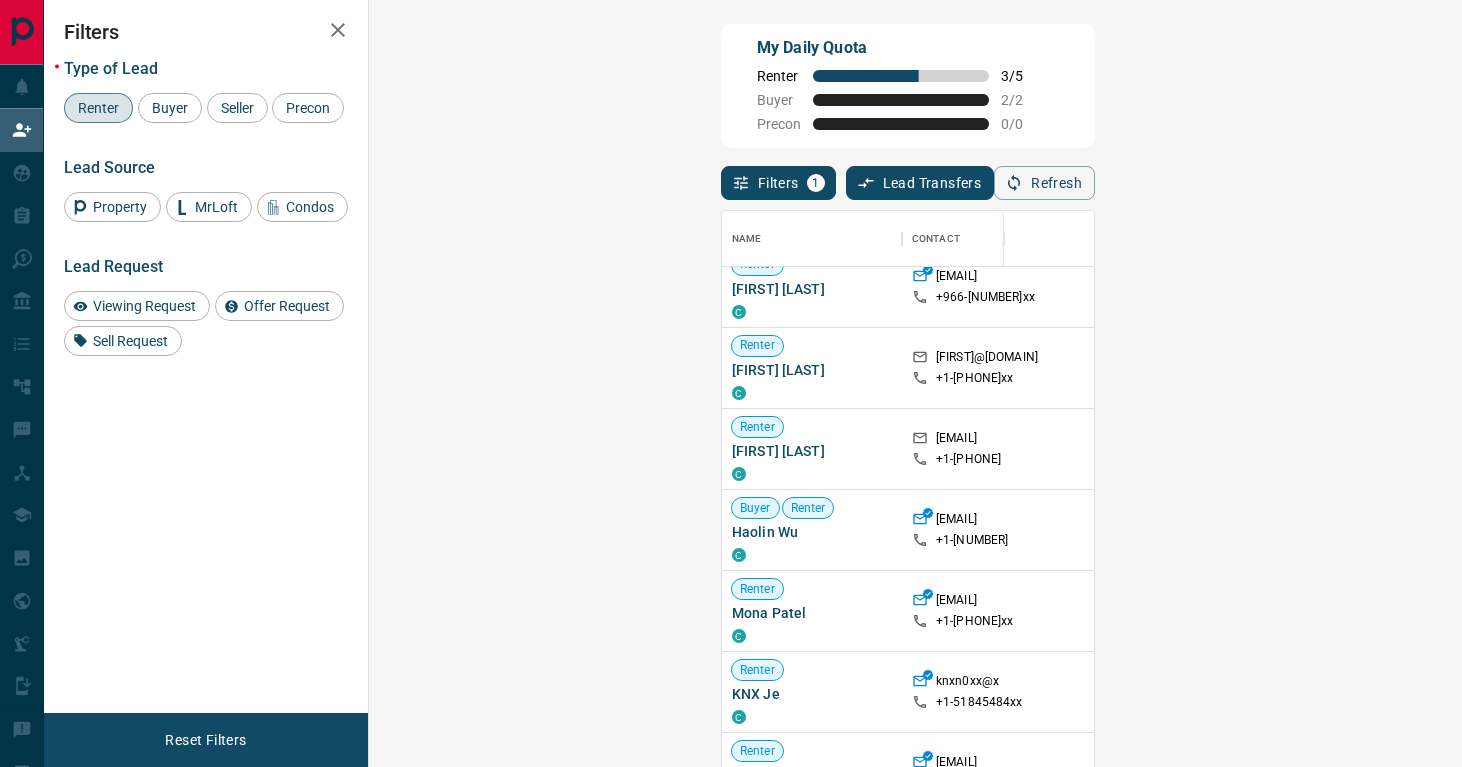 click on "Claim" at bounding box center (1727, 368) 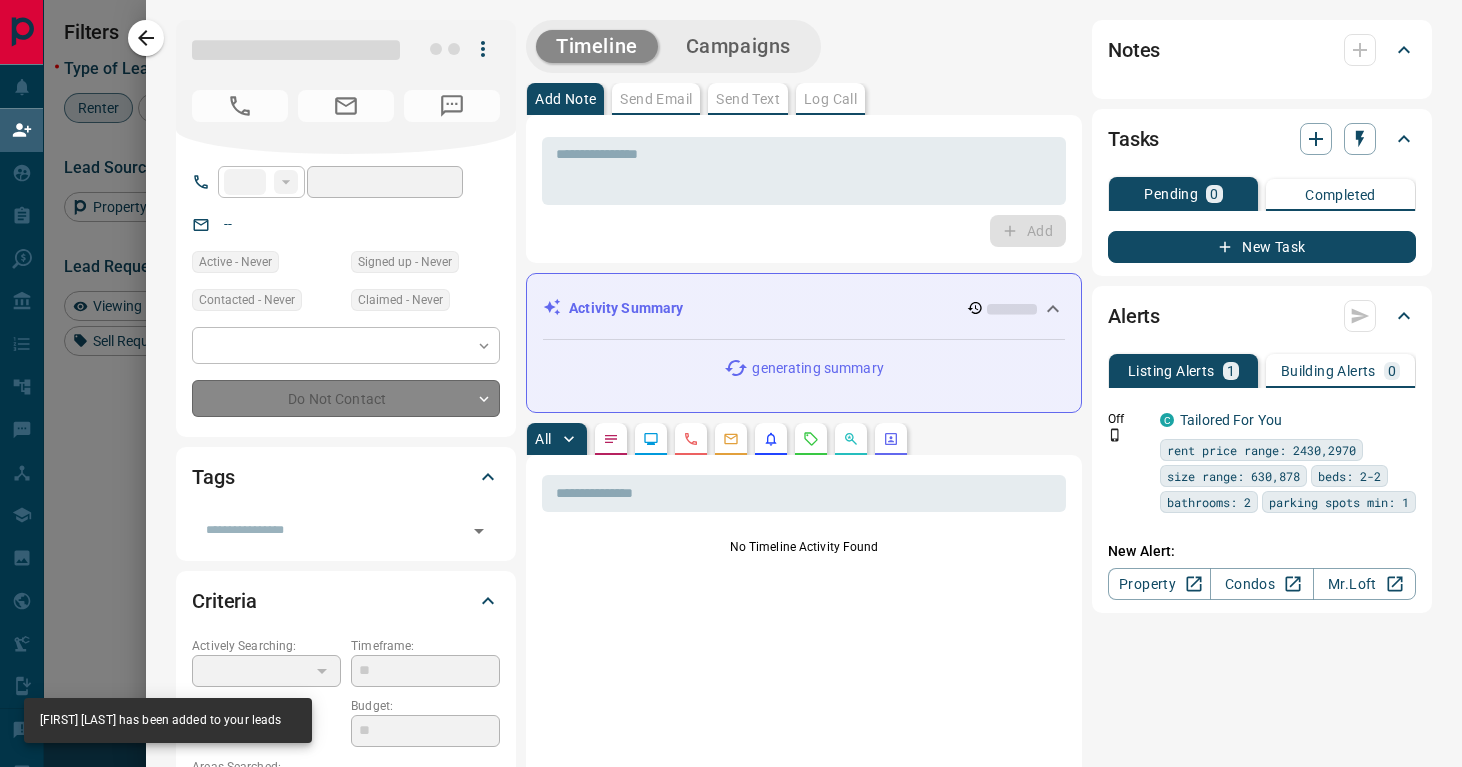 type on "**" 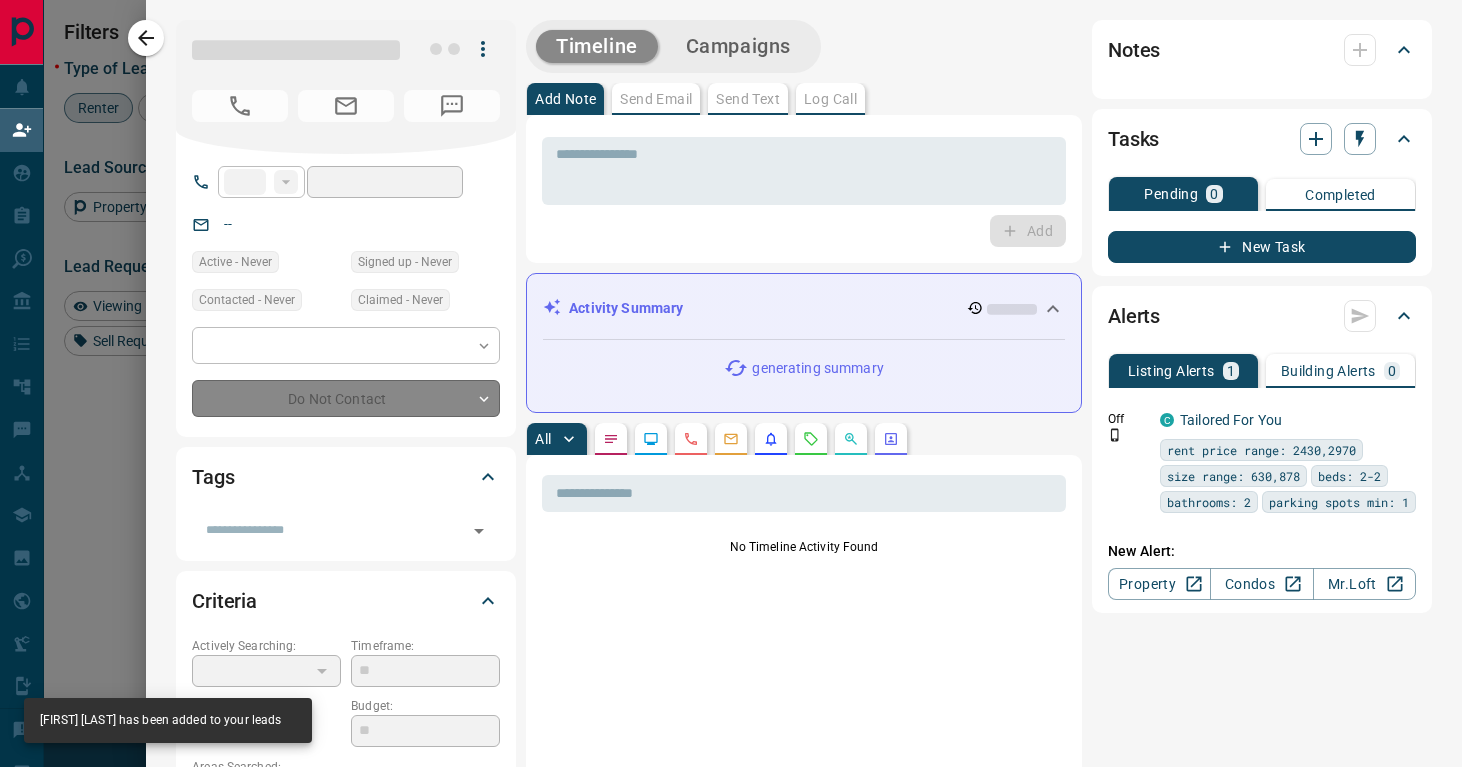 type on "**********" 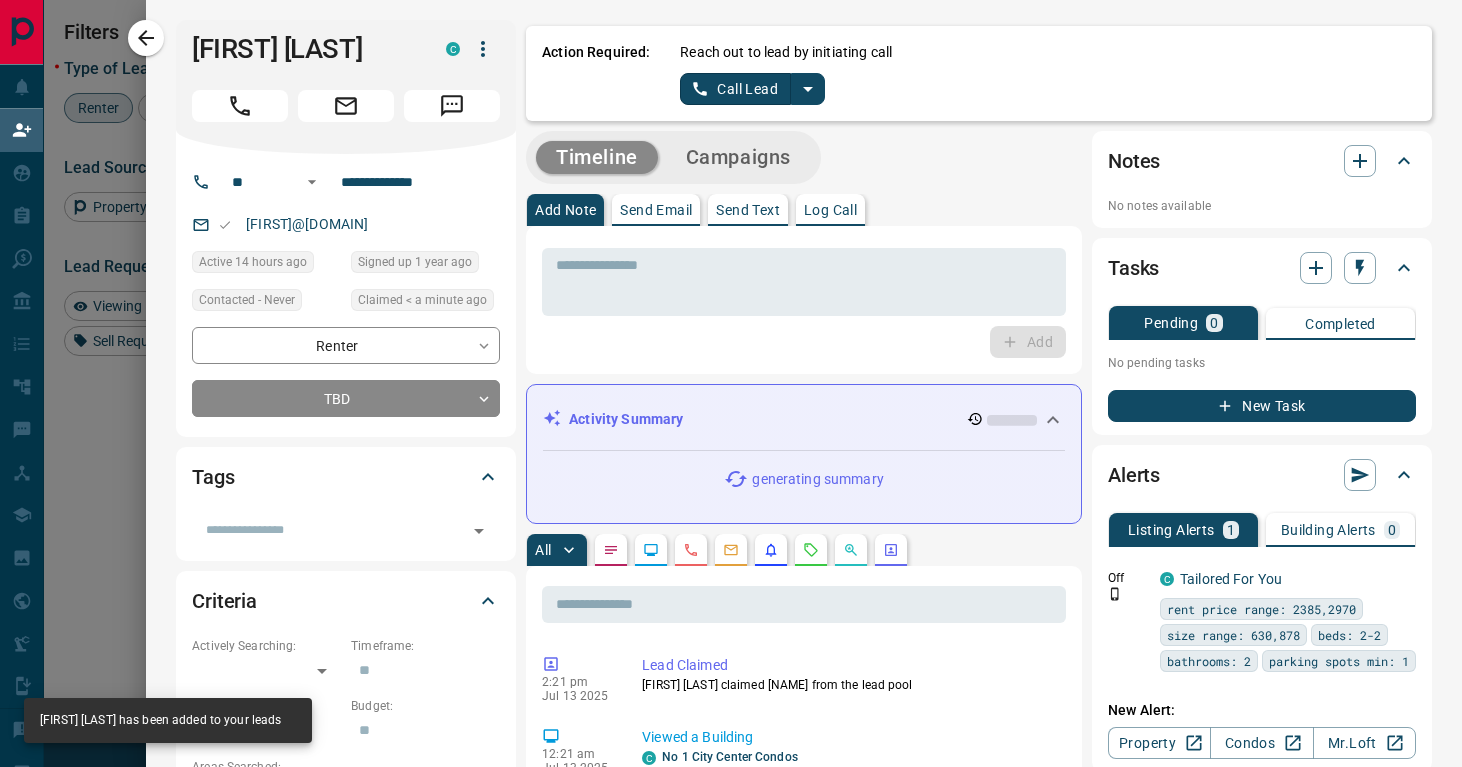 click on "Call Lead" at bounding box center [735, 89] 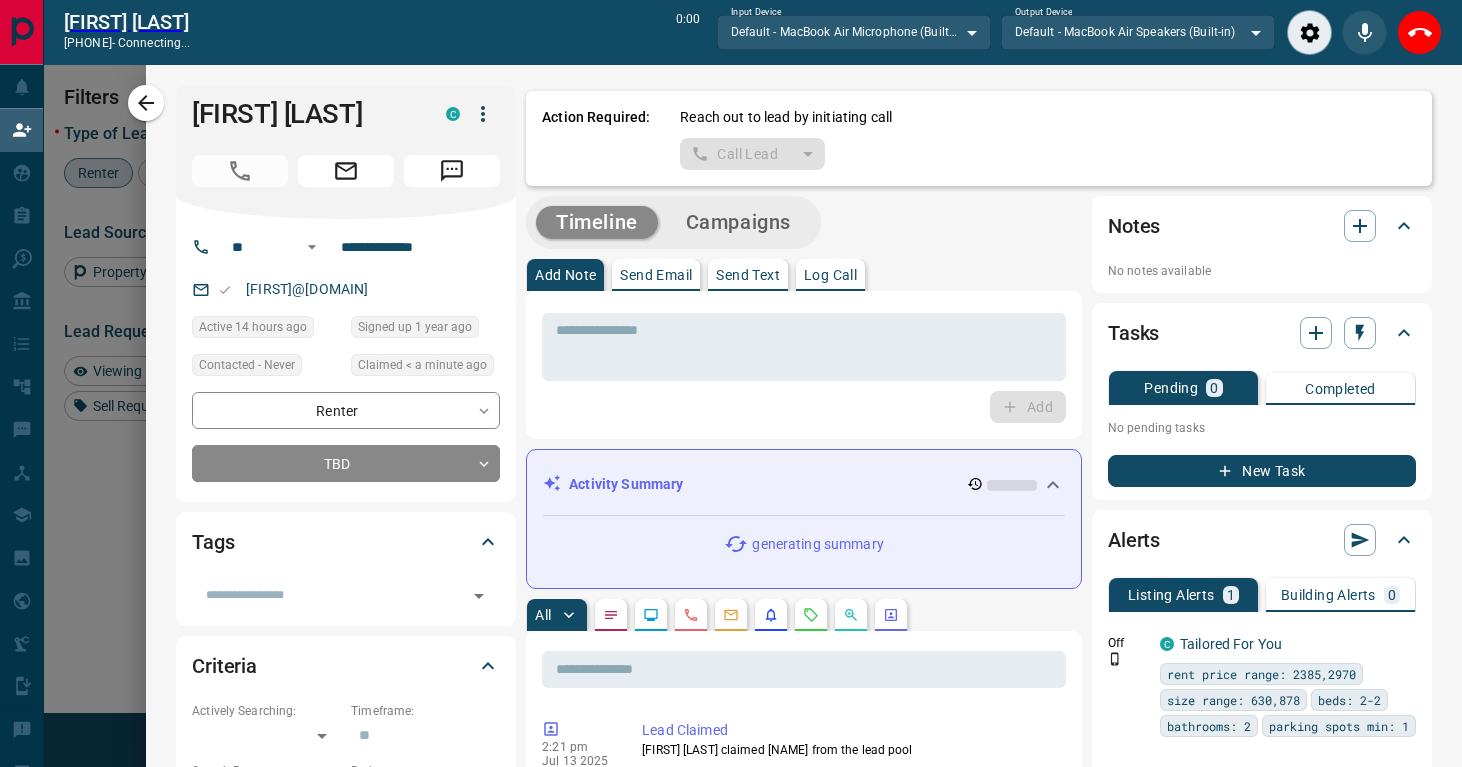 scroll, scrollTop: 531, scrollLeft: 1050, axis: both 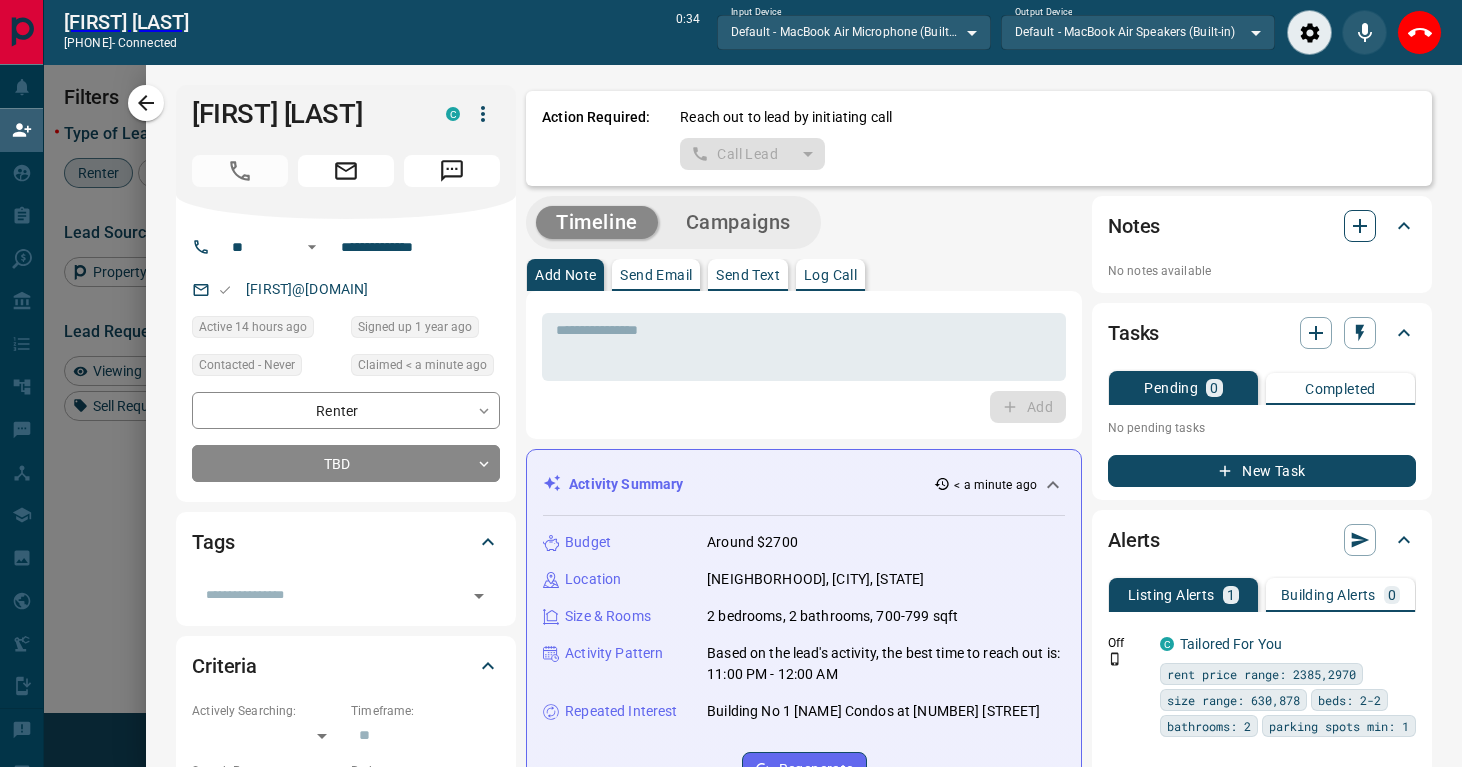 click 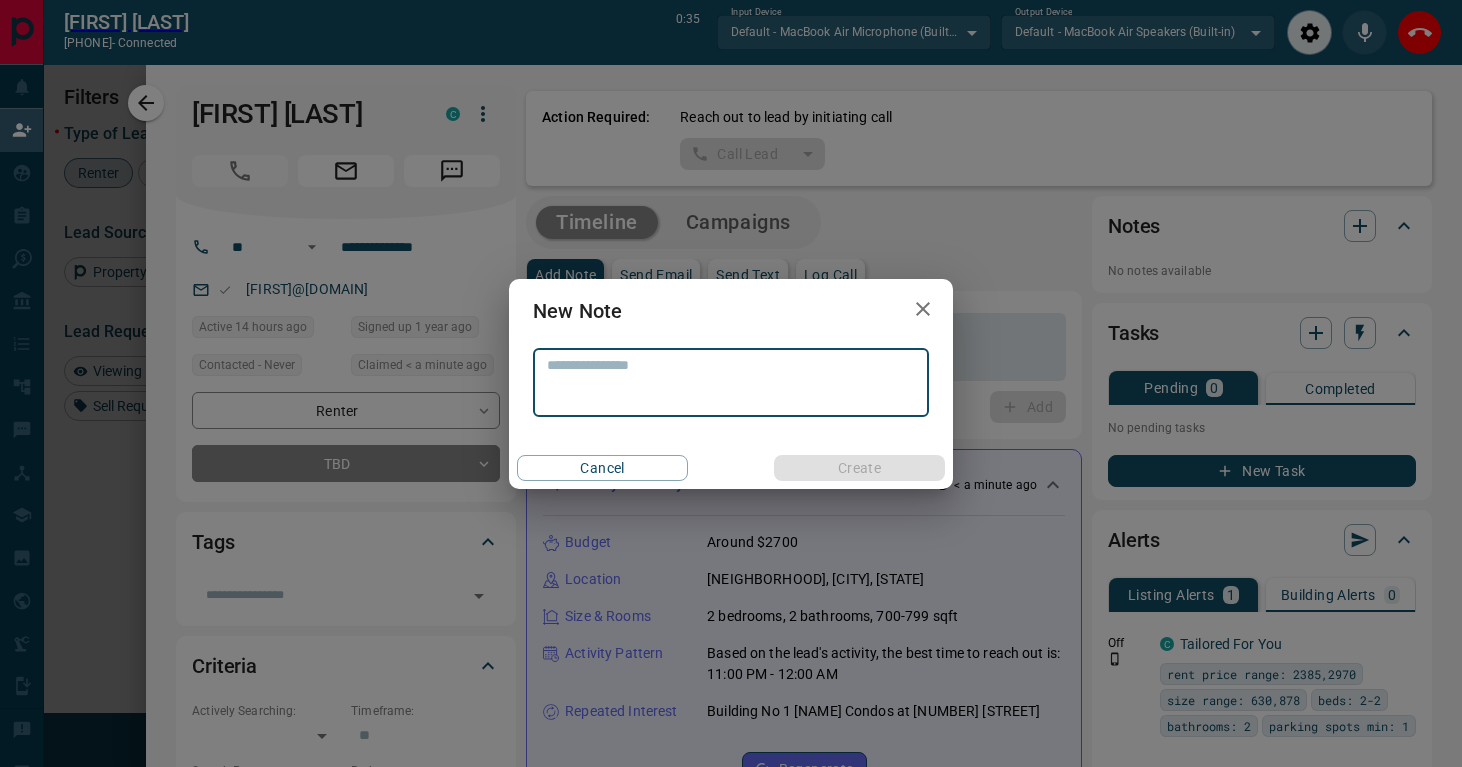 click at bounding box center [731, 382] 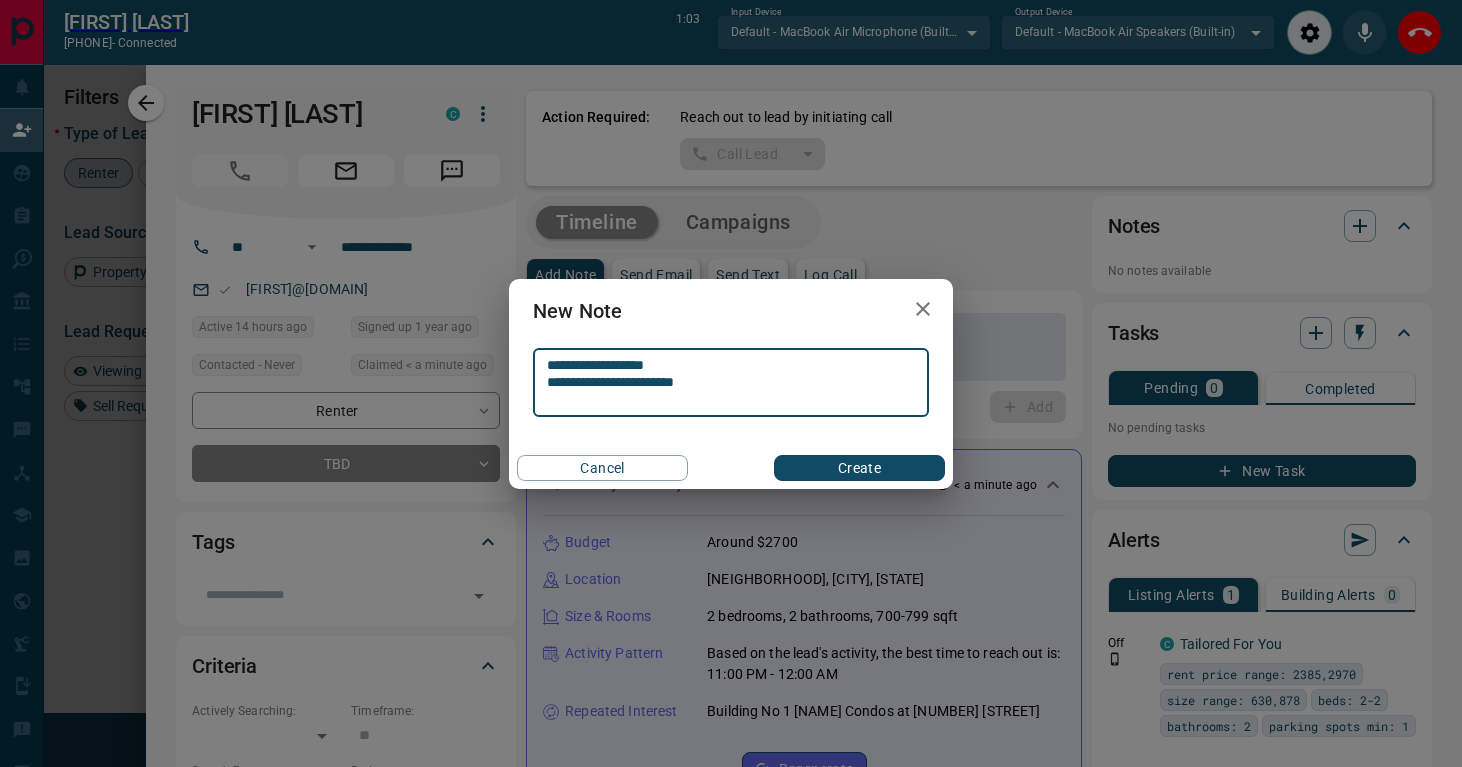 type on "**********" 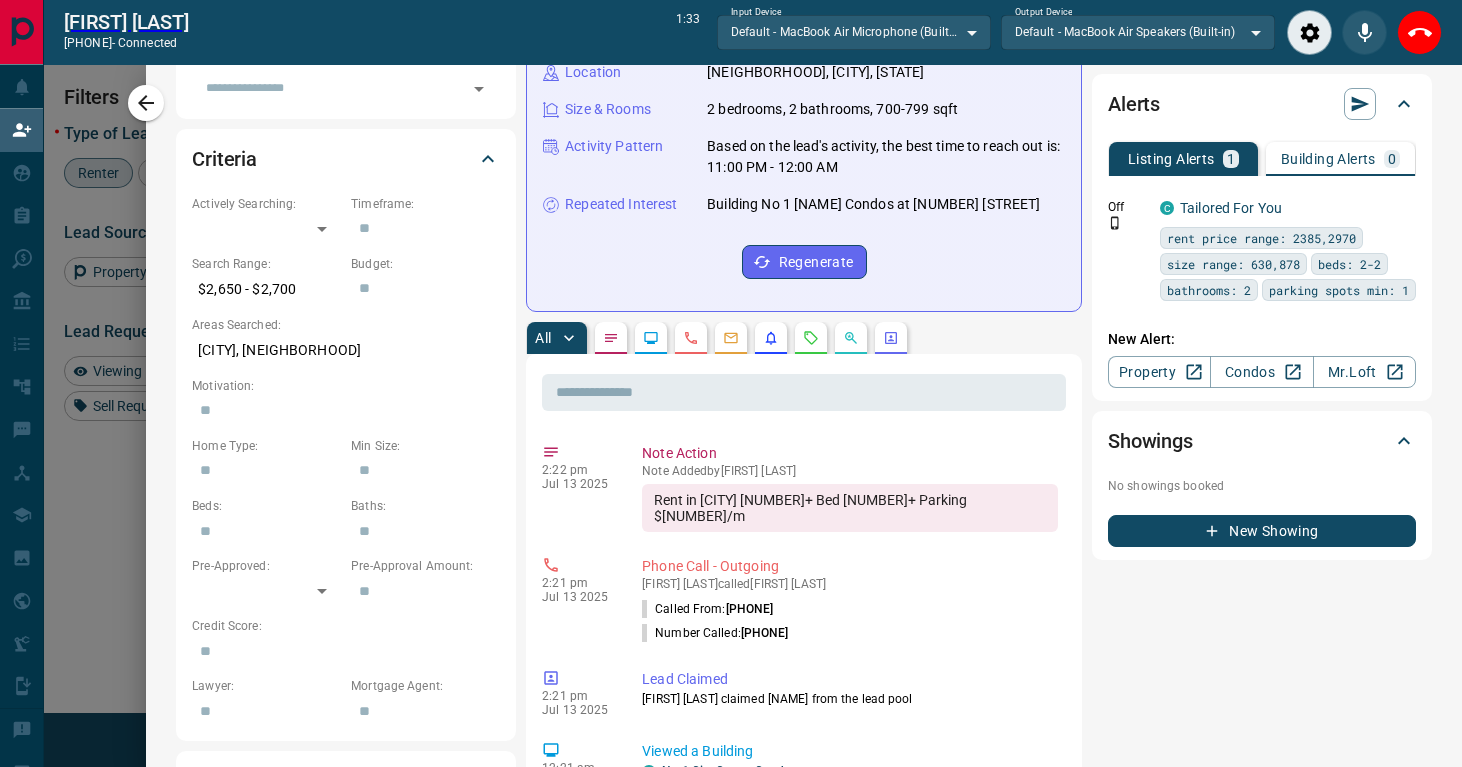 scroll, scrollTop: 559, scrollLeft: 0, axis: vertical 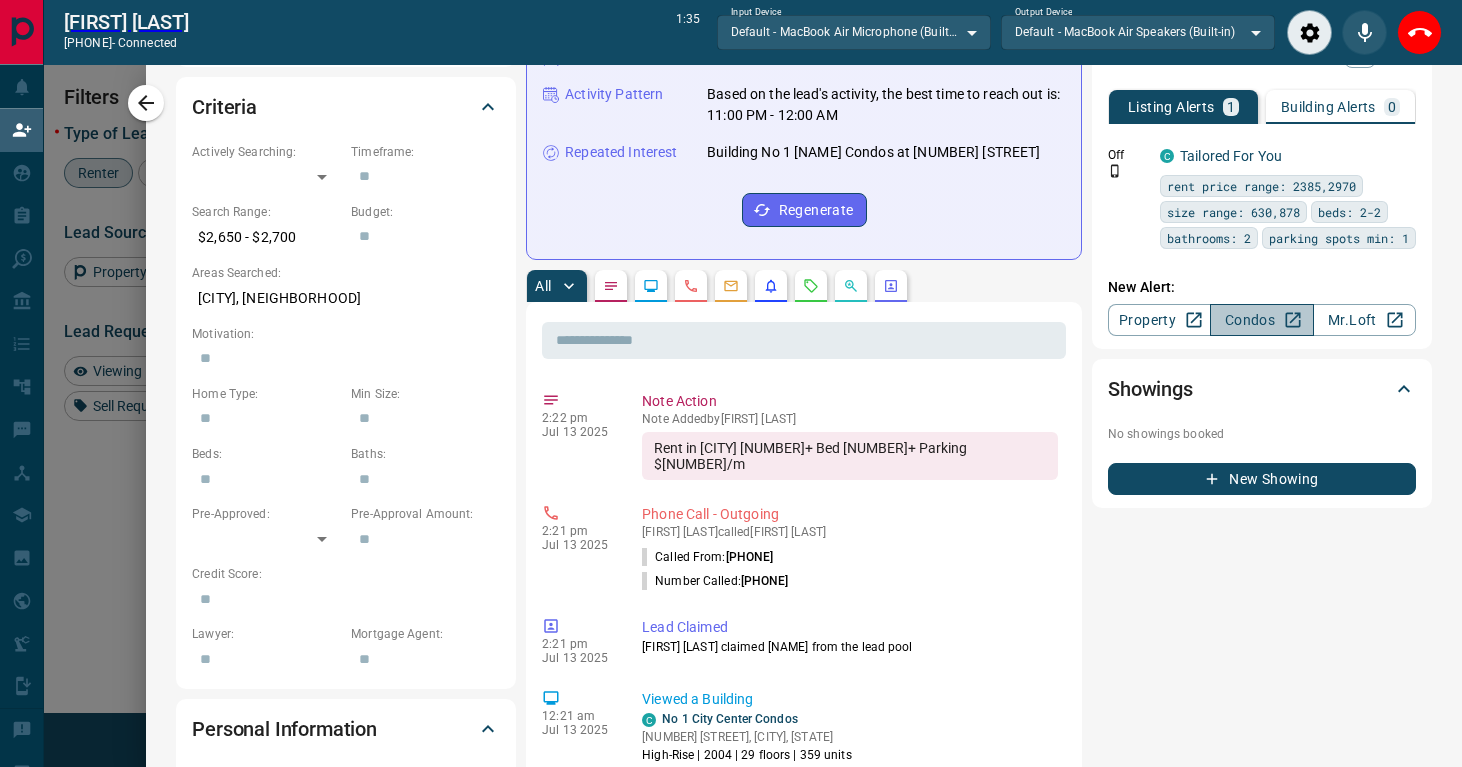 click on "Condos" at bounding box center (1261, 320) 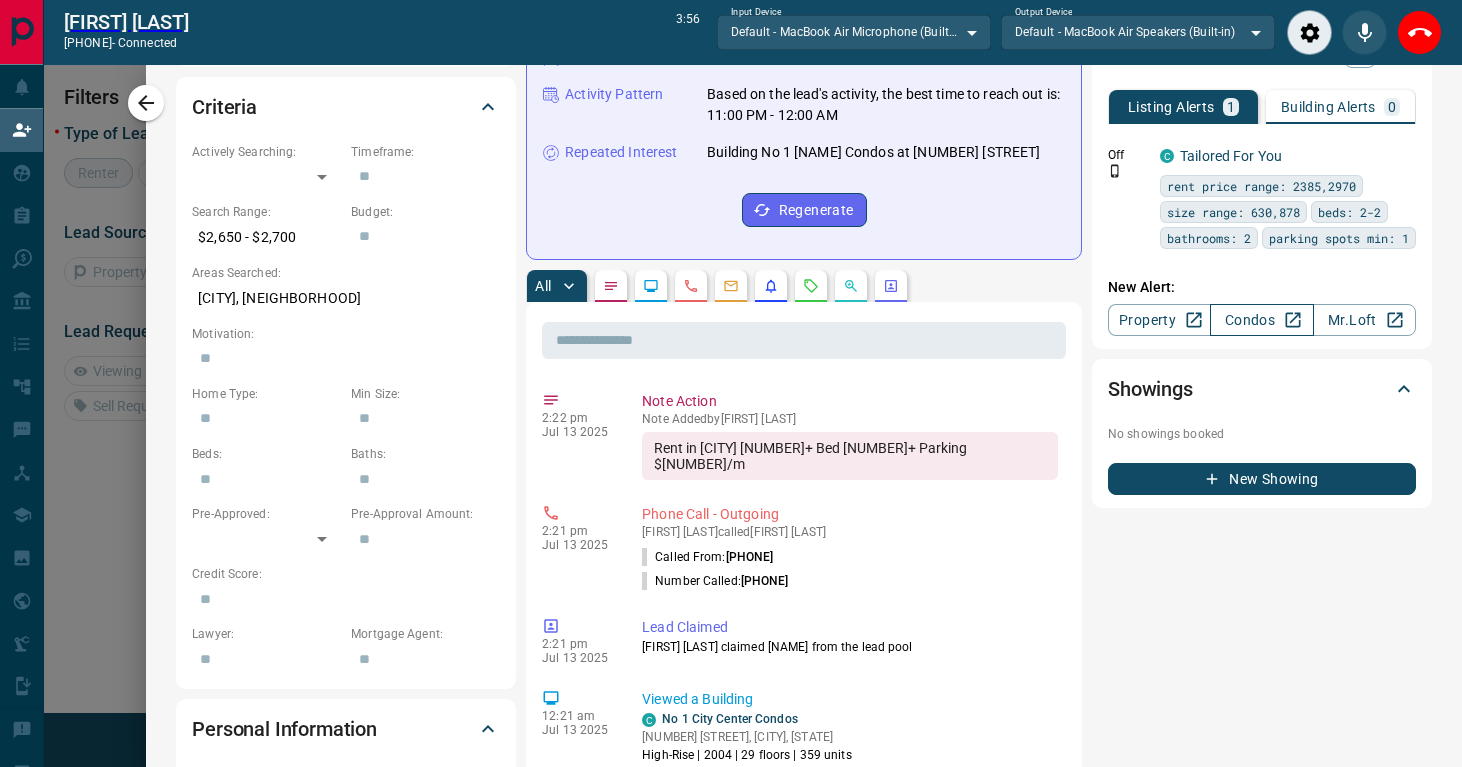 scroll, scrollTop: 136, scrollLeft: 1050, axis: both 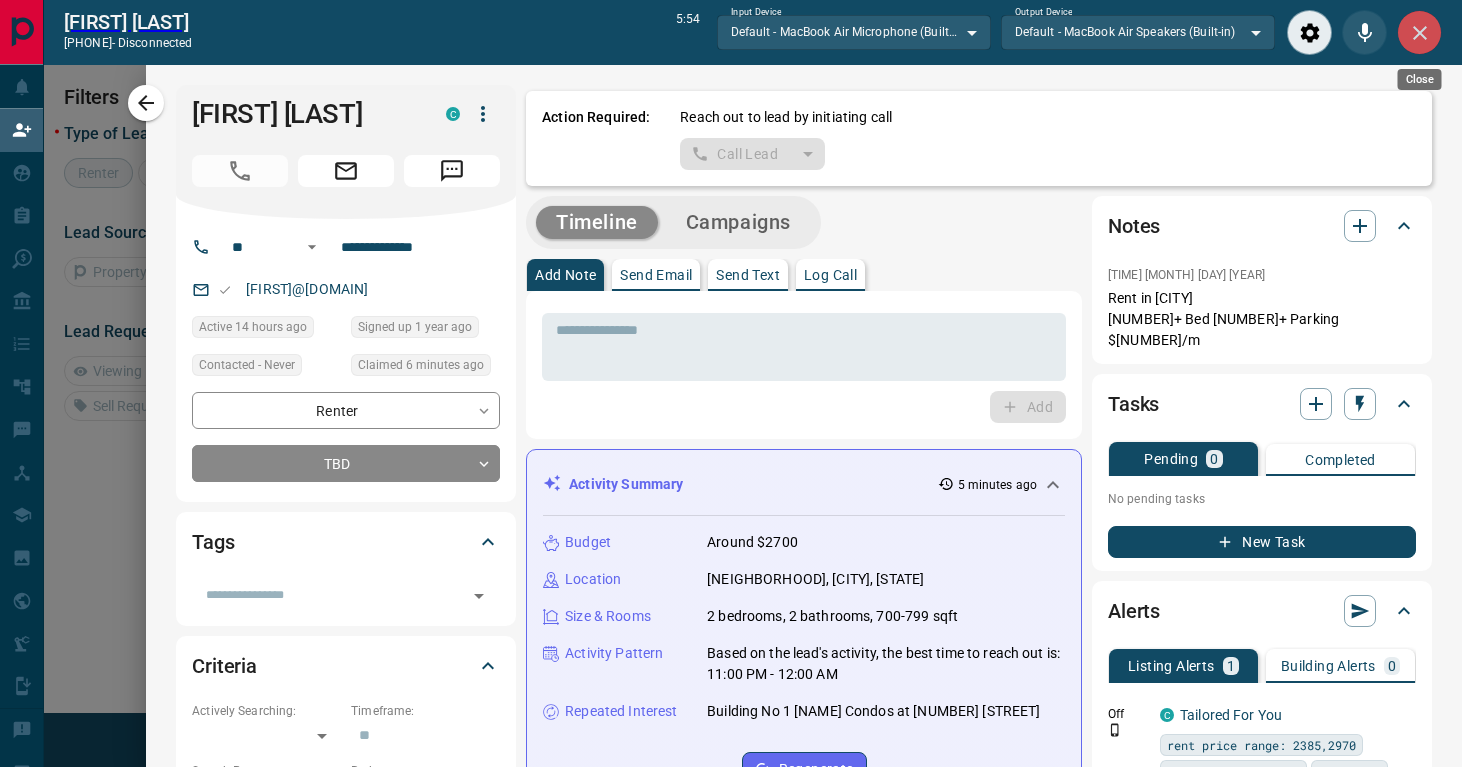 click at bounding box center (1419, 32) 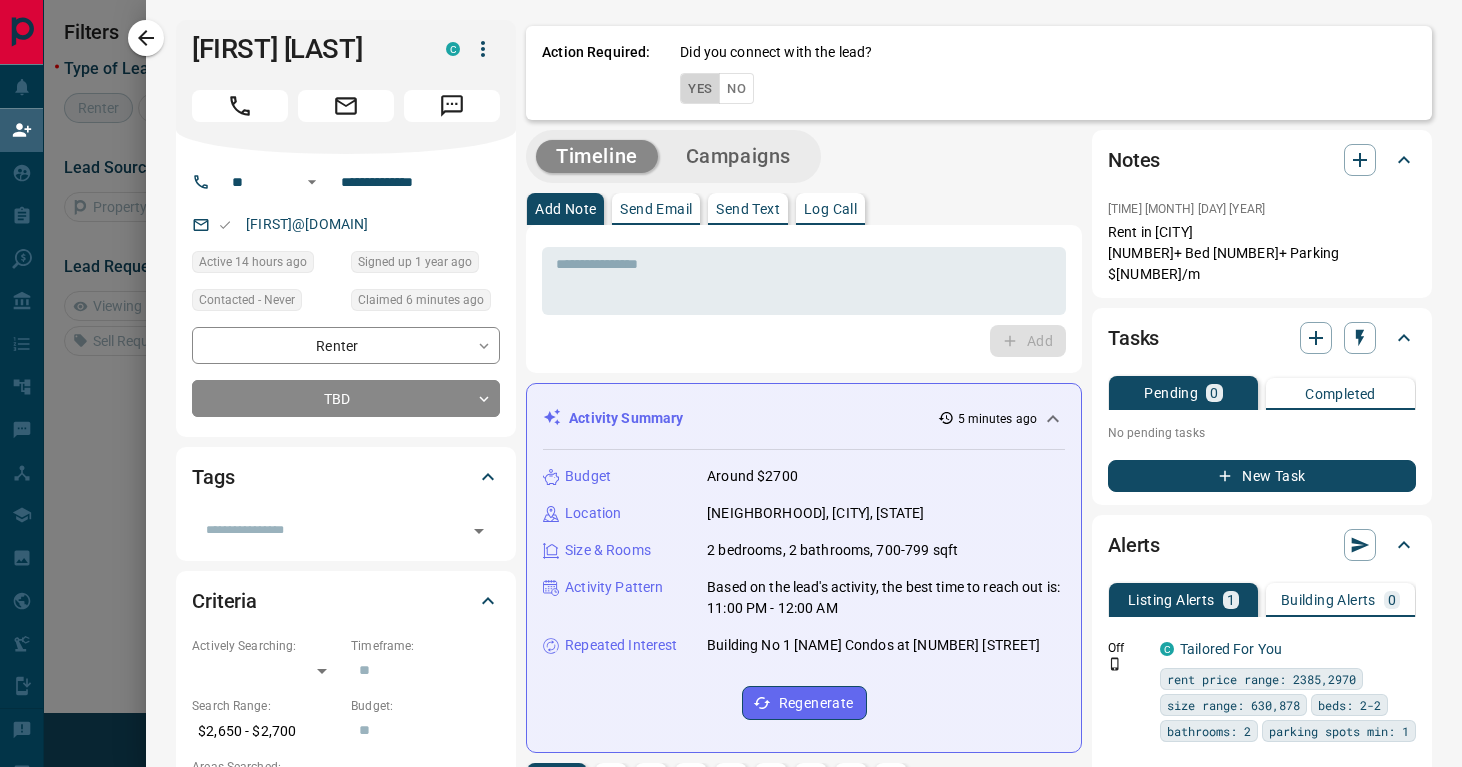 click on "Yes" at bounding box center [700, 88] 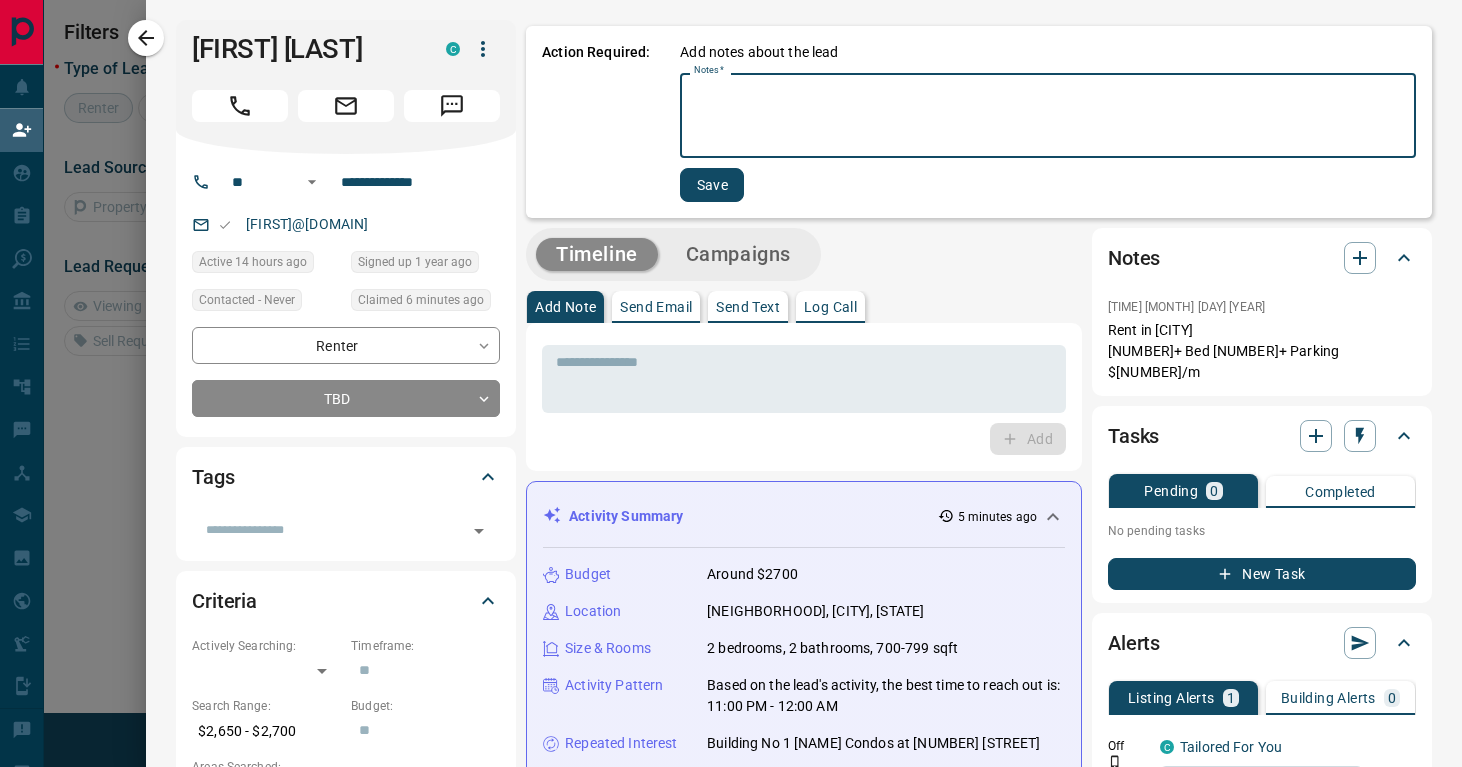 click on "Notes   *" at bounding box center (1048, 116) 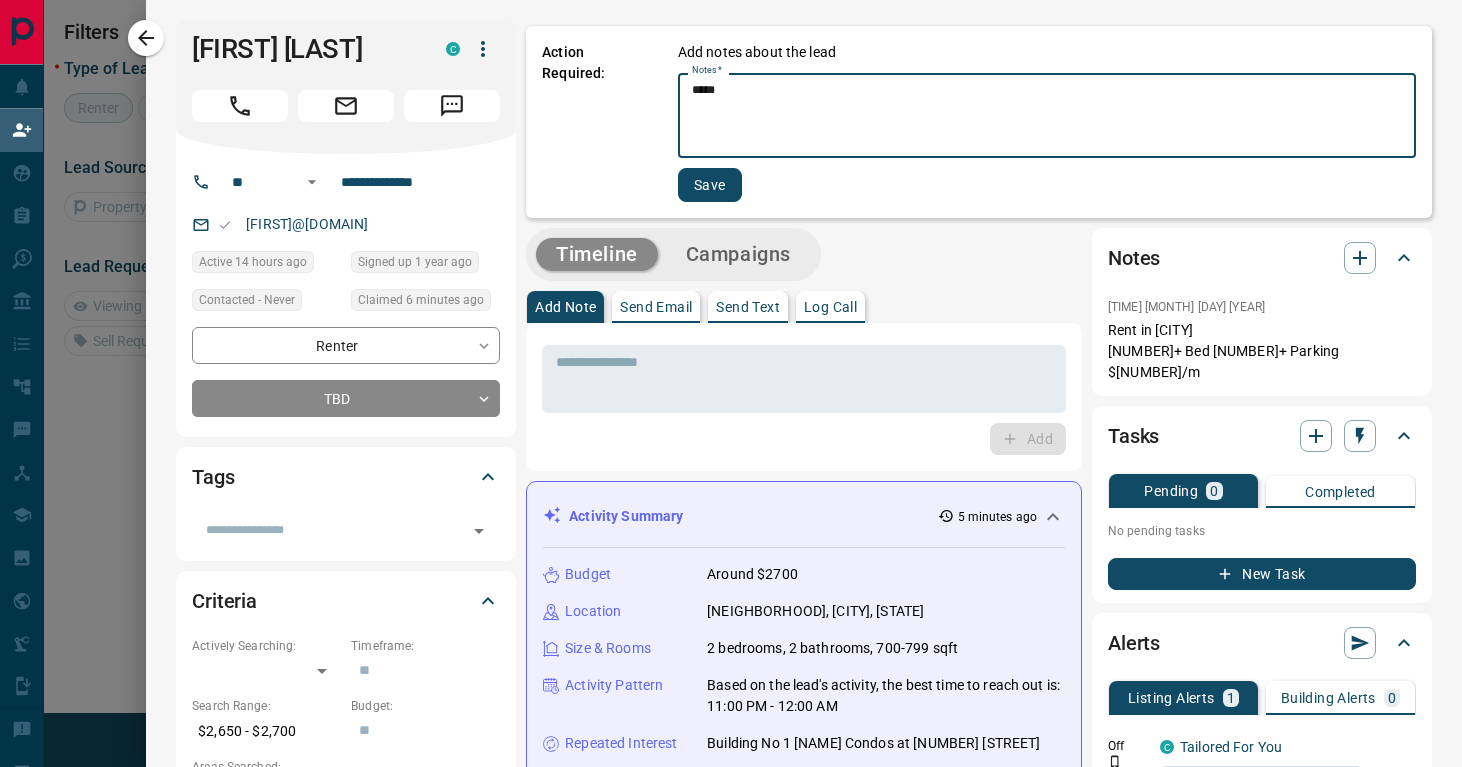 type on "*****" 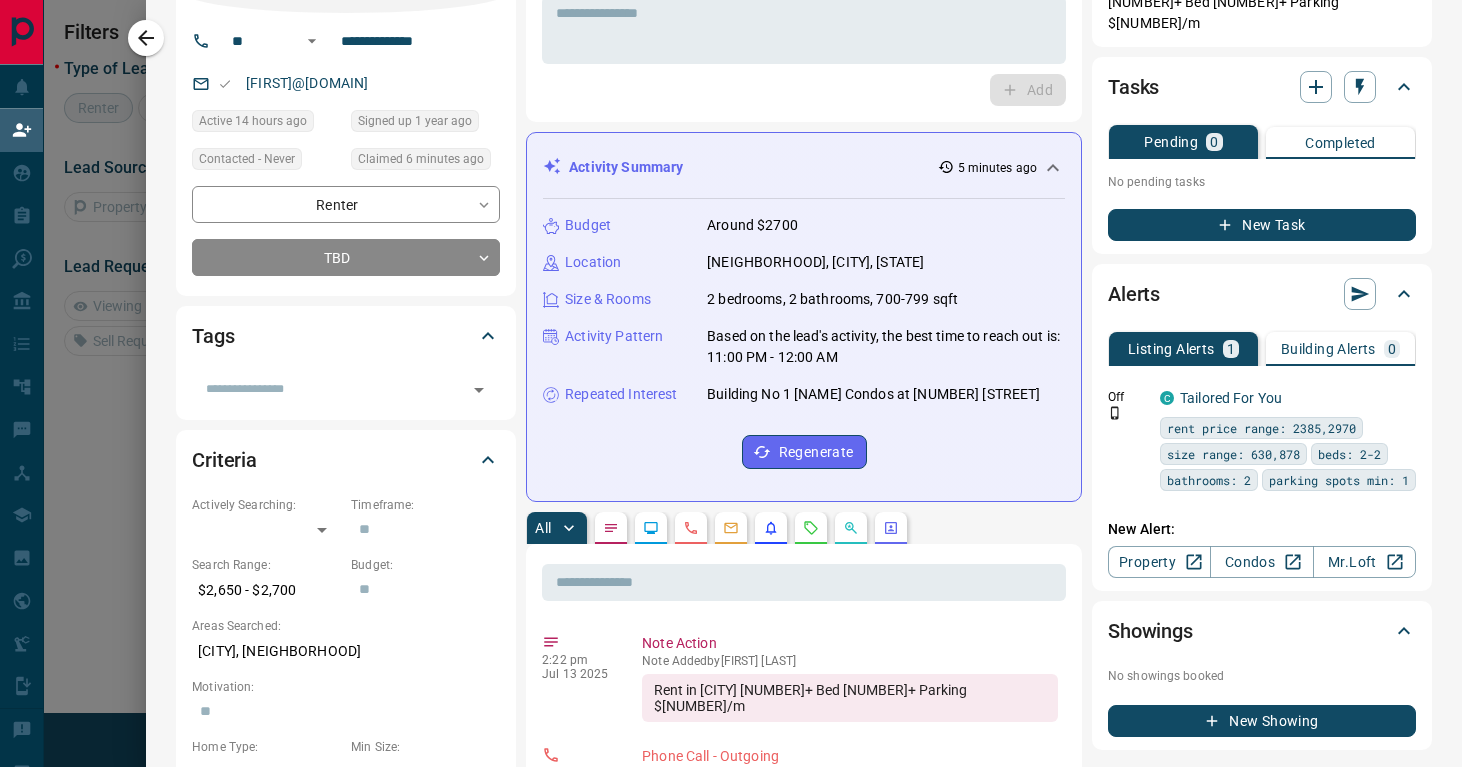 scroll, scrollTop: 158, scrollLeft: 0, axis: vertical 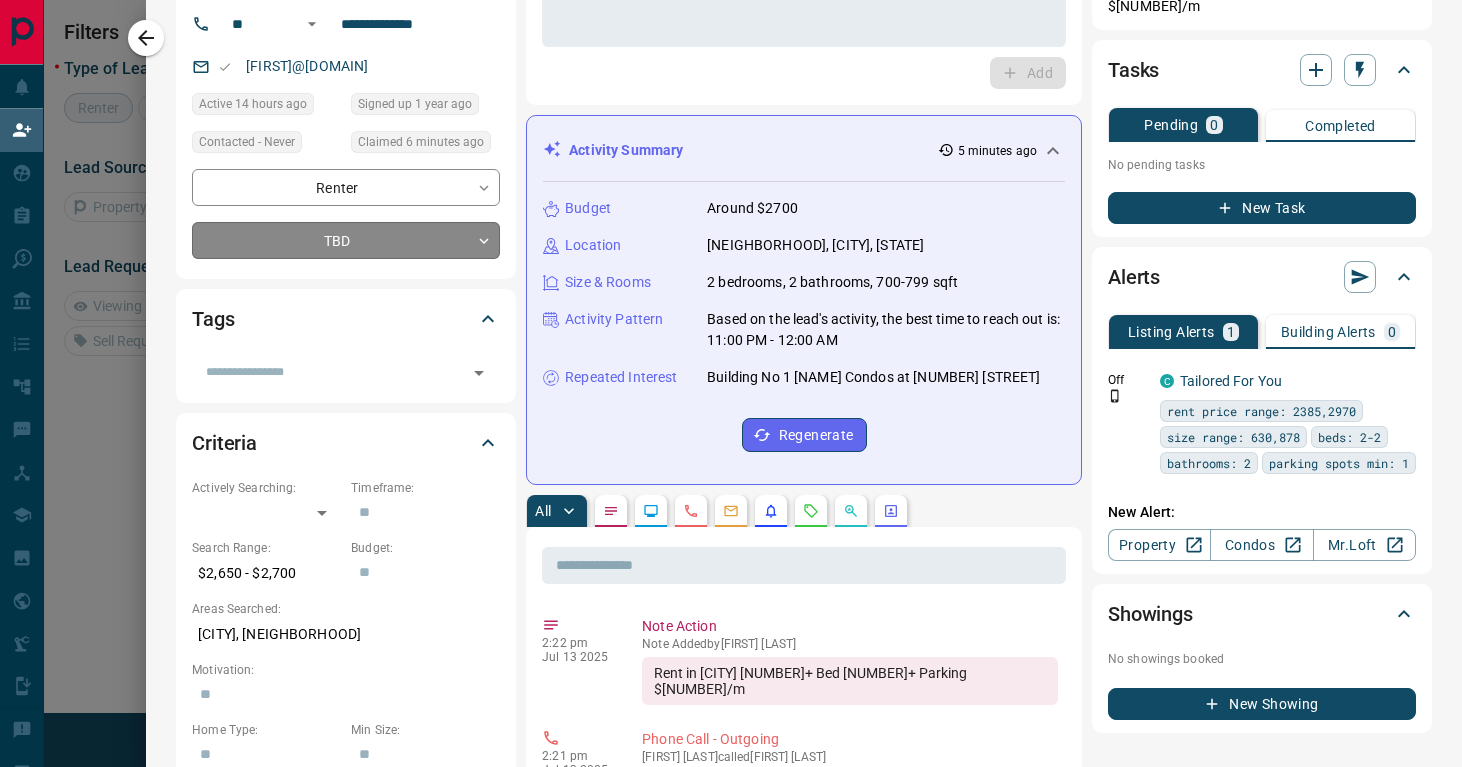 click on "[NAME] Renter [FIRST] [LAST] [FIRST]@[DOMAIN] [TIME] ago Contacted in [TIME] ago Signed up [TIME] ago Filters Type of Lead Renter Buyer Seller Precon Lead Source Property MrLoft Condos Lead Request Viewing Request Offer Request Sell Request Reset Filters
[NAME] [LAST] [FIRST]@[DOMAIN] Active [TIME] ago Signed up [TIME] ago Contacted - Never Claimed [TIME] ago Renter [TAGS] Criteria Actively Searching: ​ Timeframe: ​ Search Range: [PRICE] - [PRICE] Budget: ​ Areas Searched: [CITY], [CITY] ​ Motivation: ​ Home Type: ​ Min Size: ​ Beds: ​ Baths: [NUMBER]" at bounding box center (731, 327) 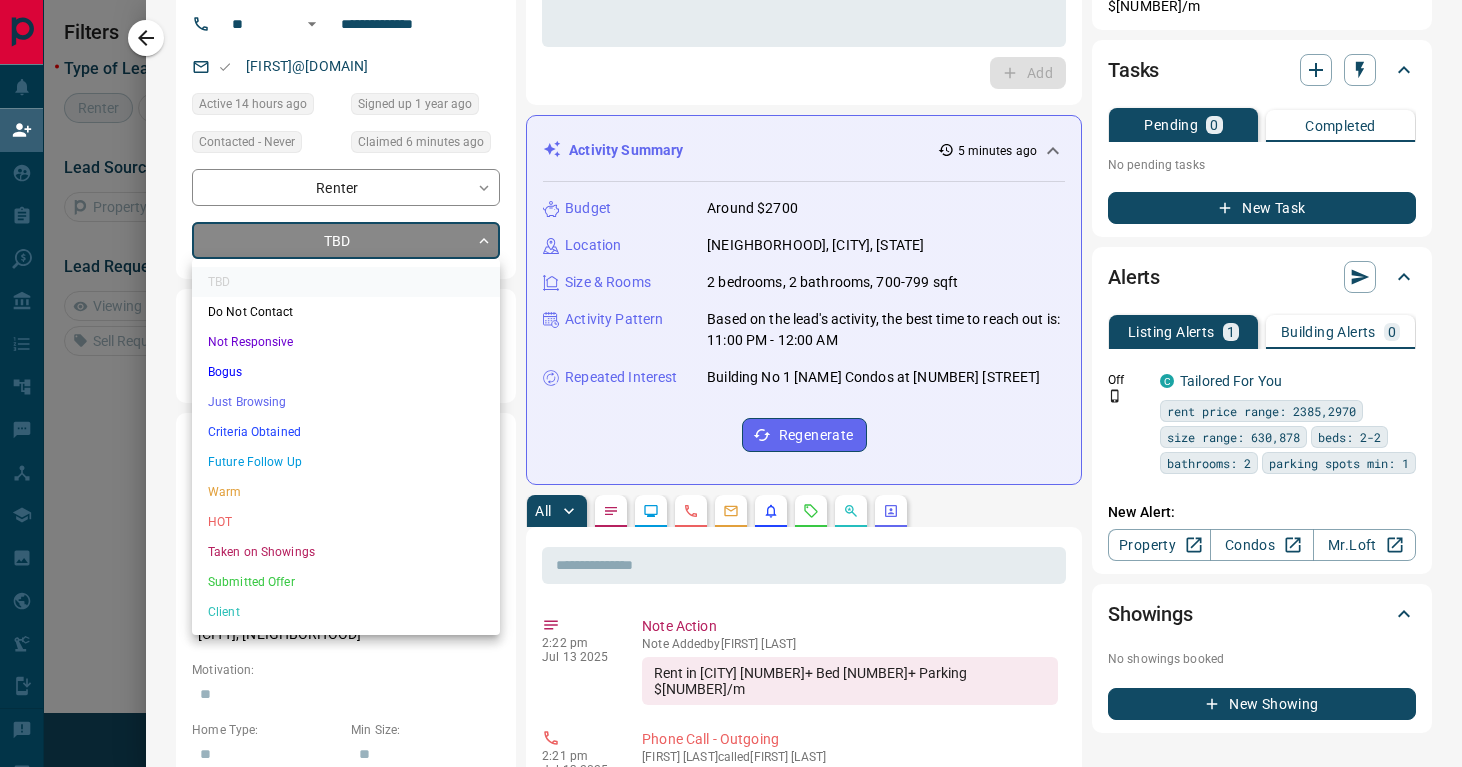 click on "Criteria Obtained" at bounding box center (346, 432) 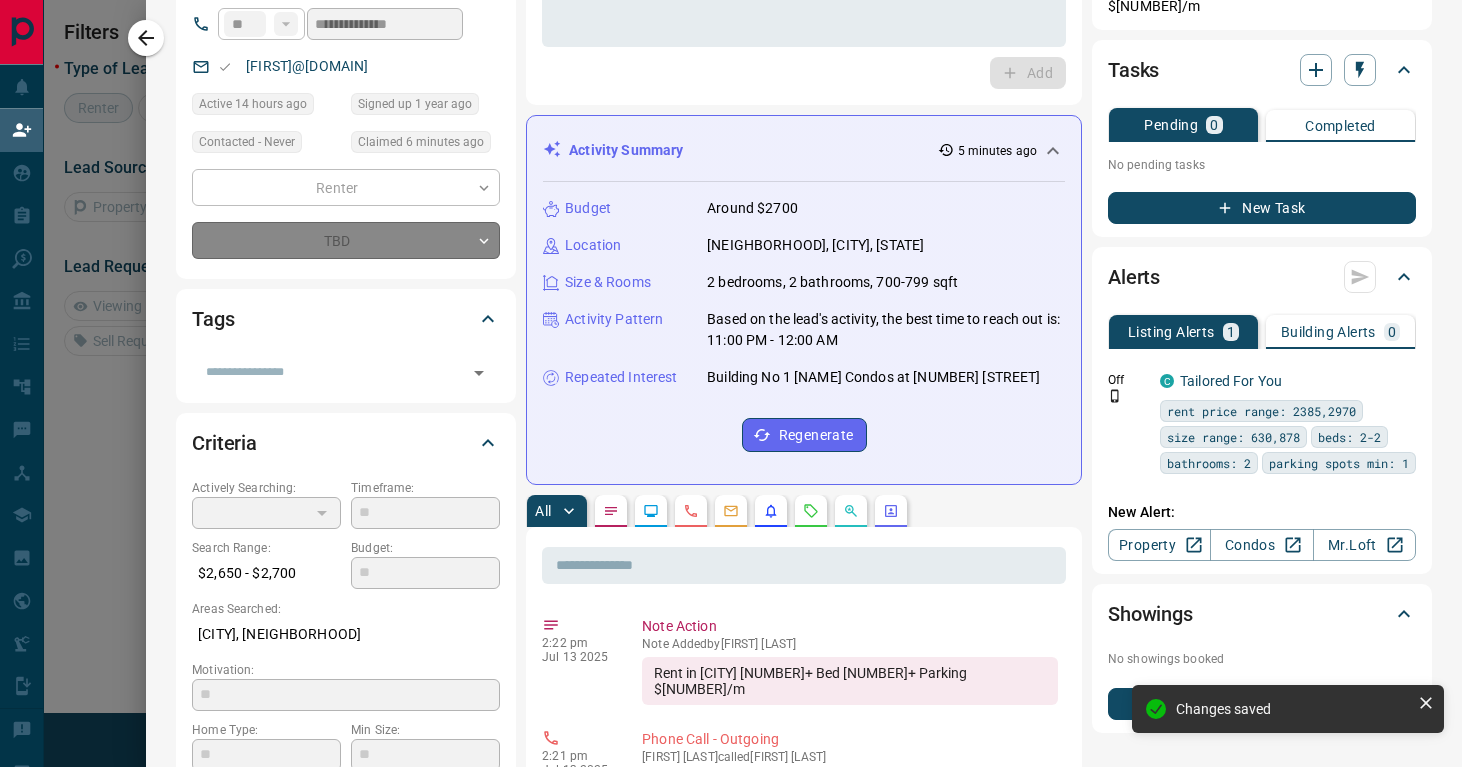 type on "*" 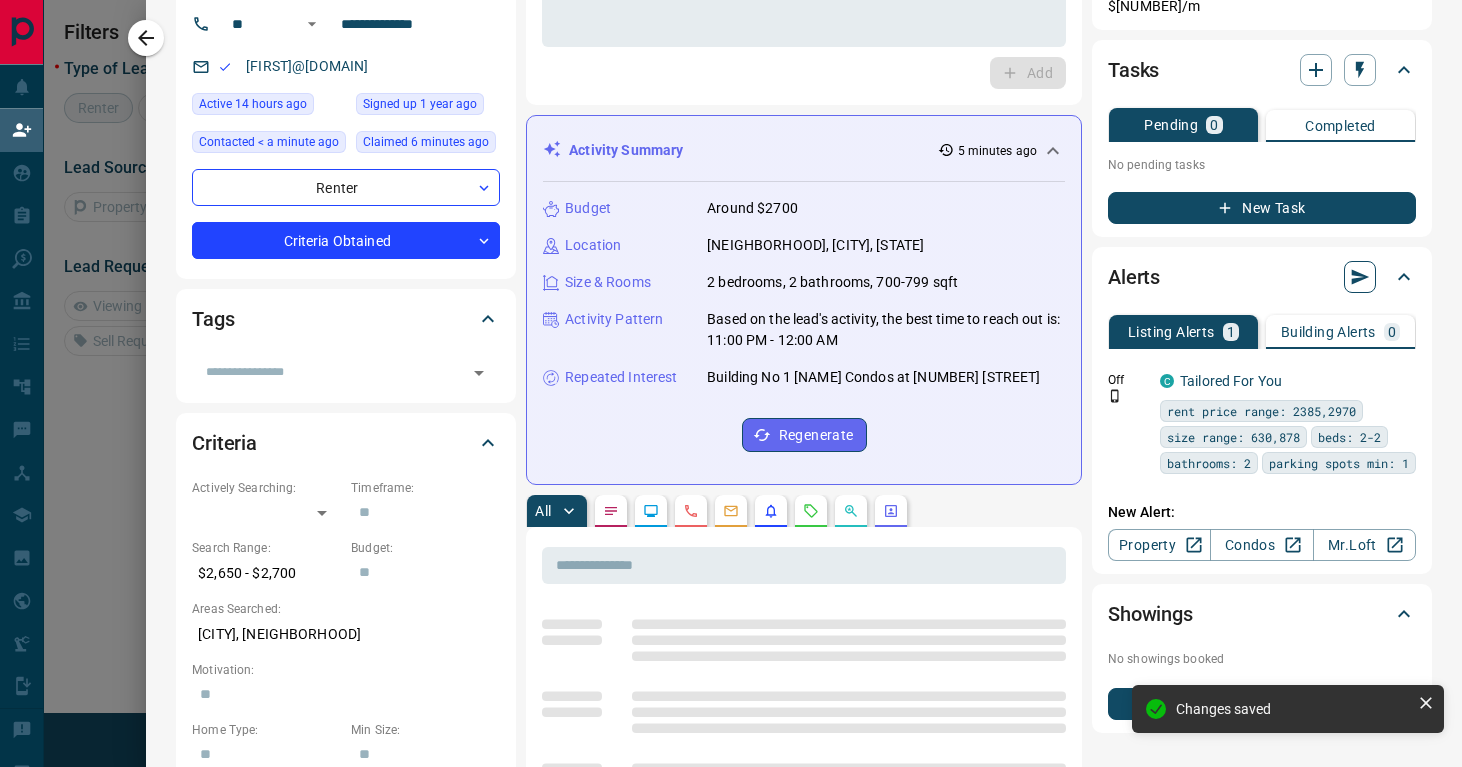 click at bounding box center [1360, 277] 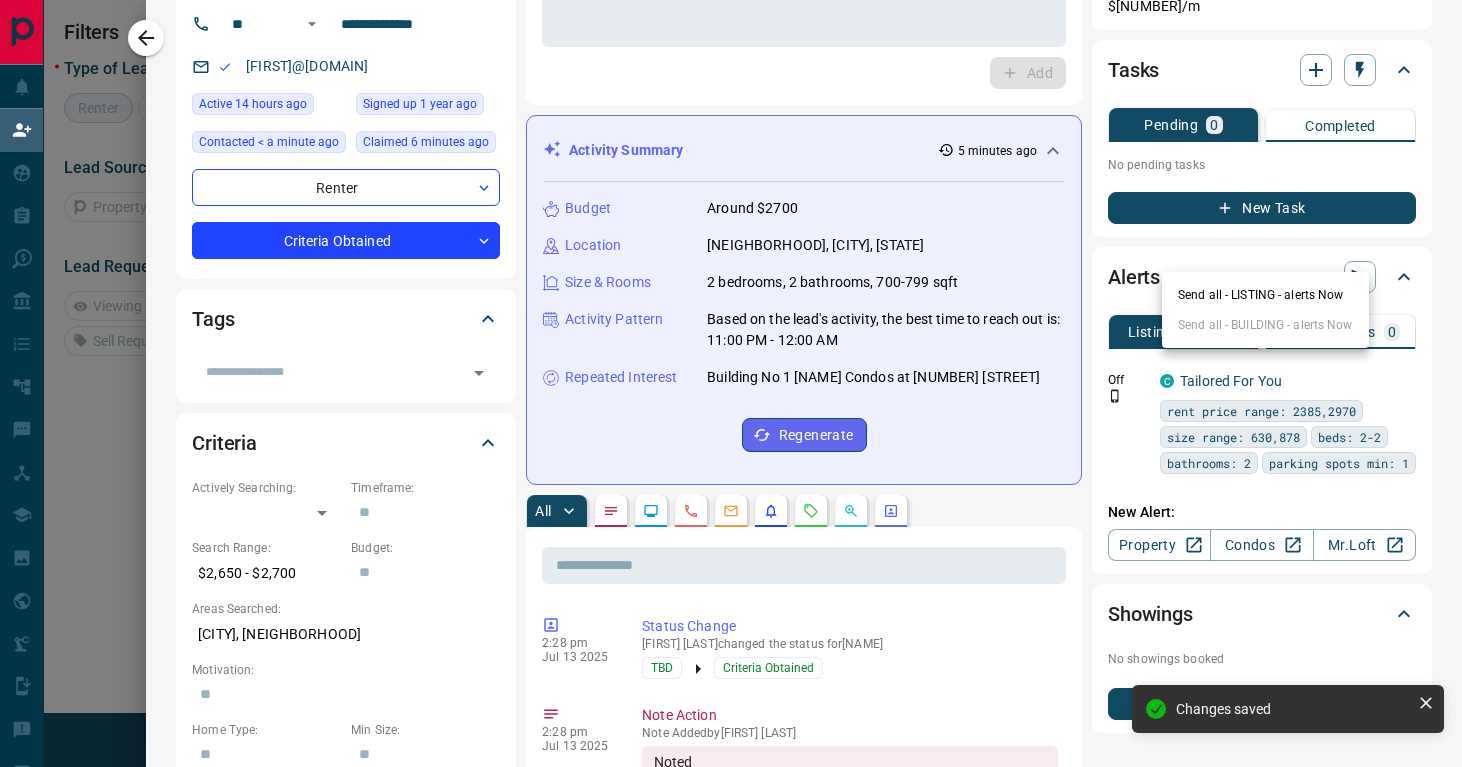 click on "Send all - LISTING - alerts Now" at bounding box center [1265, 295] 